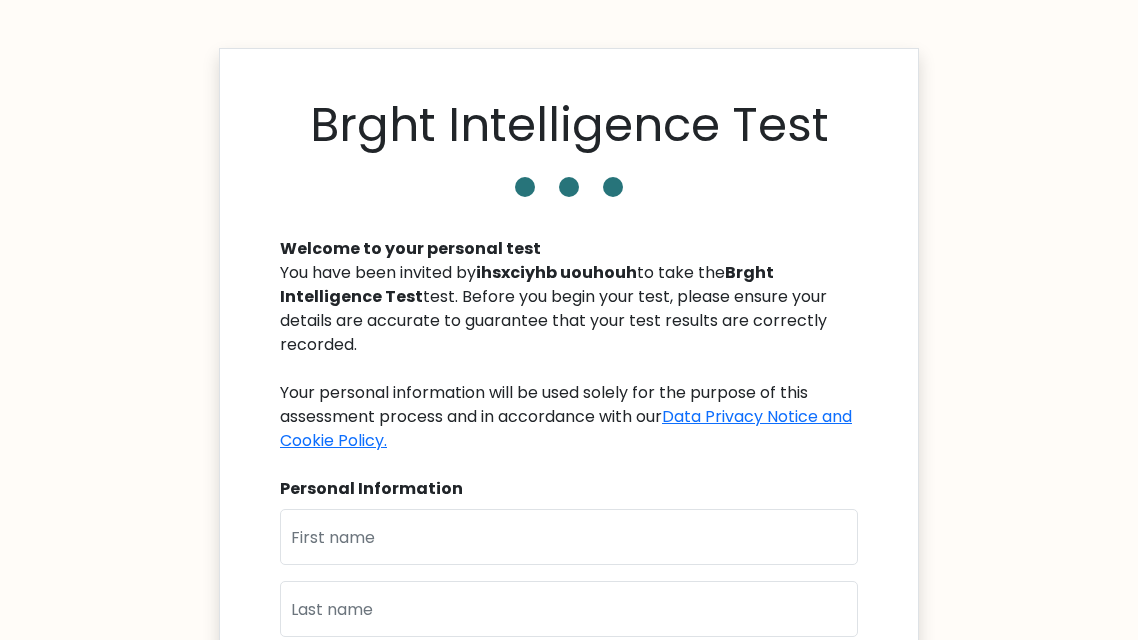 scroll, scrollTop: 183, scrollLeft: 0, axis: vertical 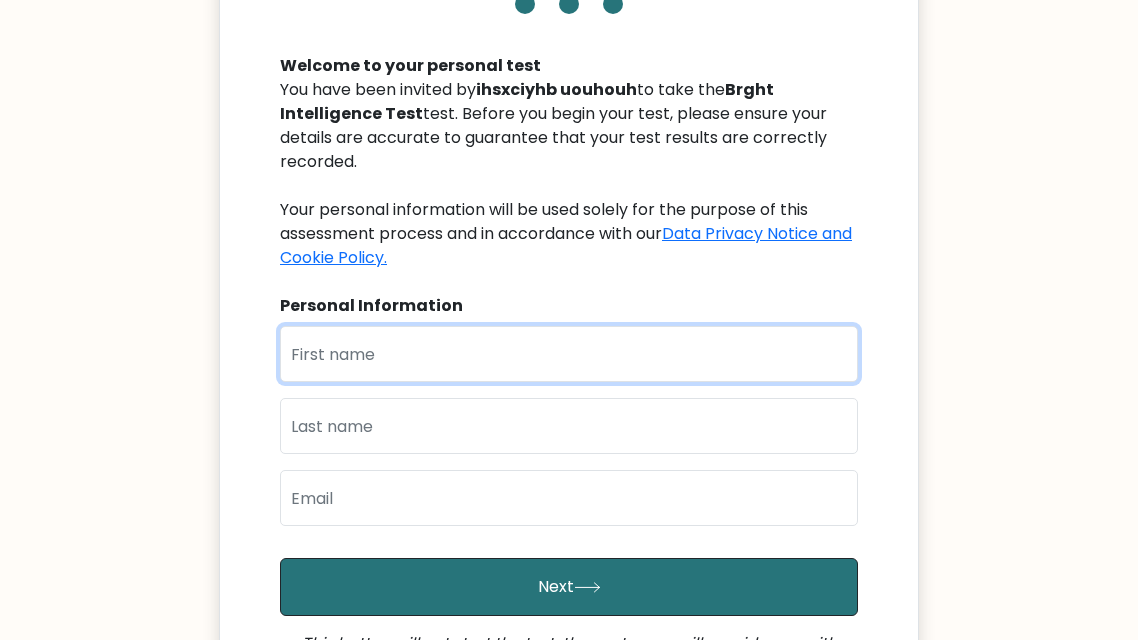 click at bounding box center (569, 354) 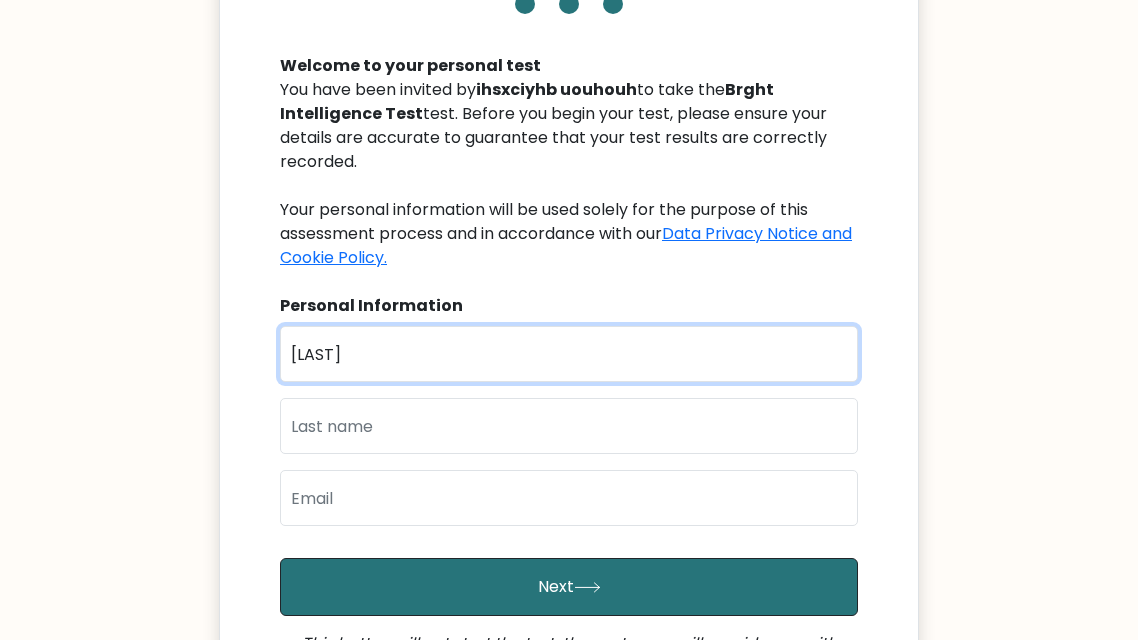 type on "[LAST]" 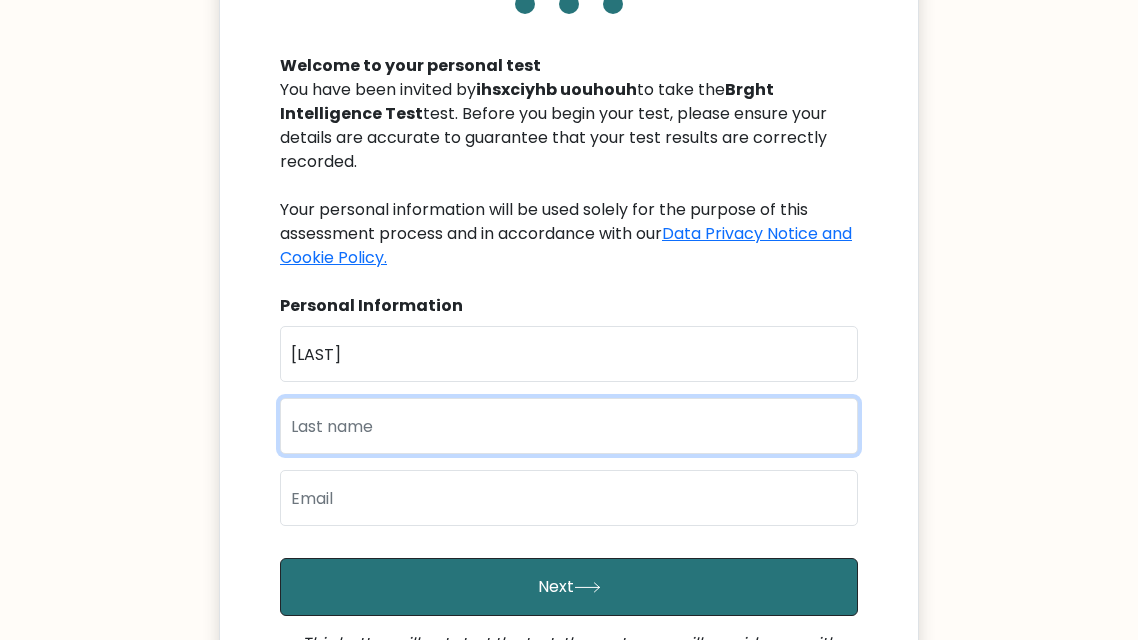 click at bounding box center (569, 426) 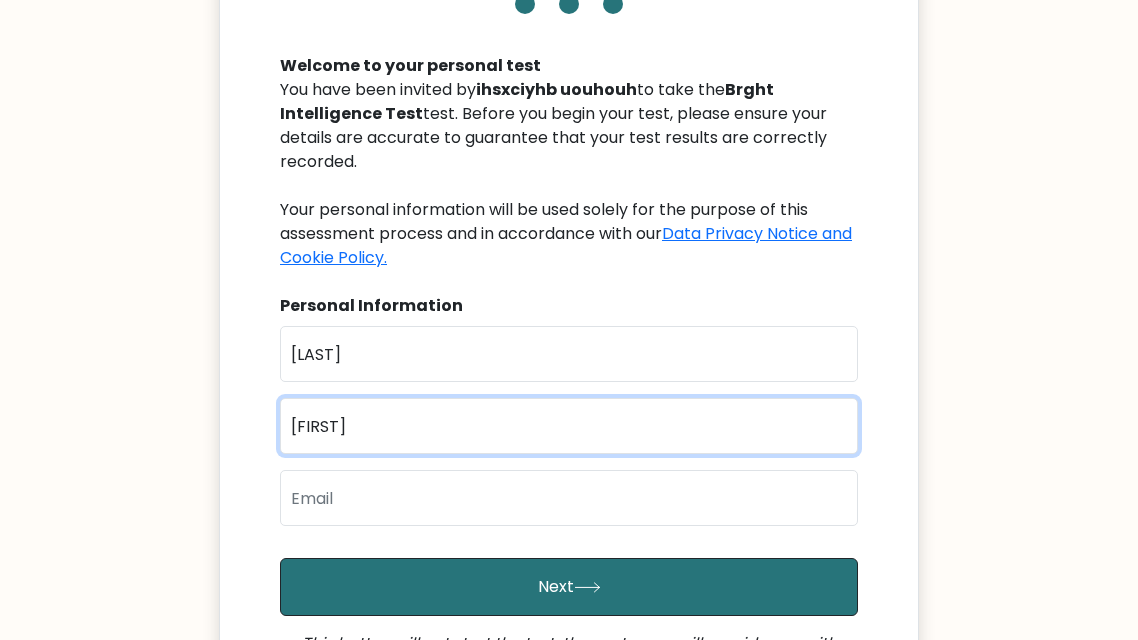 type on "[FIRST]" 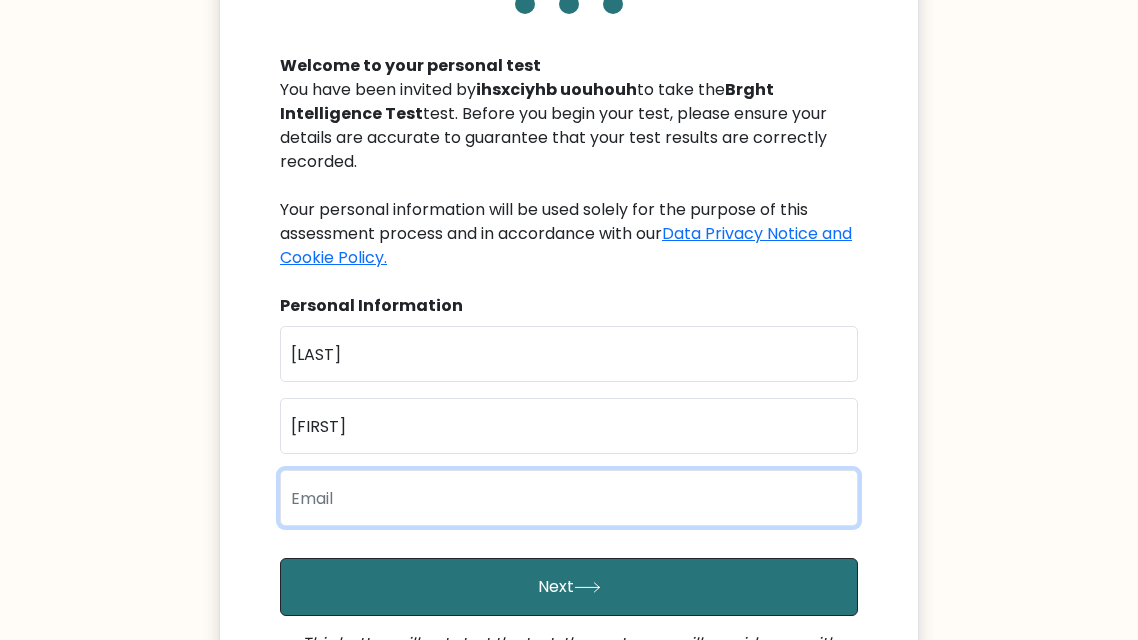 click at bounding box center [569, 498] 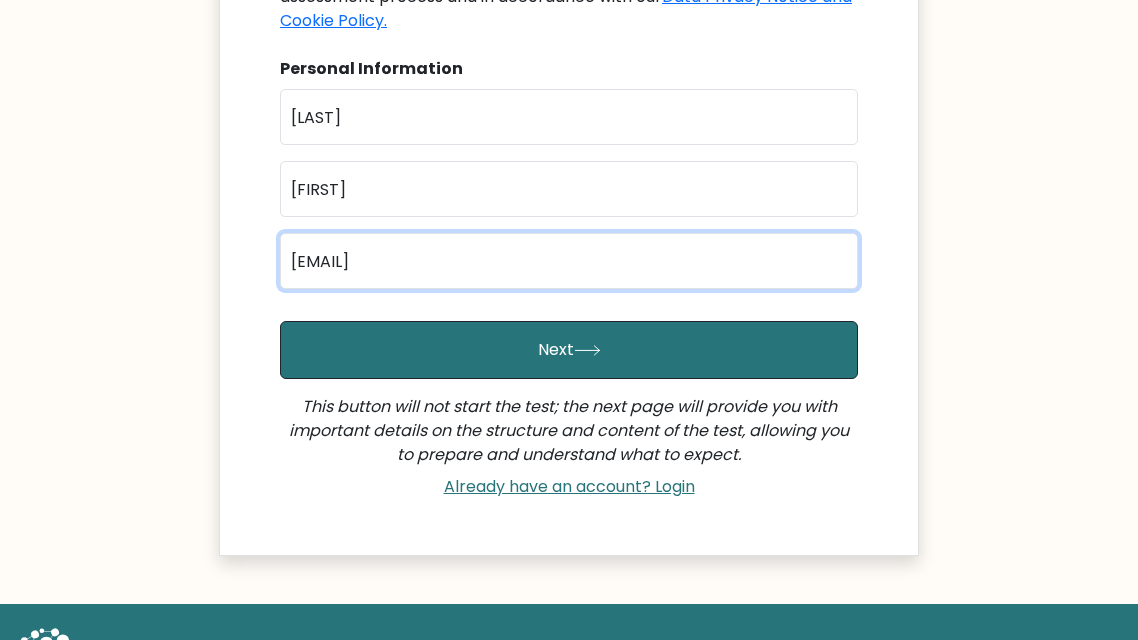 scroll, scrollTop: 421, scrollLeft: 0, axis: vertical 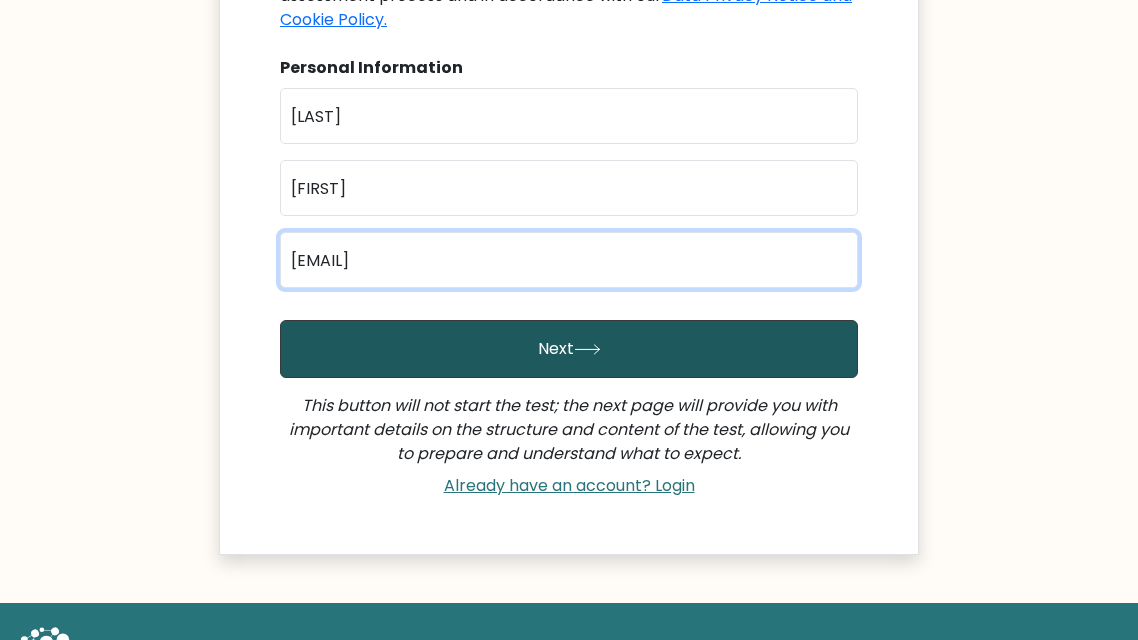 type on "[USERNAME]@[DOMAIN]" 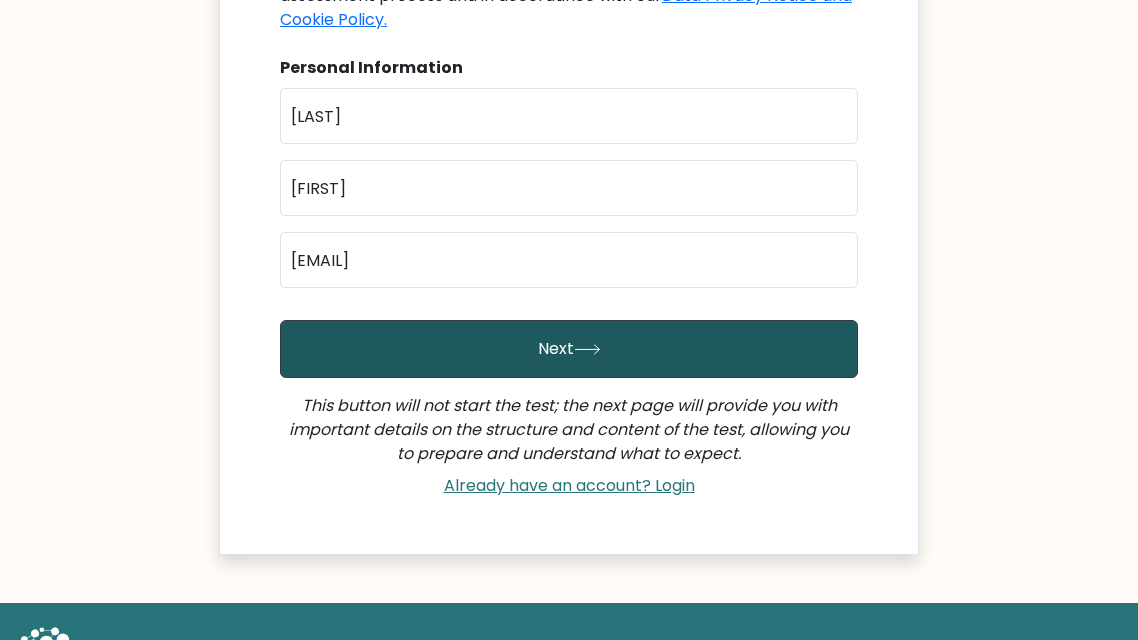 click on "Next" at bounding box center [569, 349] 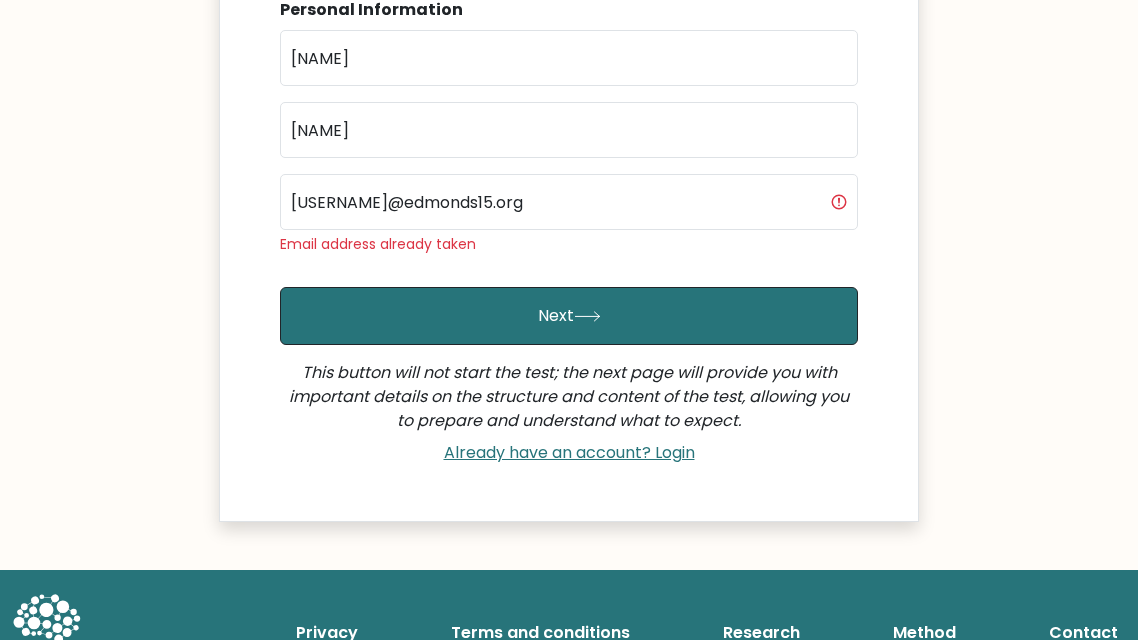 scroll, scrollTop: 475, scrollLeft: 0, axis: vertical 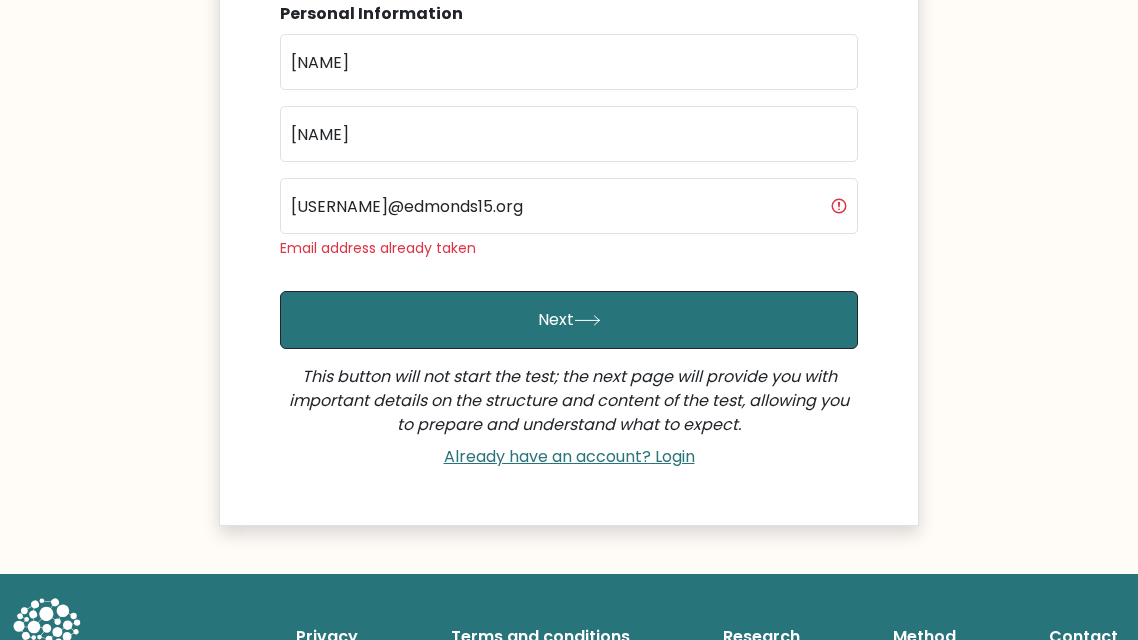 click on "Next" at bounding box center (569, 320) 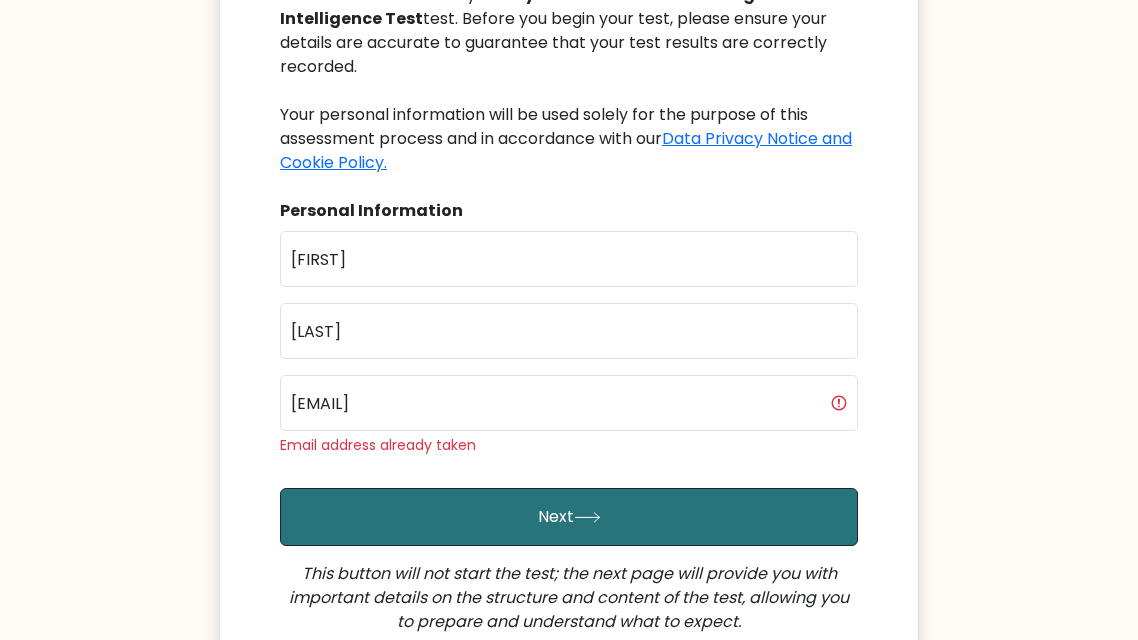 scroll, scrollTop: 300, scrollLeft: 0, axis: vertical 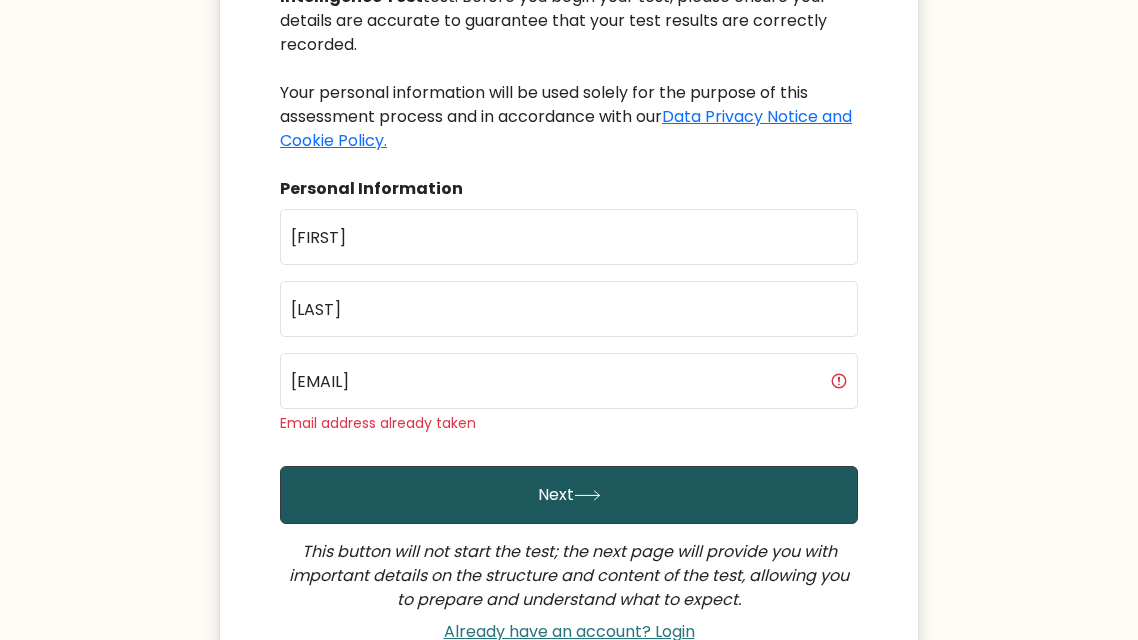 click on "Next" at bounding box center (569, 495) 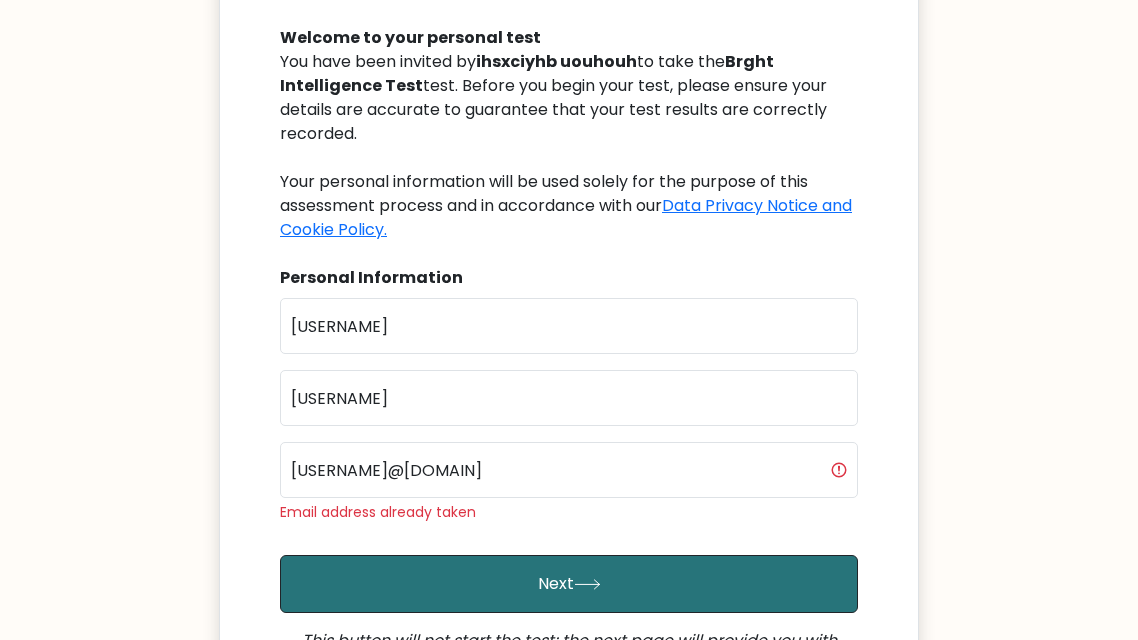 scroll, scrollTop: 164, scrollLeft: 0, axis: vertical 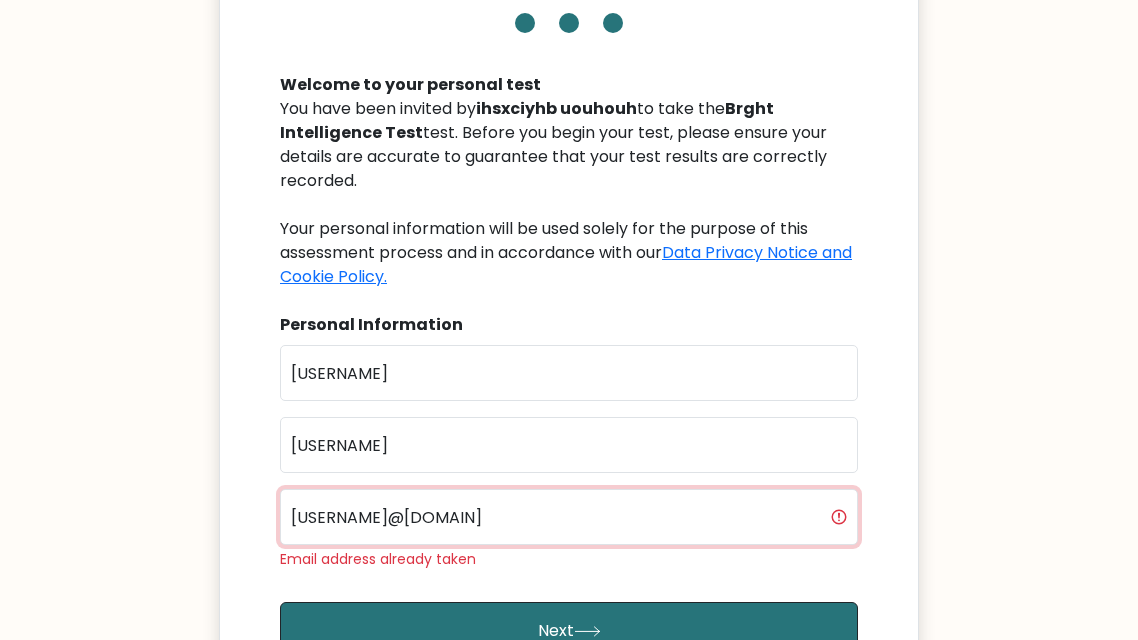 click on "[EMAIL]" at bounding box center (569, 517) 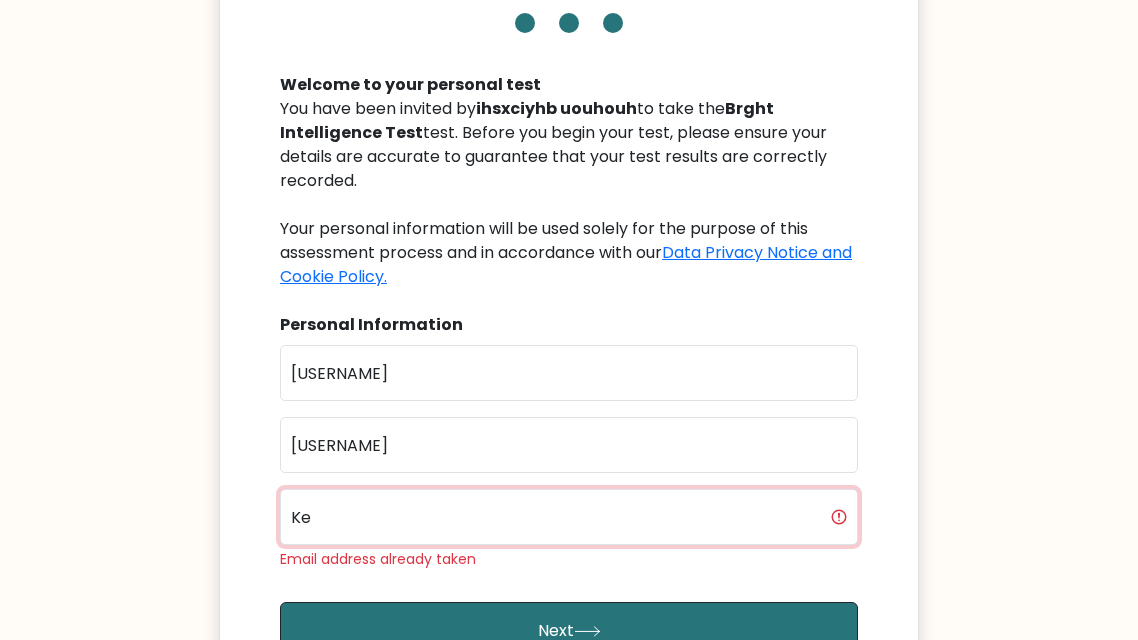 type on "K" 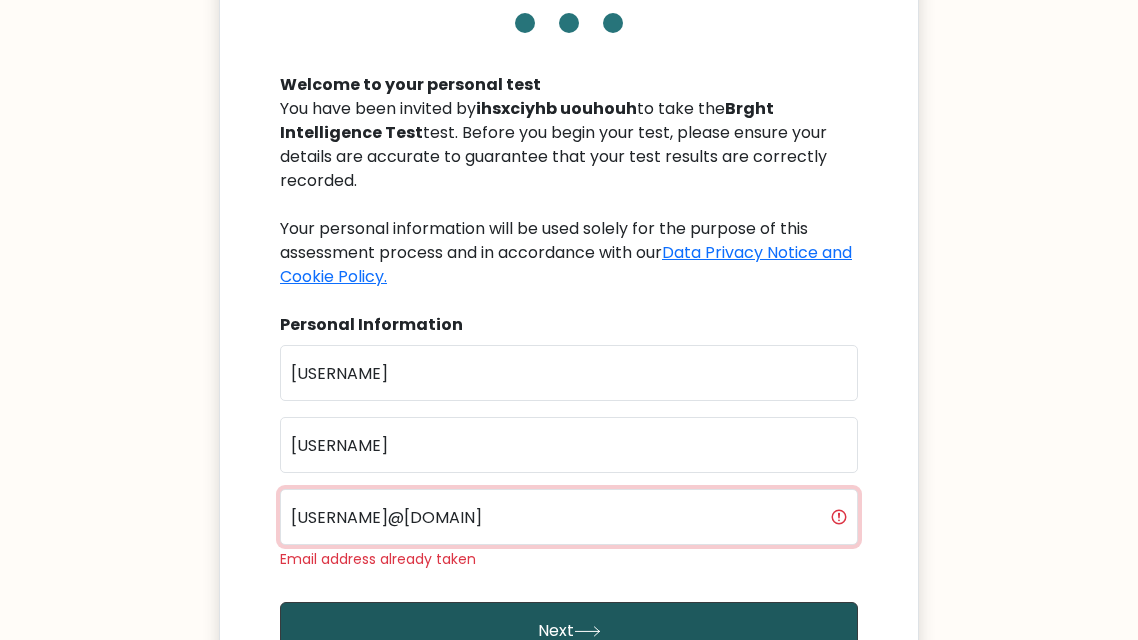 type on "dagne0525@gmail.com" 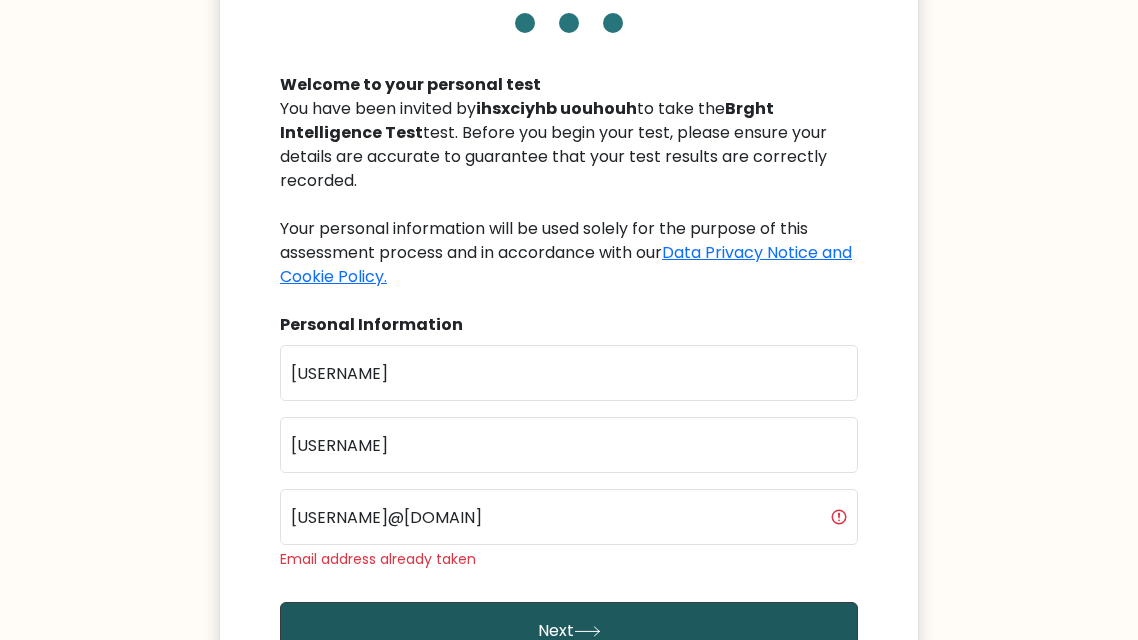 click 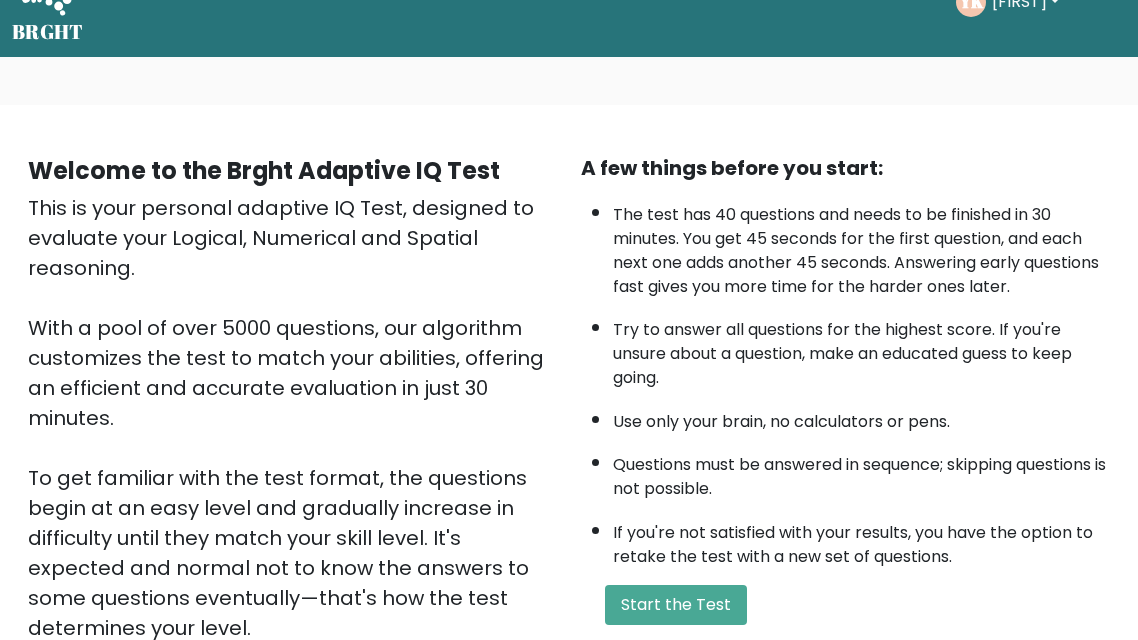 scroll, scrollTop: 224, scrollLeft: 0, axis: vertical 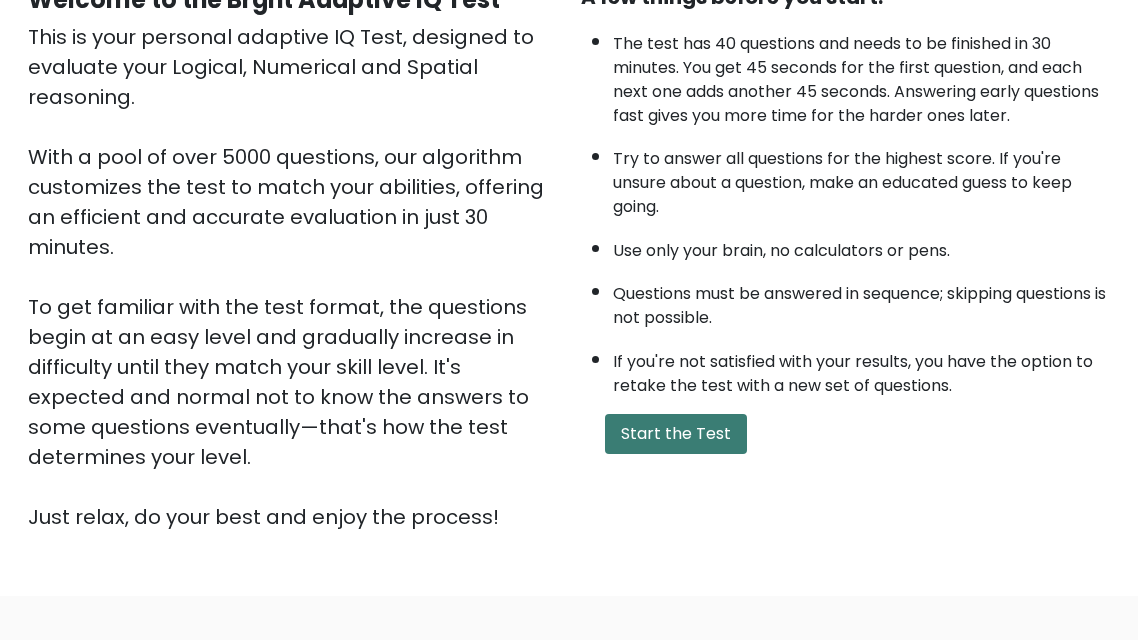 click on "Start the Test" at bounding box center [676, 434] 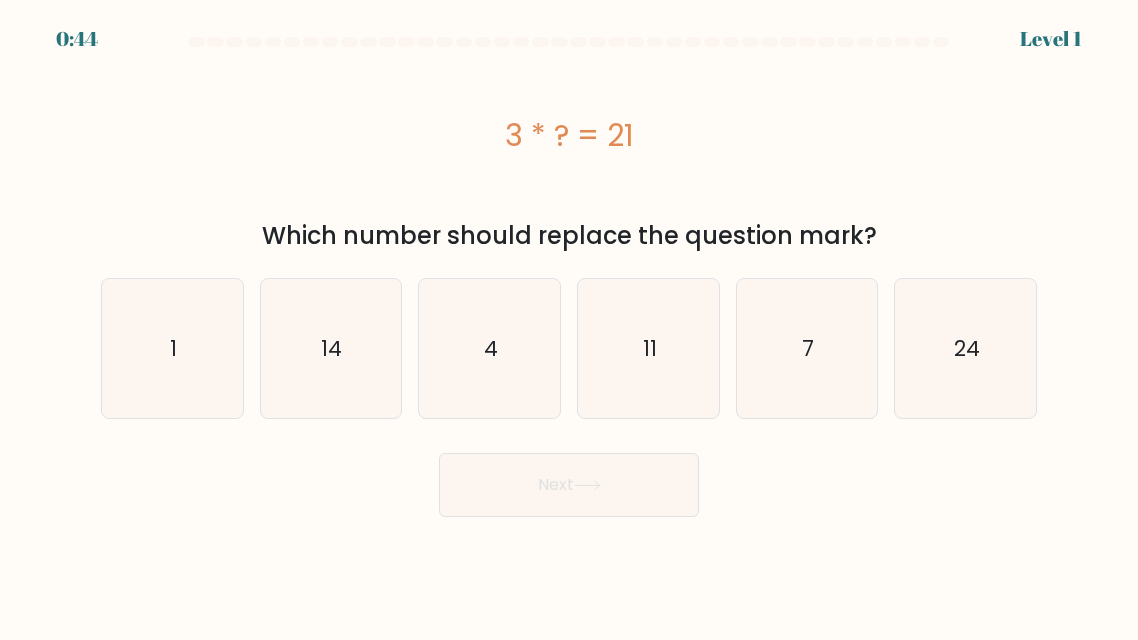 scroll, scrollTop: 0, scrollLeft: 0, axis: both 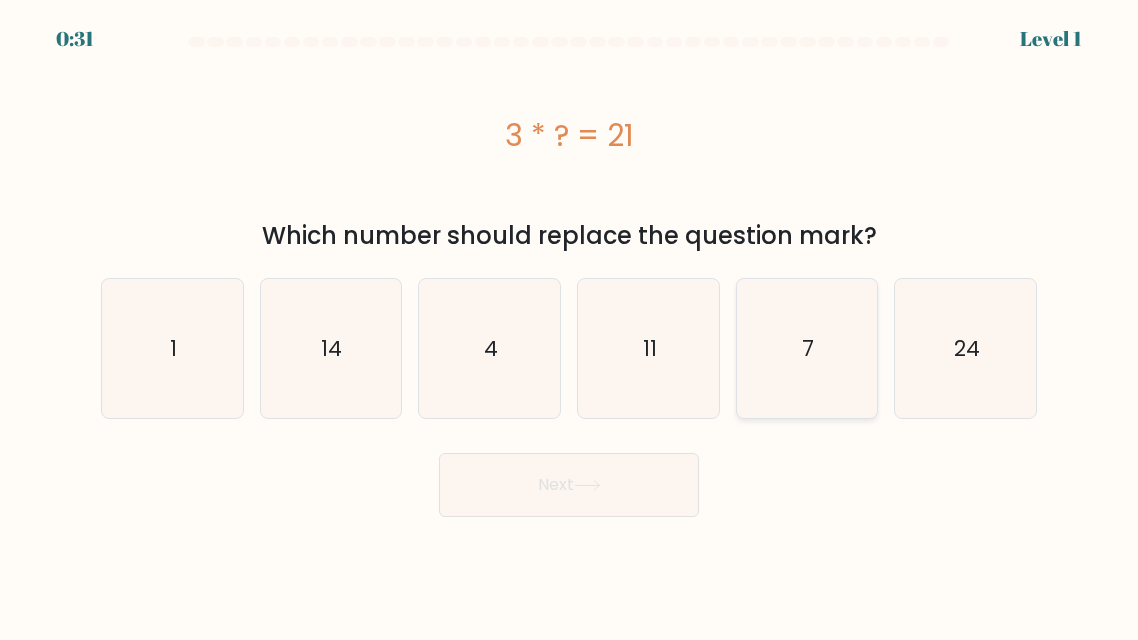 click on "7" 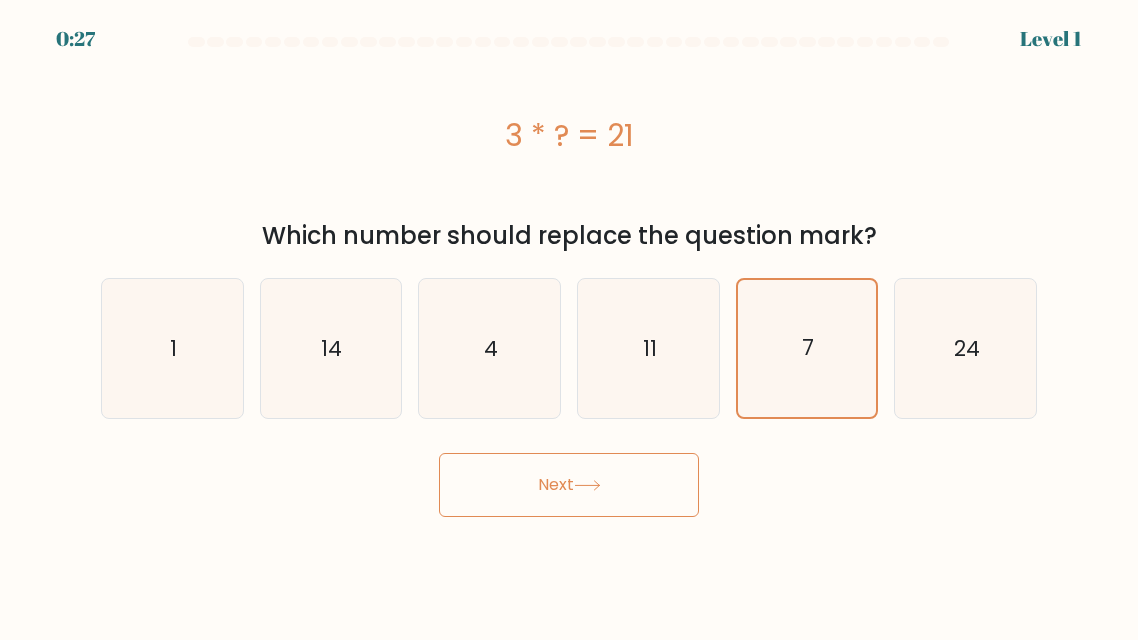 click 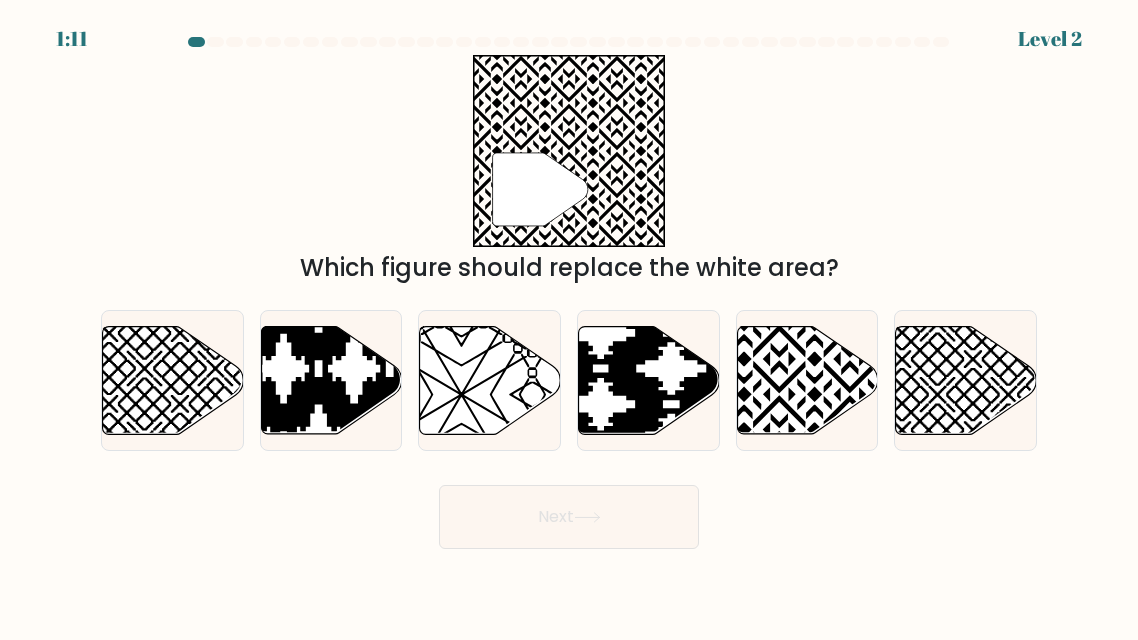 click on "Next" at bounding box center (569, 512) 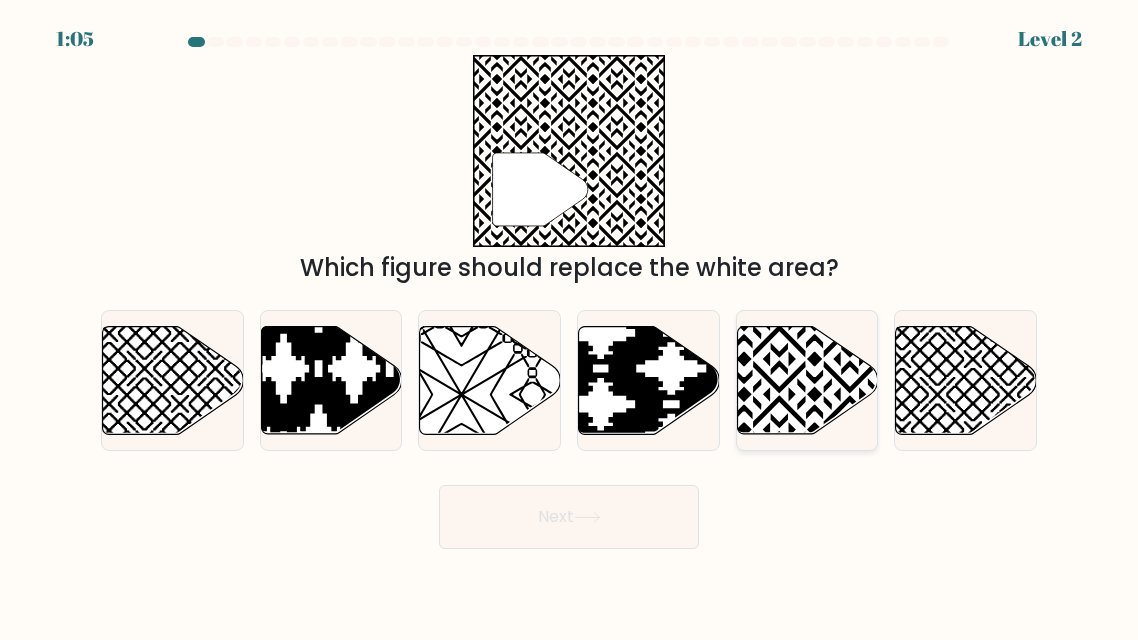 click 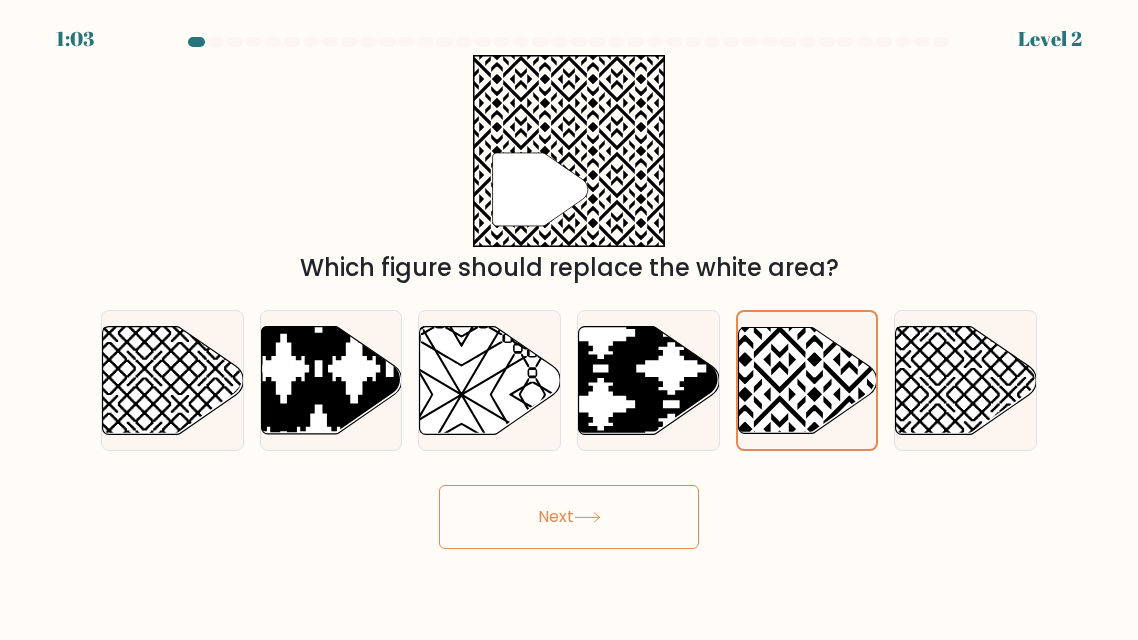 click on "Next" at bounding box center [569, 517] 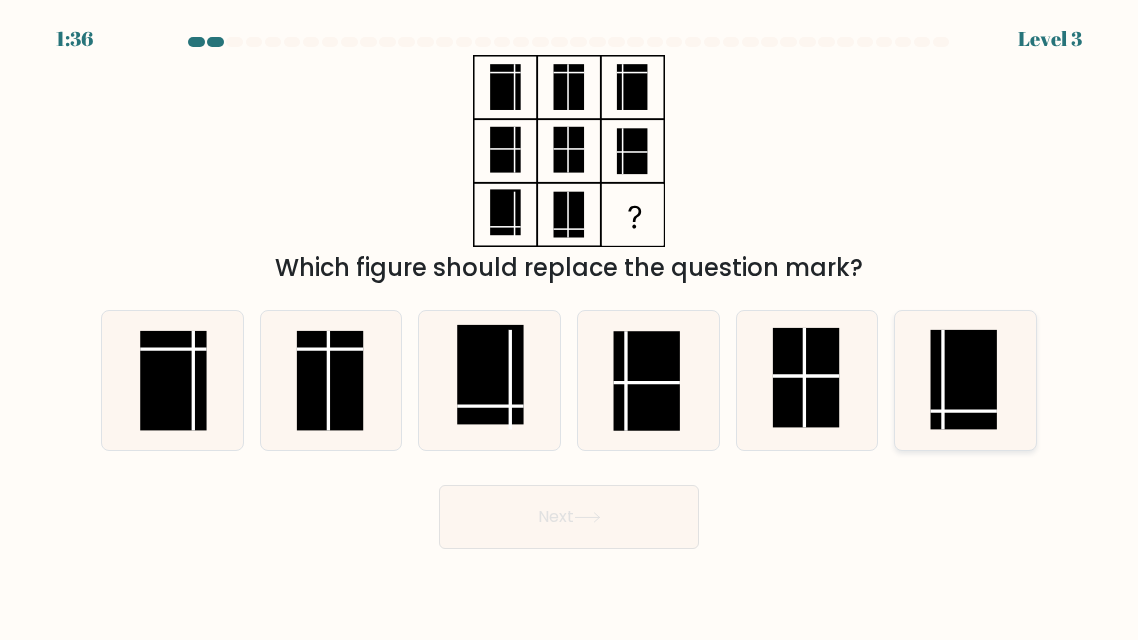 click 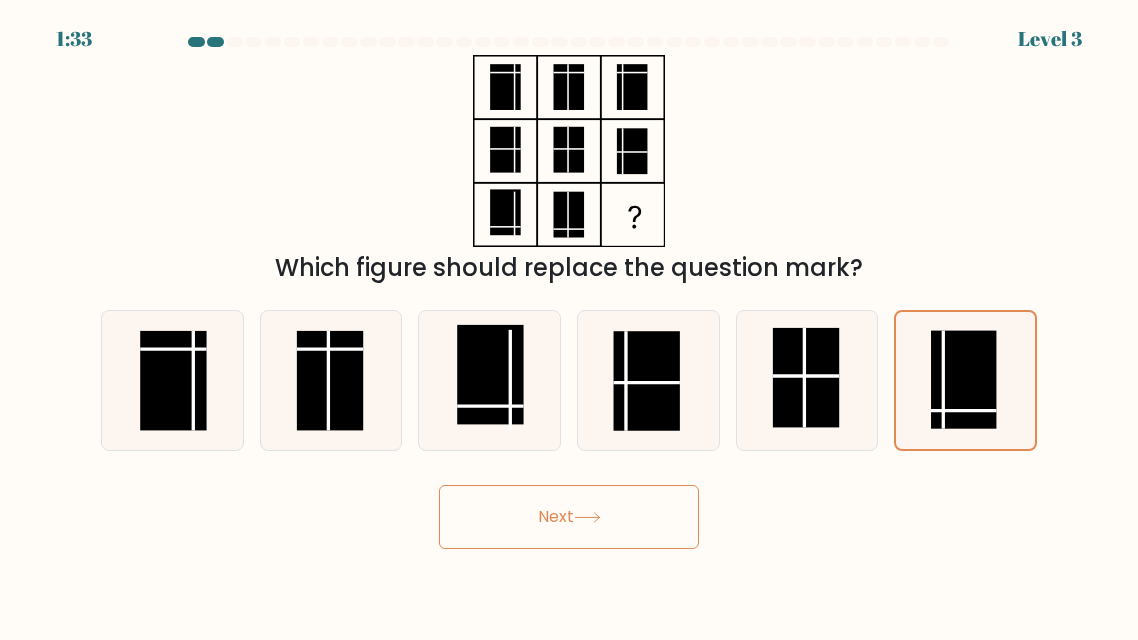 click on "Next" at bounding box center (569, 517) 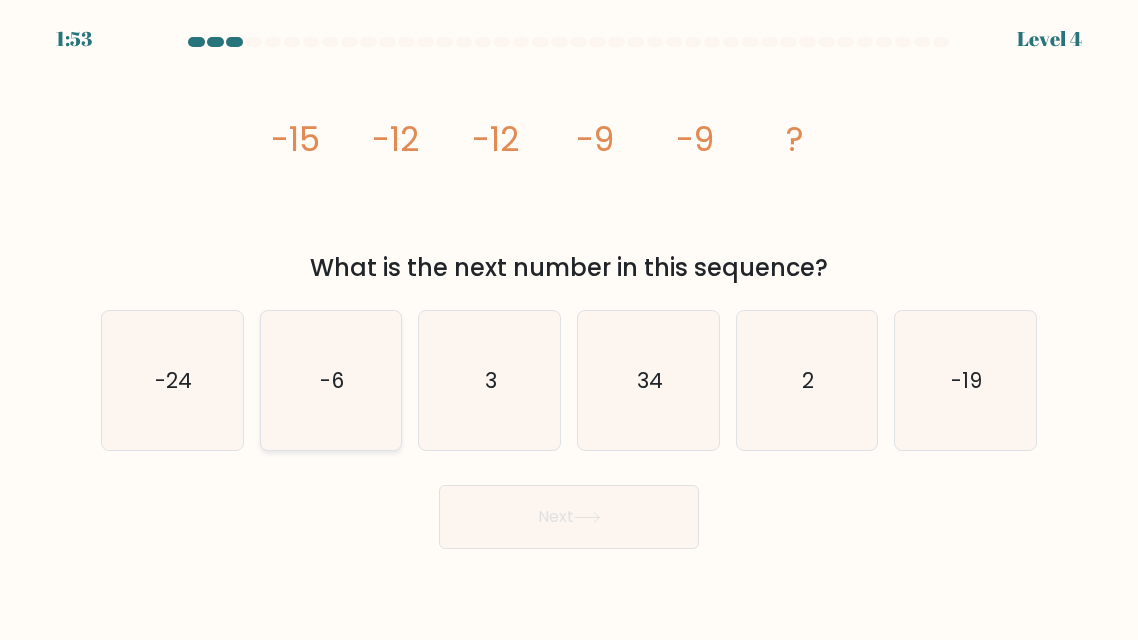 click on "-6" 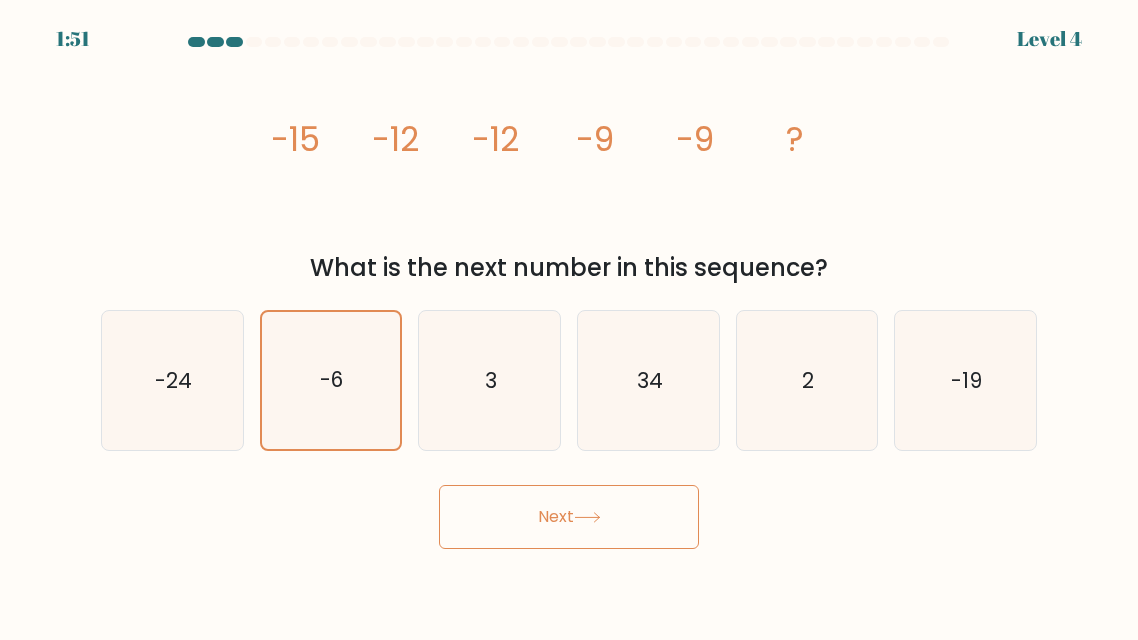 click on "Next" at bounding box center (569, 517) 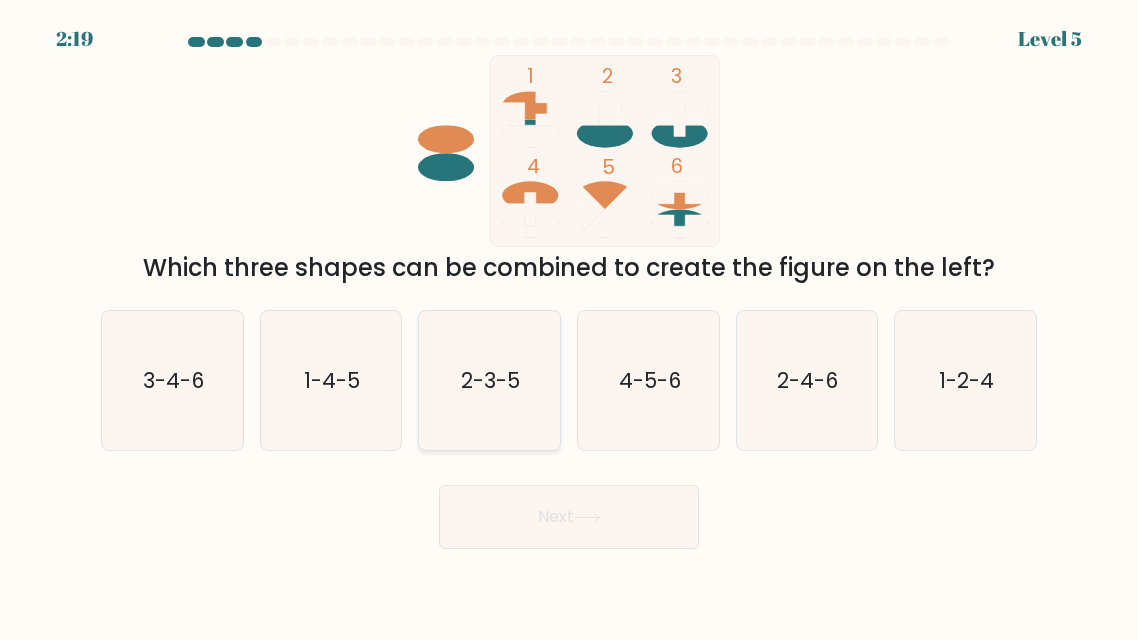 drag, startPoint x: 495, startPoint y: 518, endPoint x: 555, endPoint y: 375, distance: 155.0774 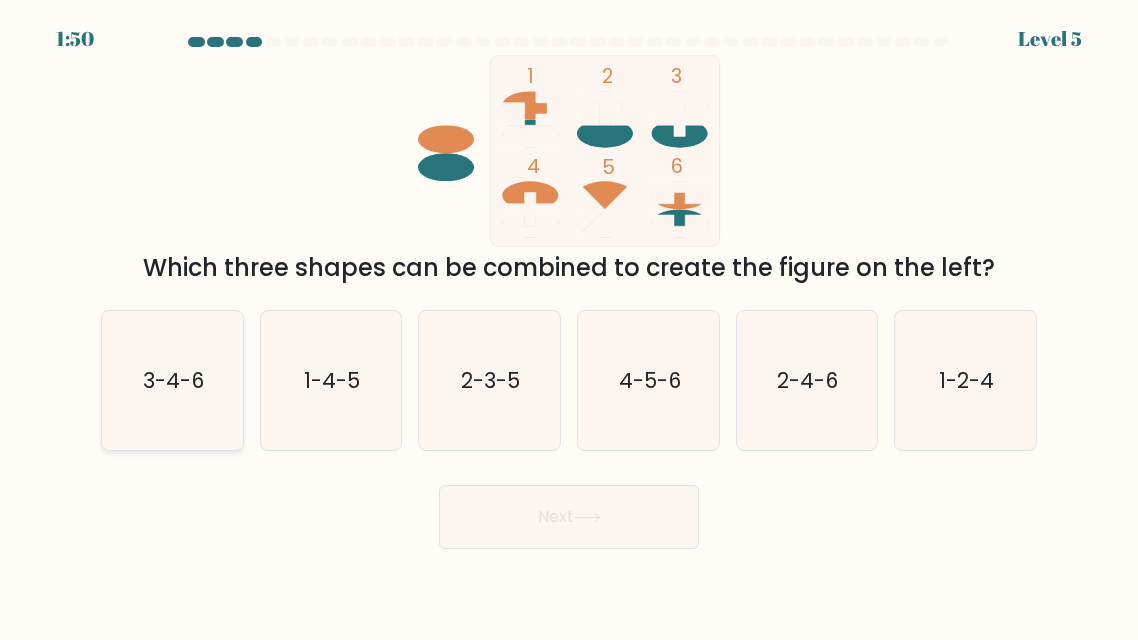 click on "3-4-6" 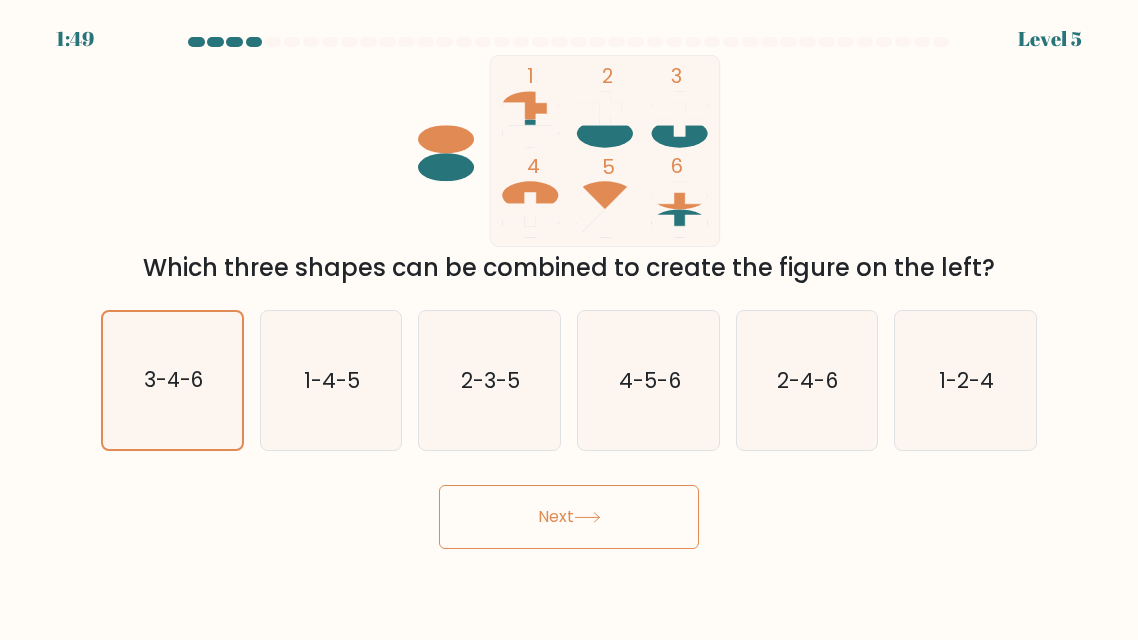 click on "Next" at bounding box center [569, 517] 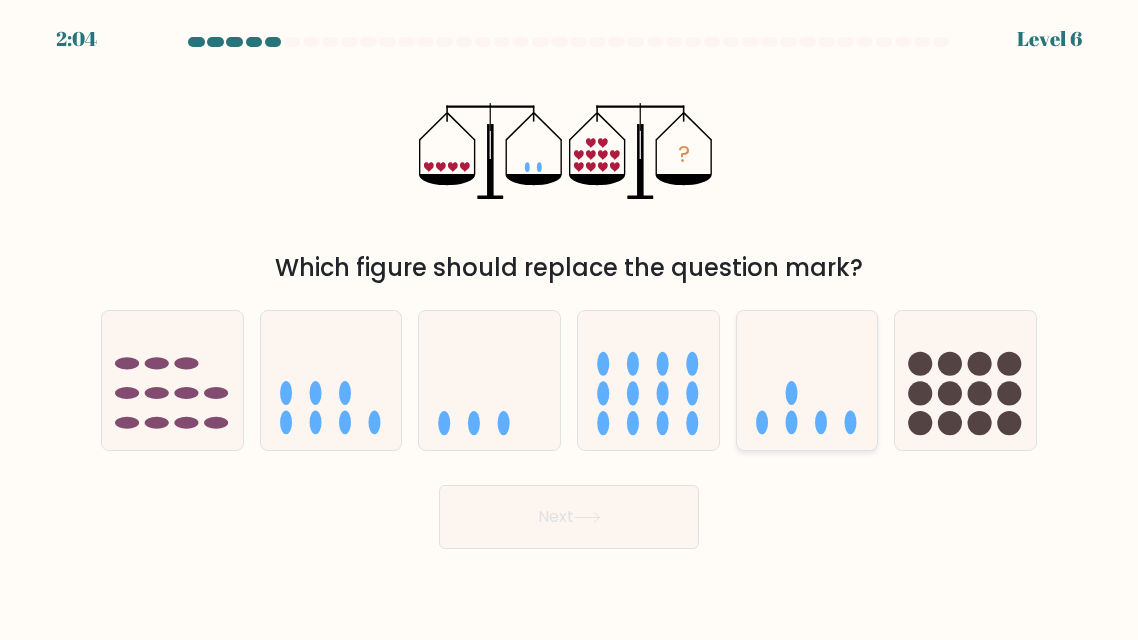 click 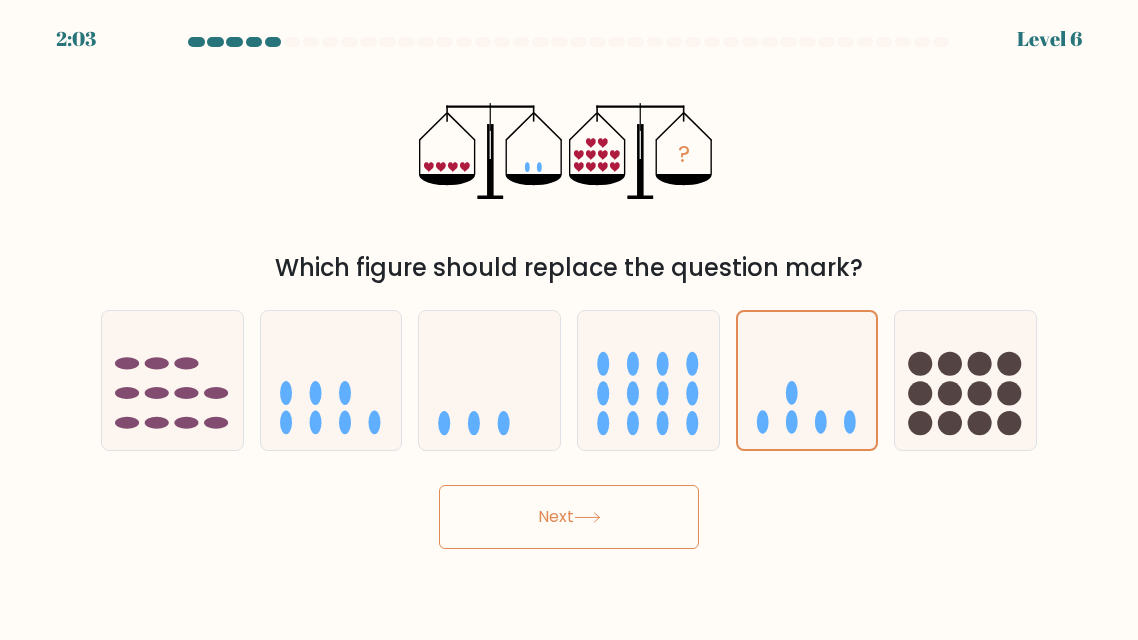 click on "Next" at bounding box center (569, 517) 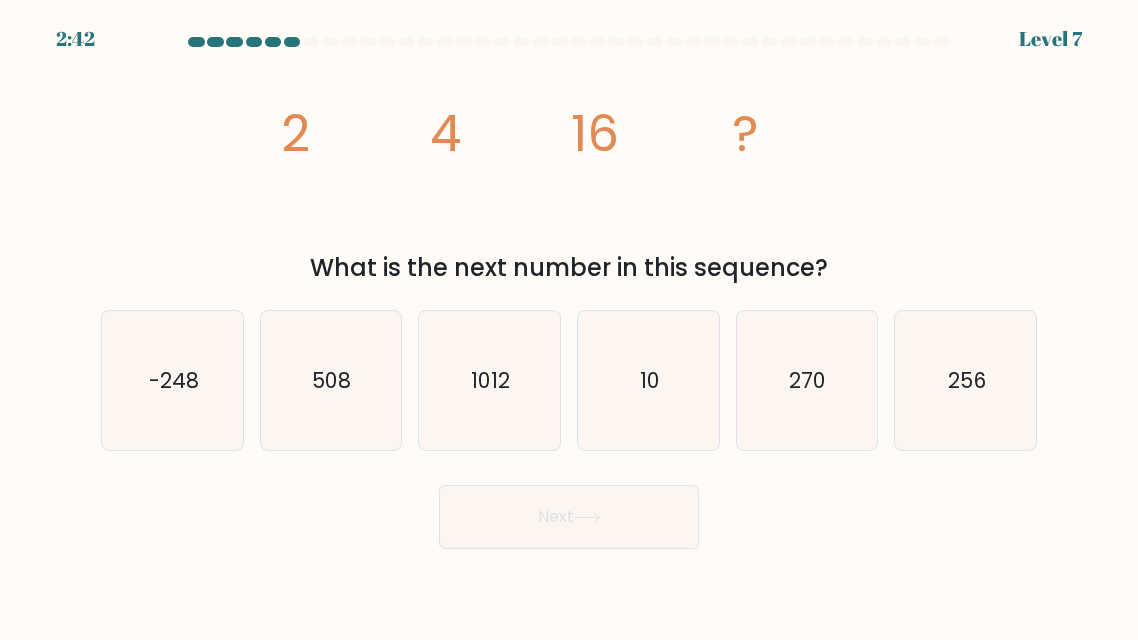 click on "Next" at bounding box center [569, 517] 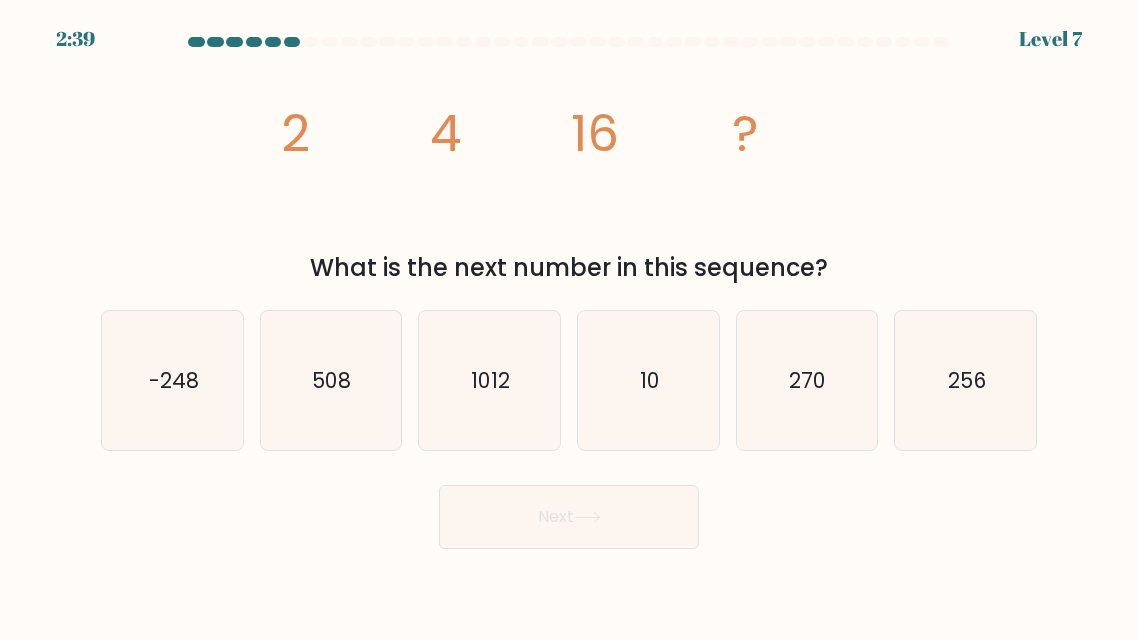 click on "image/svg+xml
2
4
16
?" 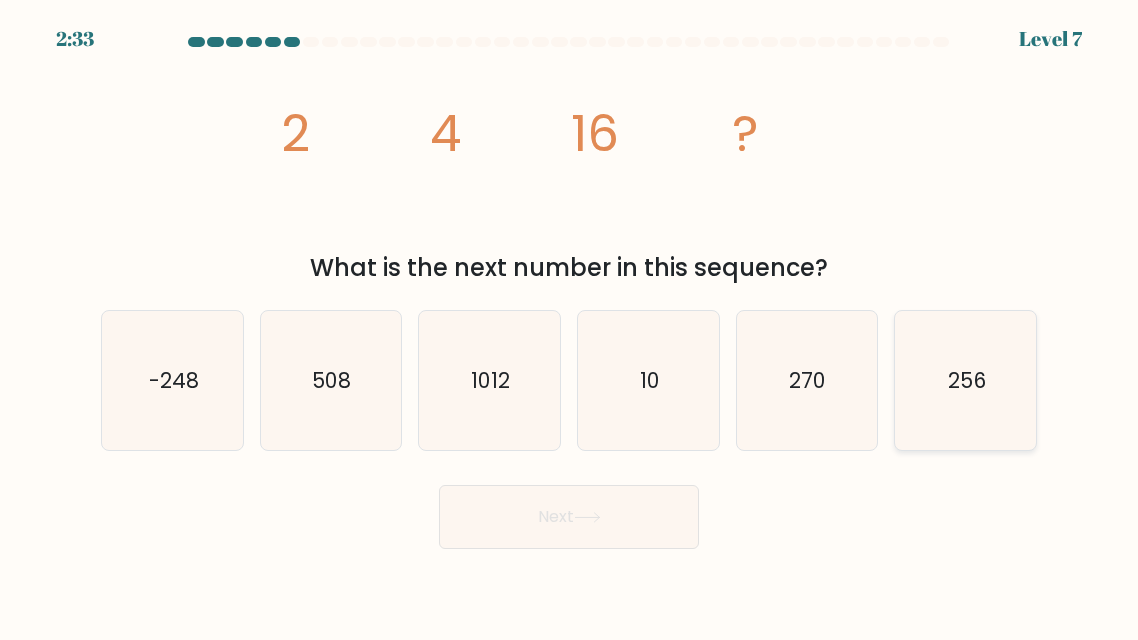 click on "256" 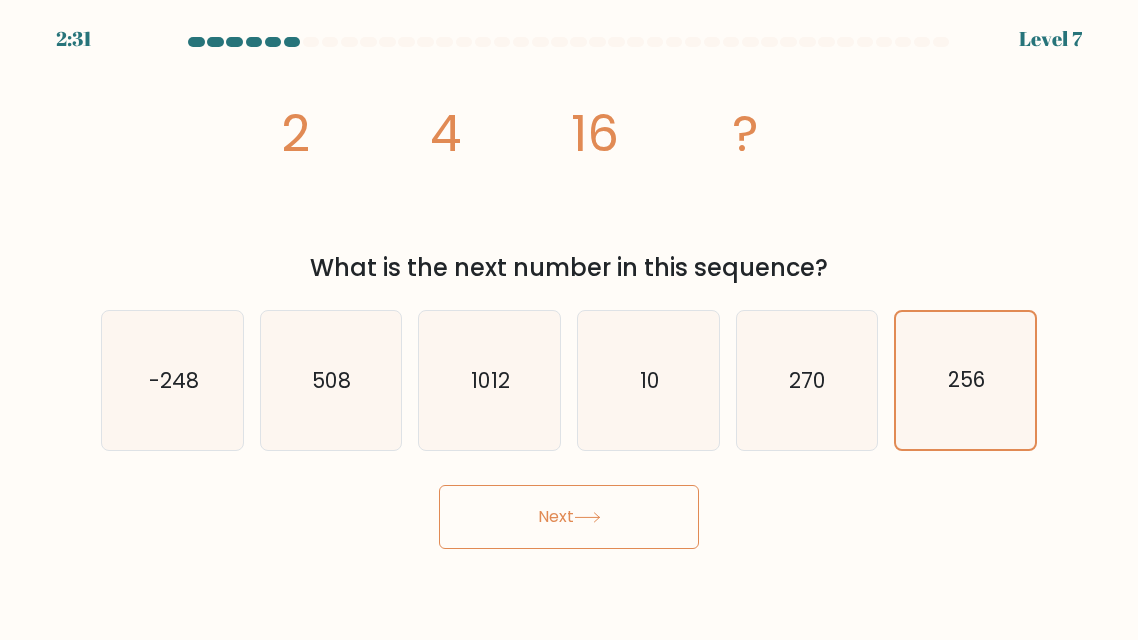 click on "Next" at bounding box center (569, 517) 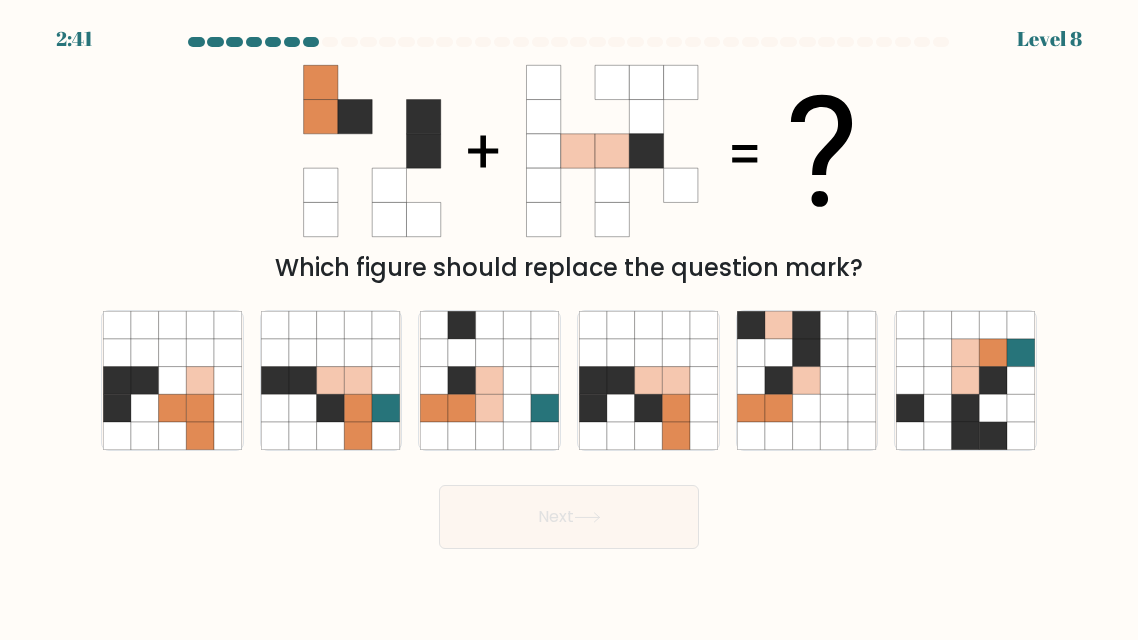 click on "2:41
Level 8" at bounding box center (569, 320) 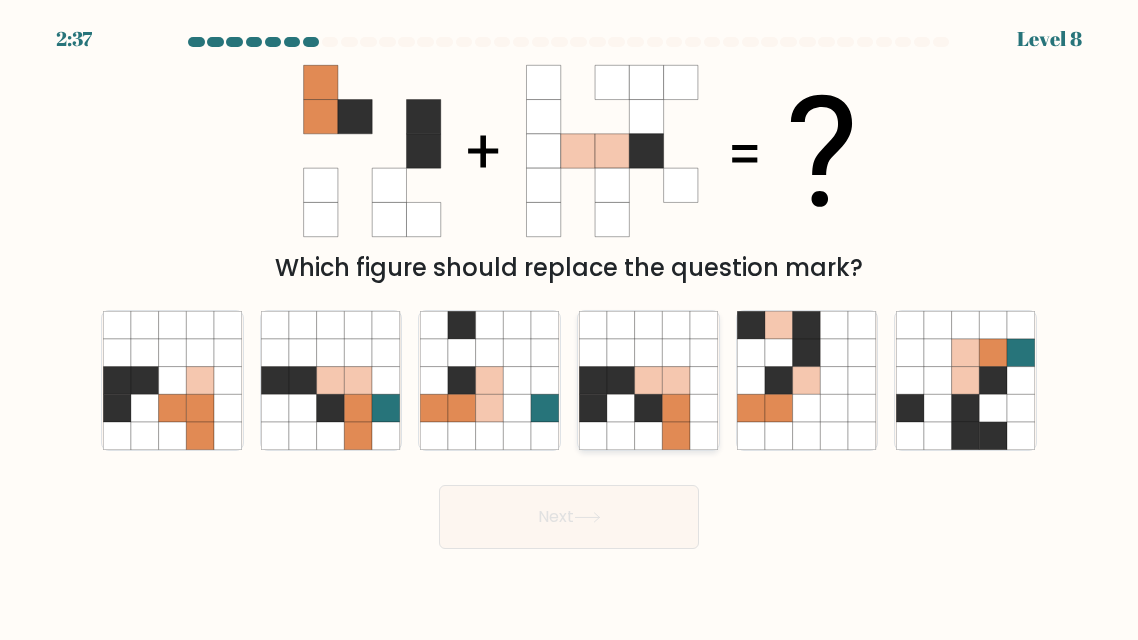 click 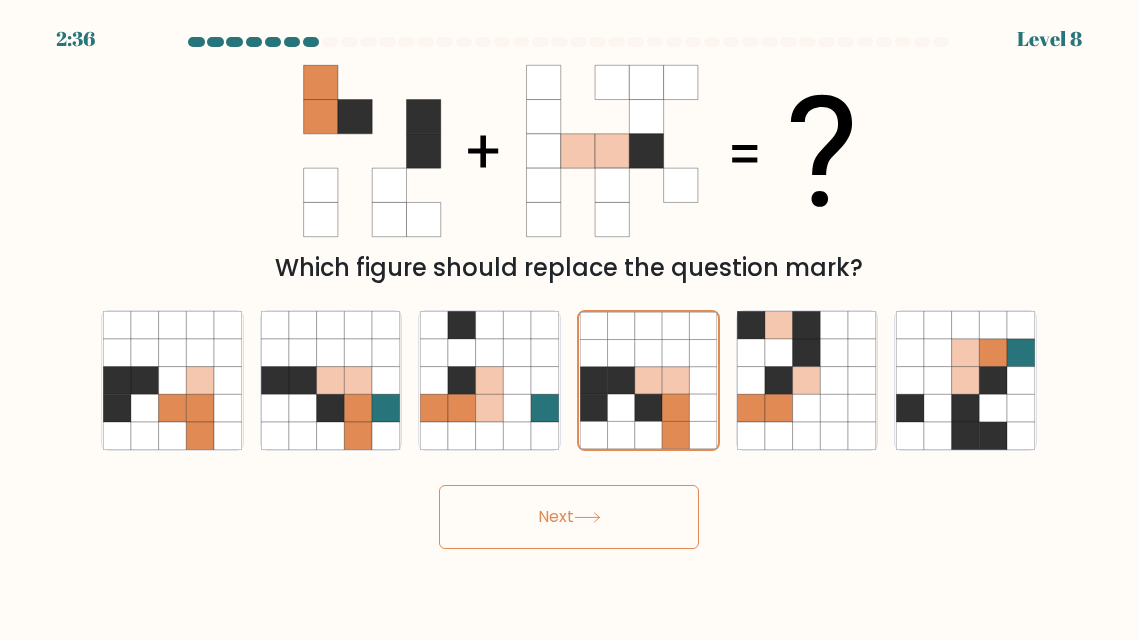 click on "Next" at bounding box center [569, 517] 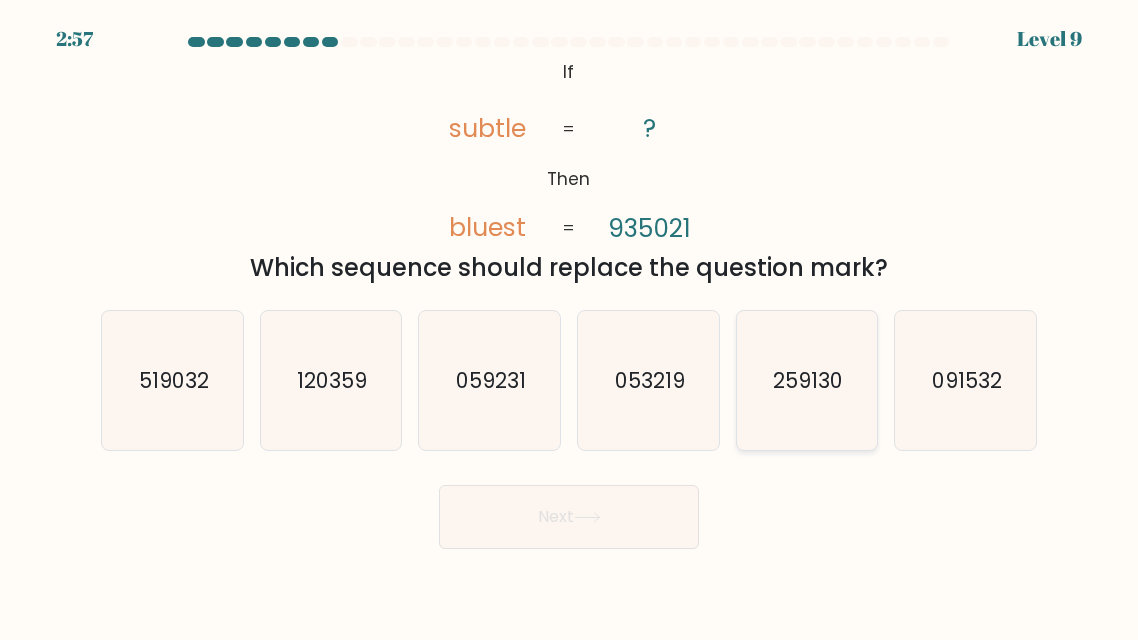 click on "259130" 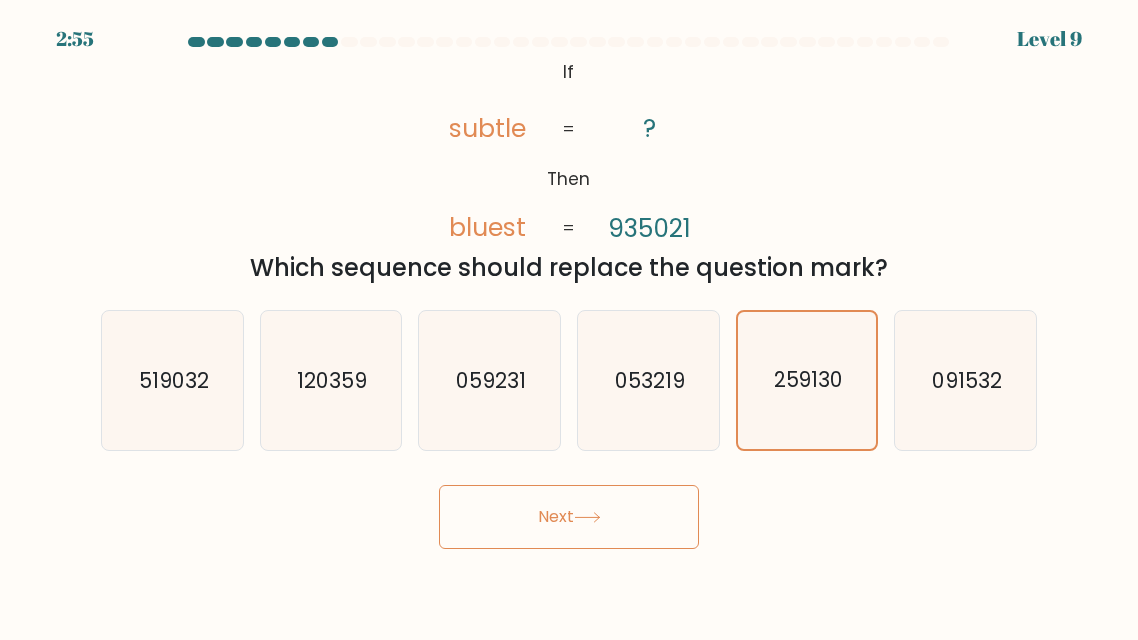 click on "Next" at bounding box center (569, 517) 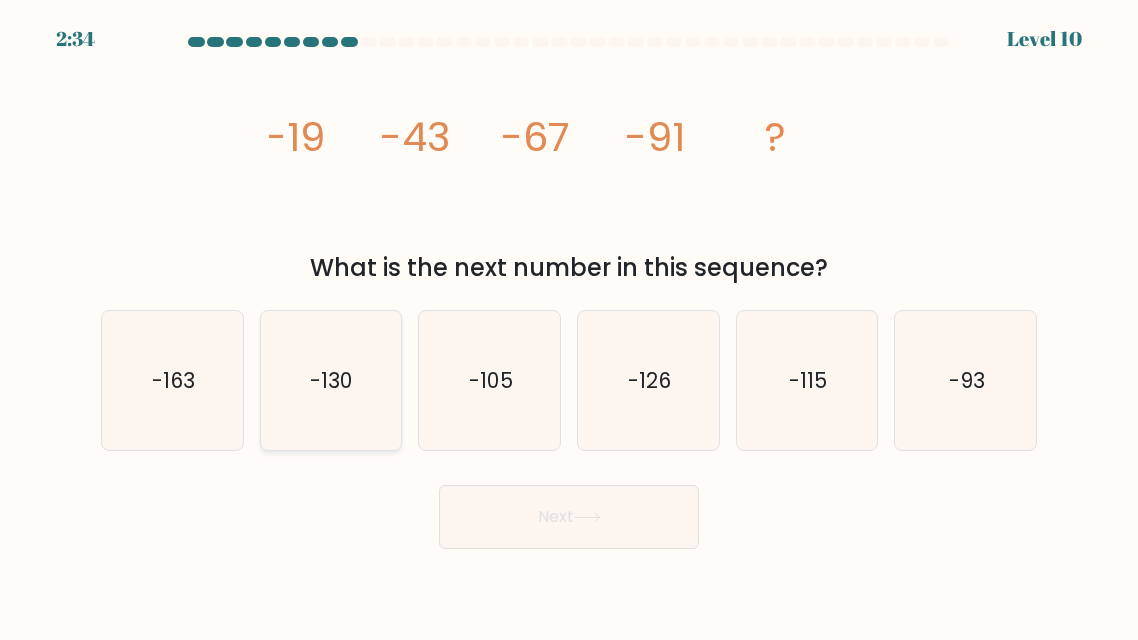 click on "-130" 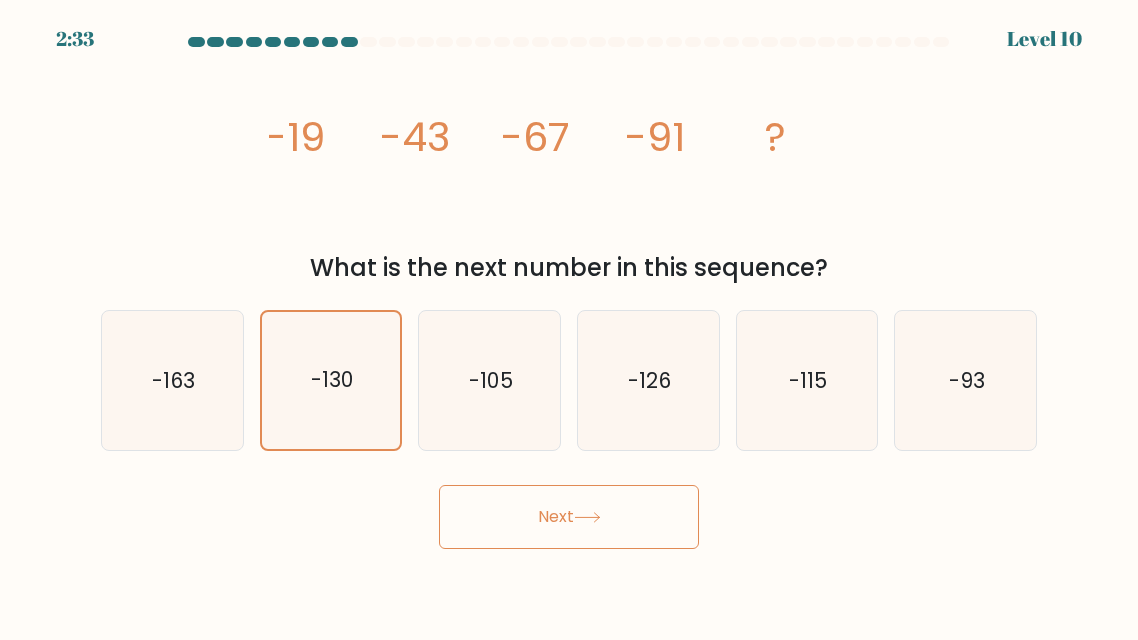 click on "Next" at bounding box center [569, 517] 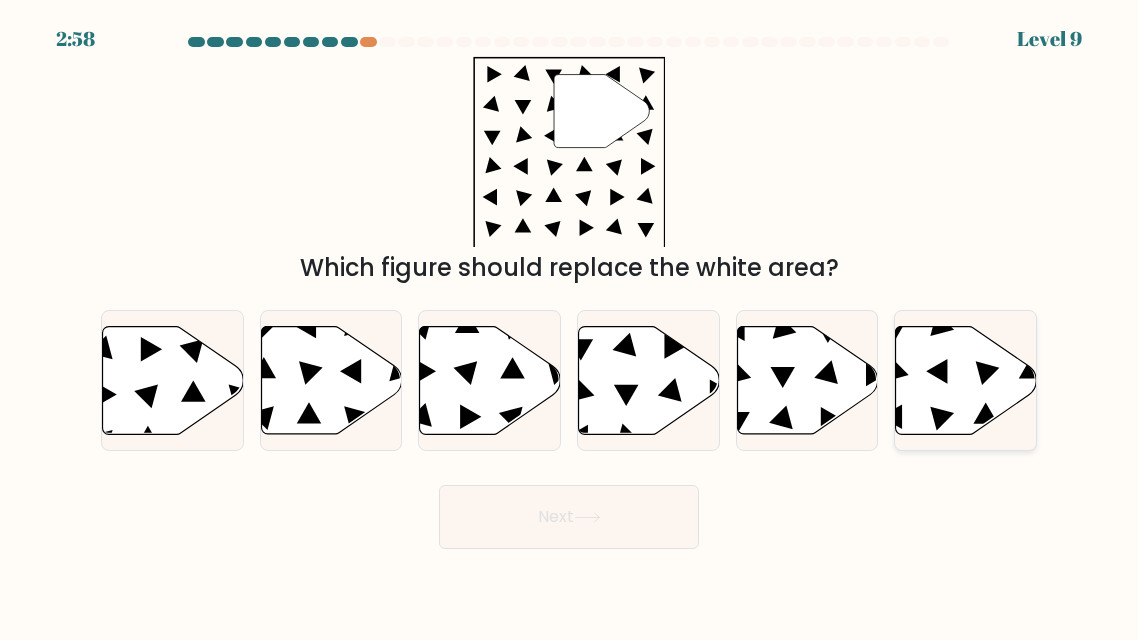 click 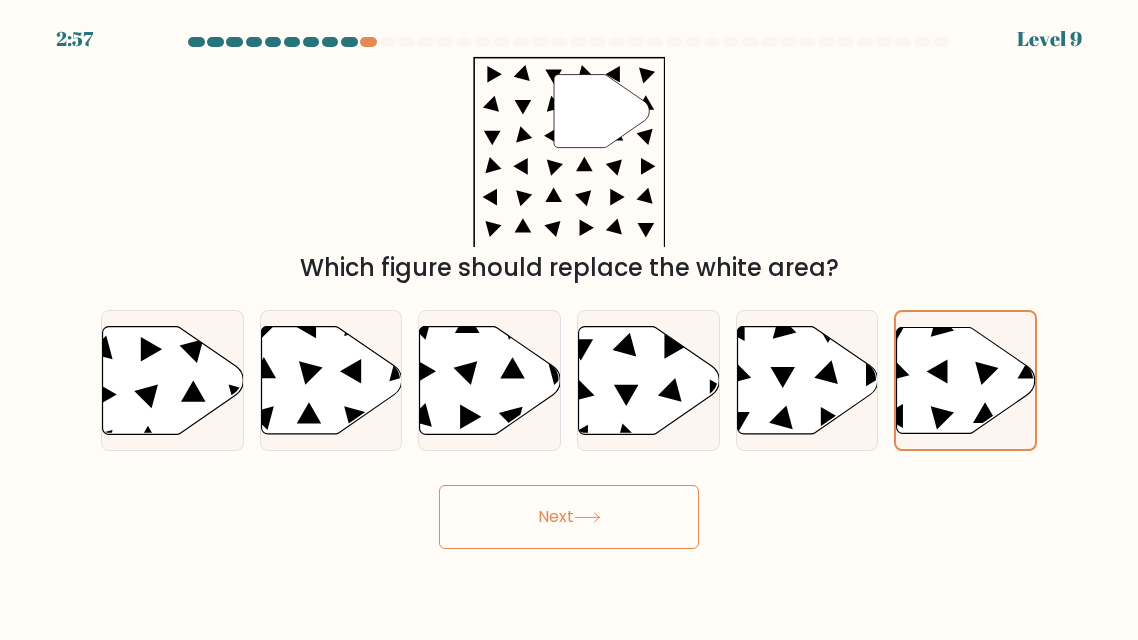 click on "Next" at bounding box center [569, 517] 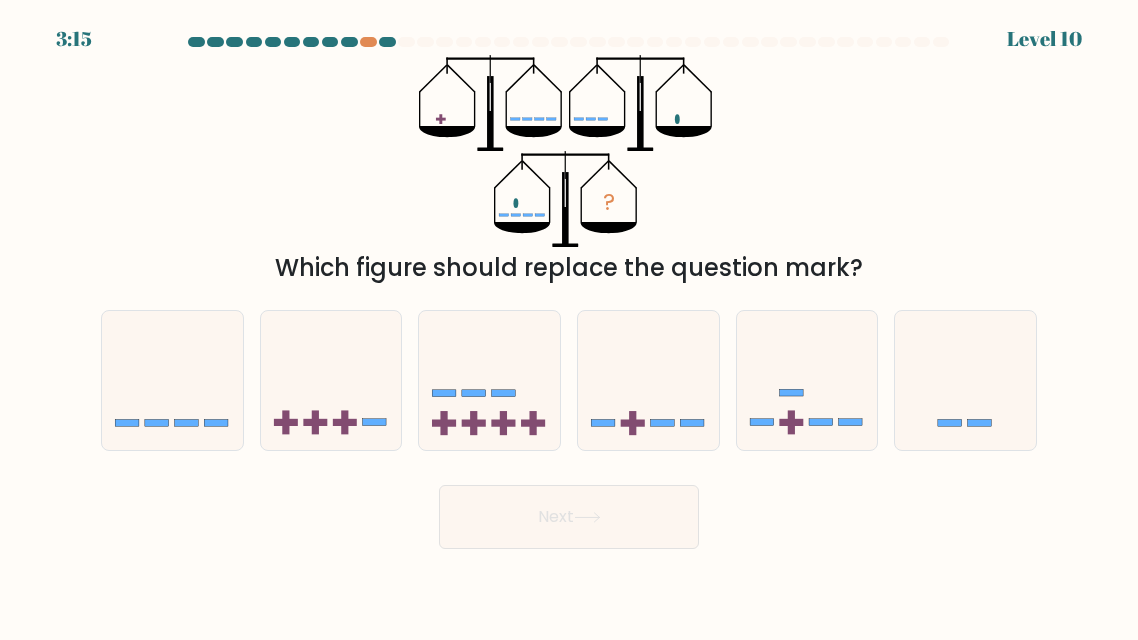 click on "3:15
Level 10" at bounding box center [569, 320] 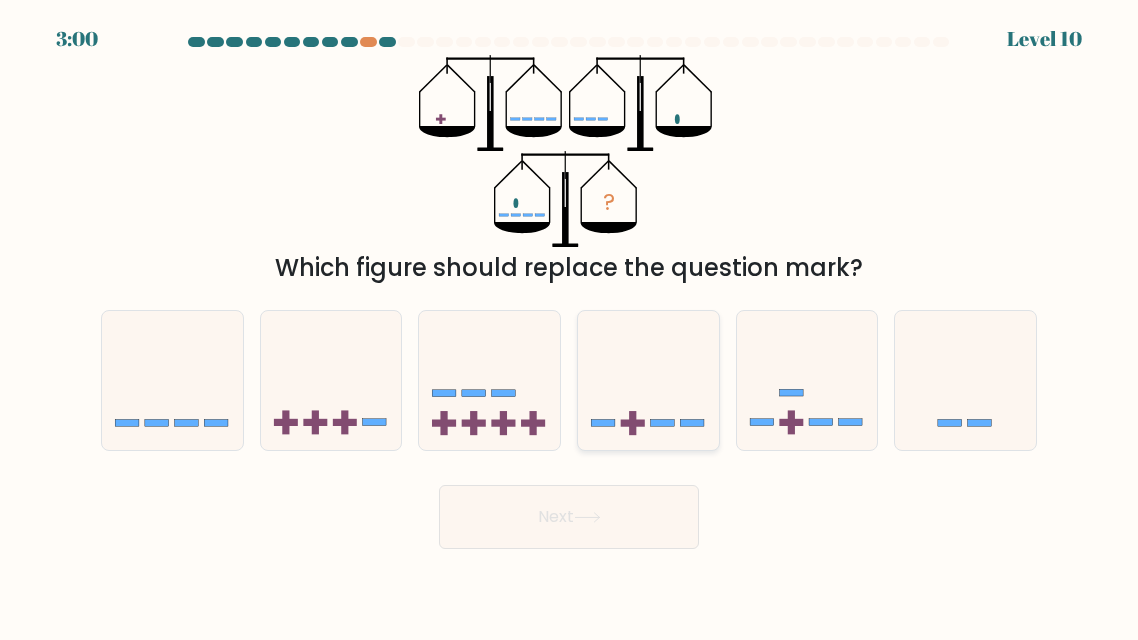 click 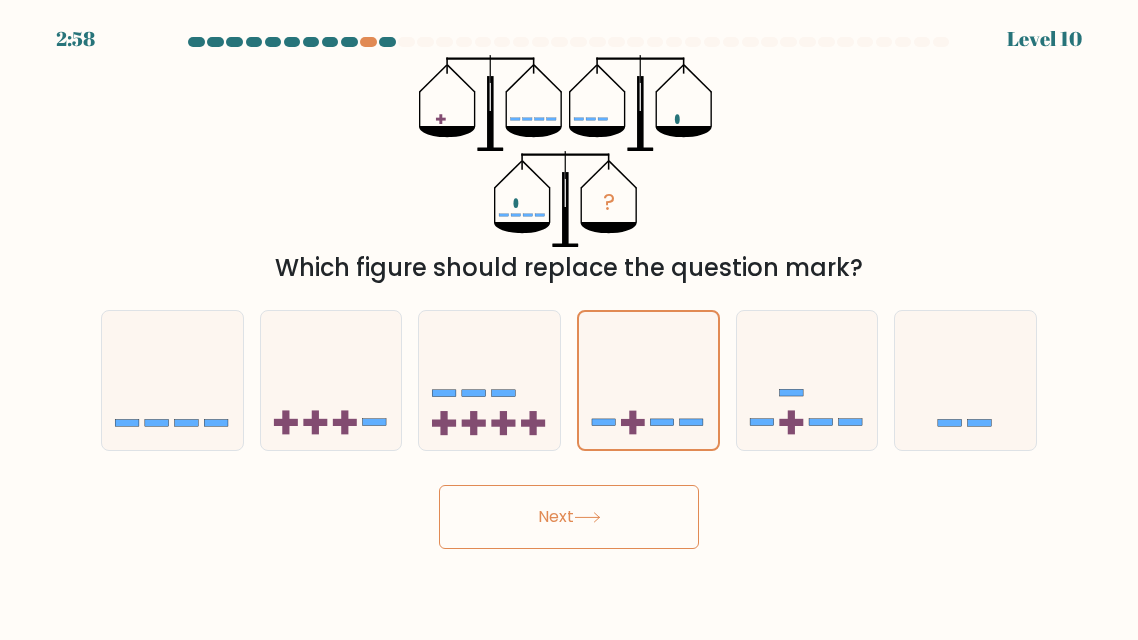 click on "Next" at bounding box center (569, 517) 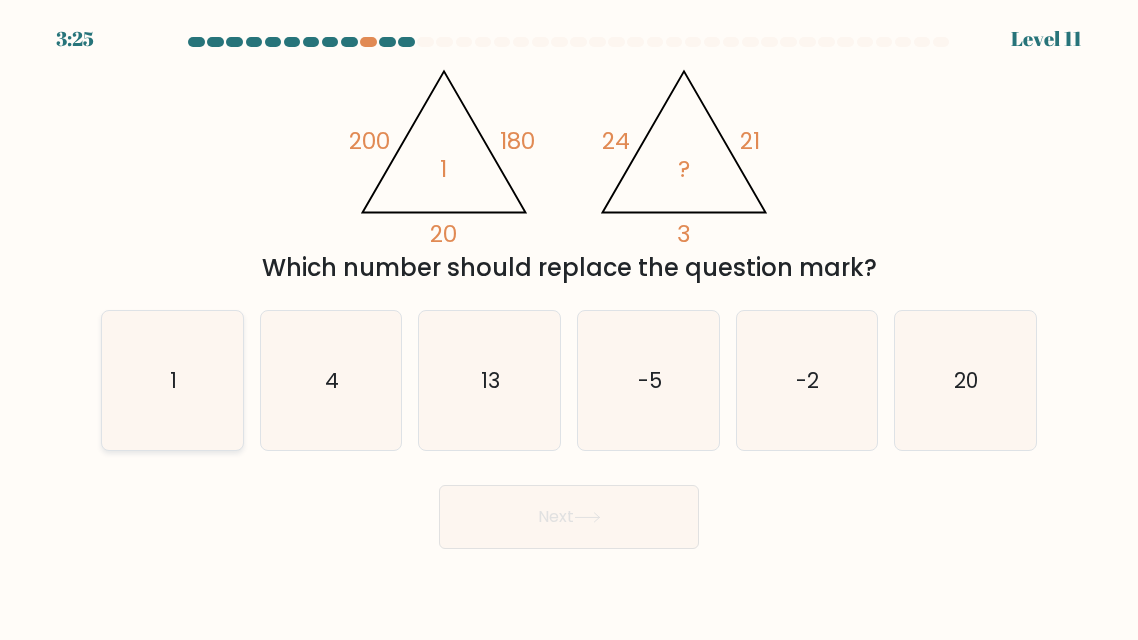 click on "1" 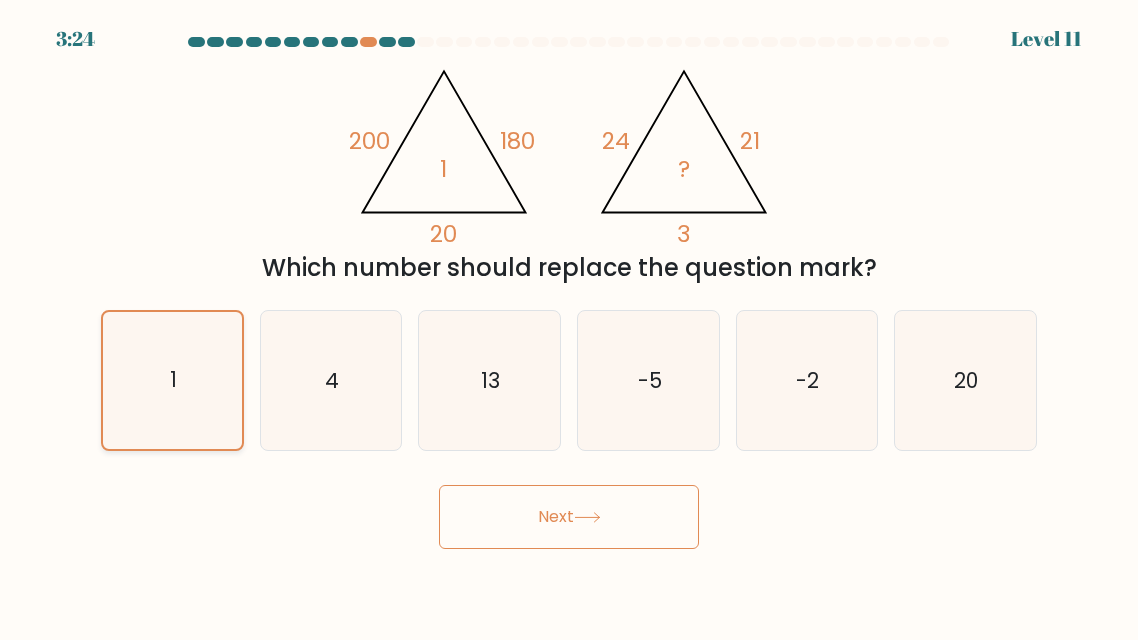 click on "1" 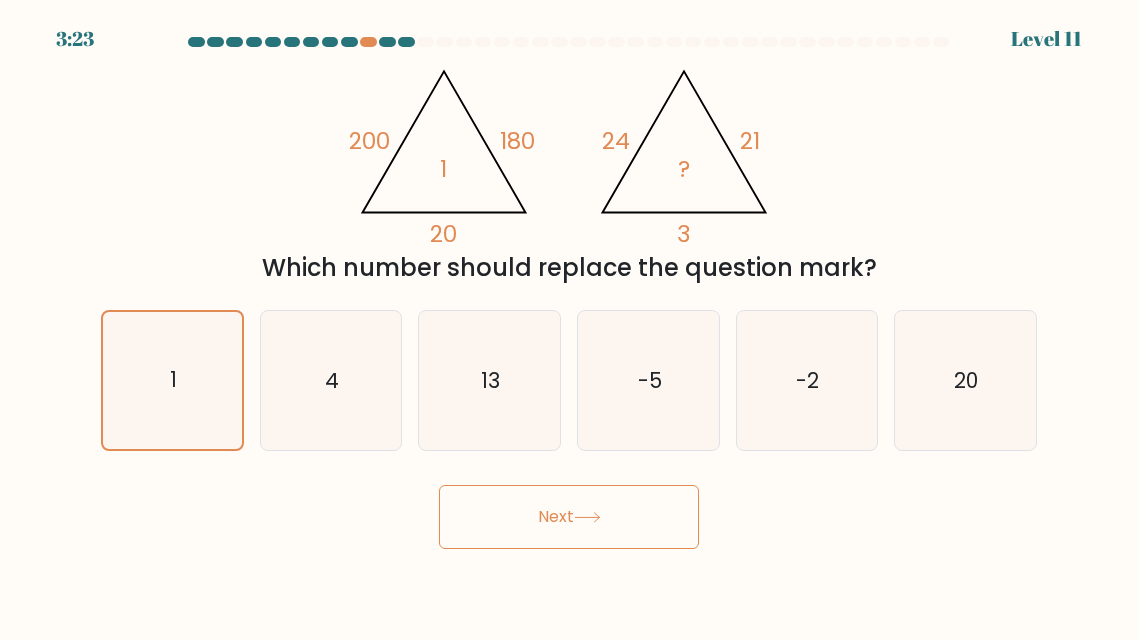 click on "Next" at bounding box center [569, 517] 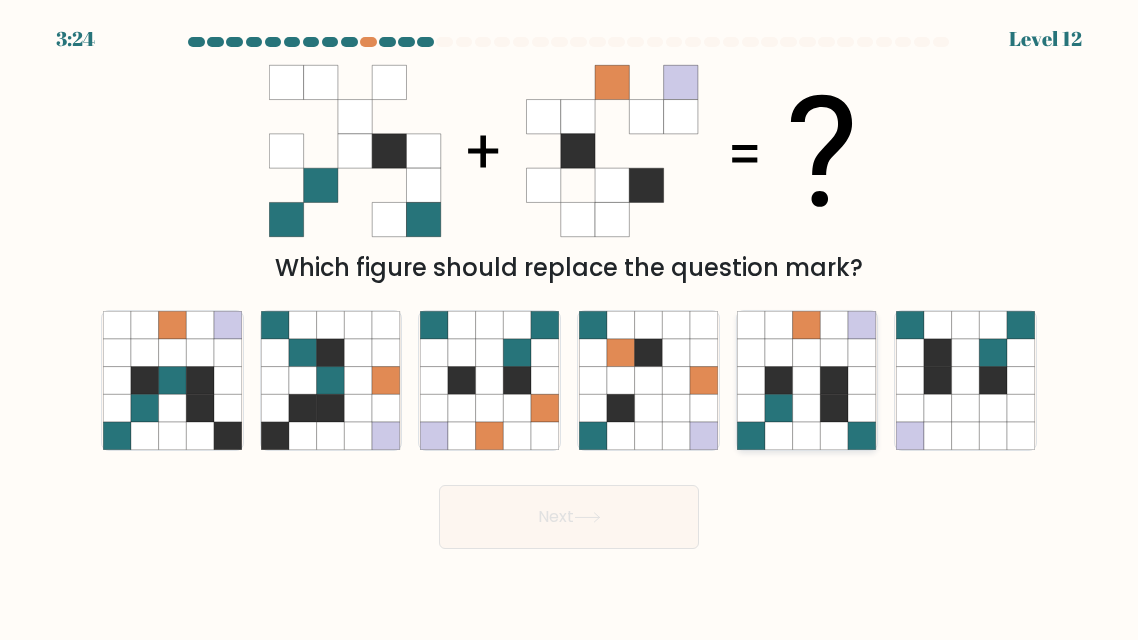click 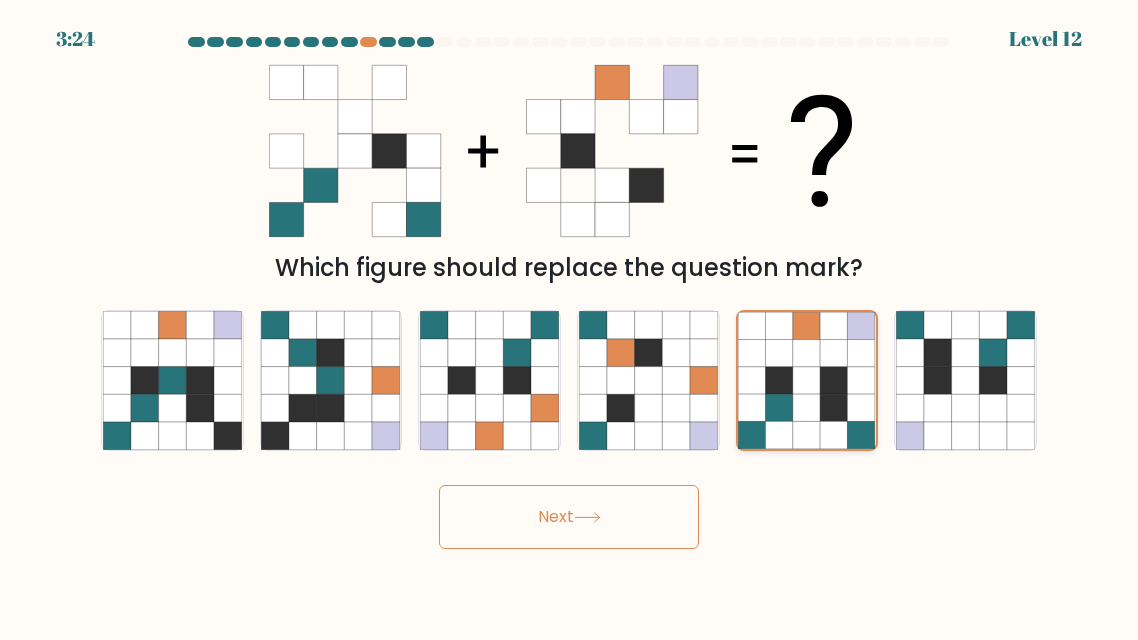 click 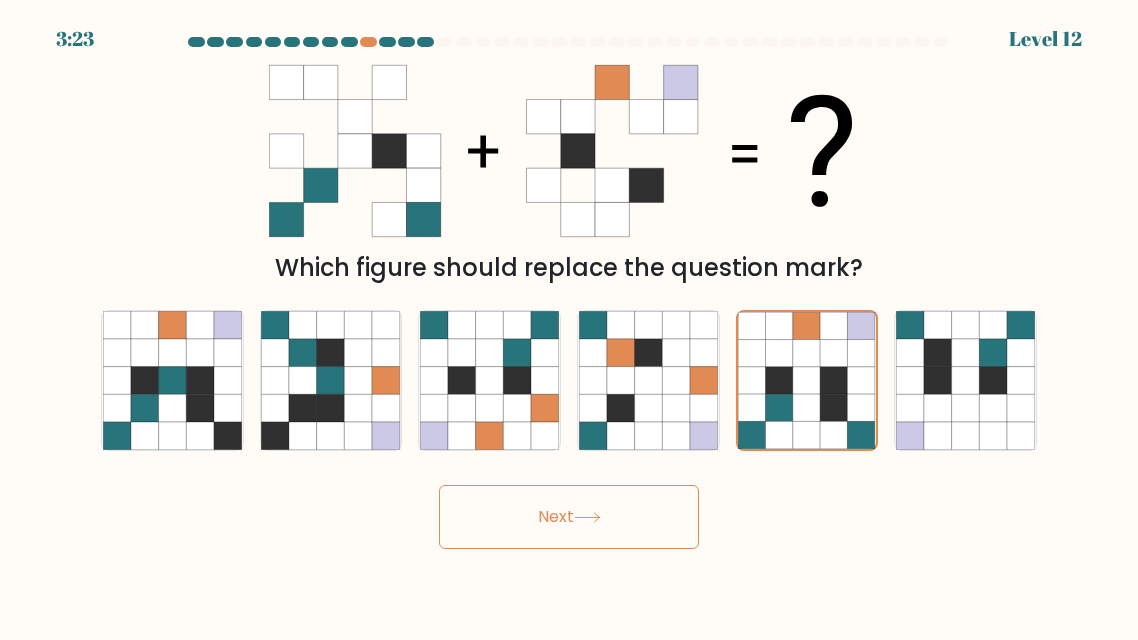 click 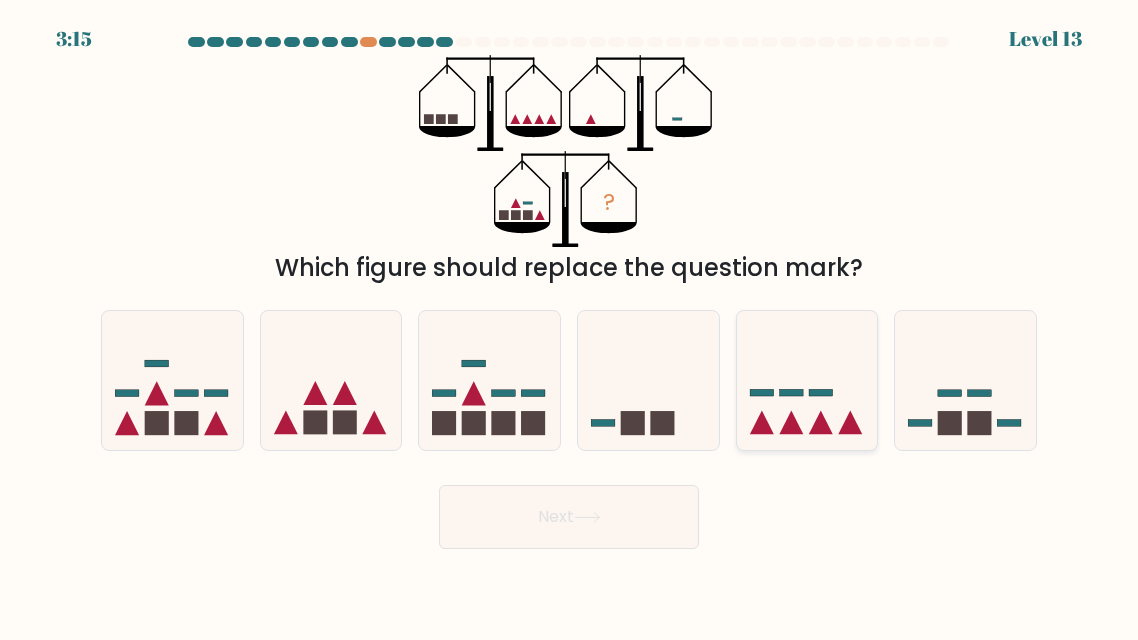 click 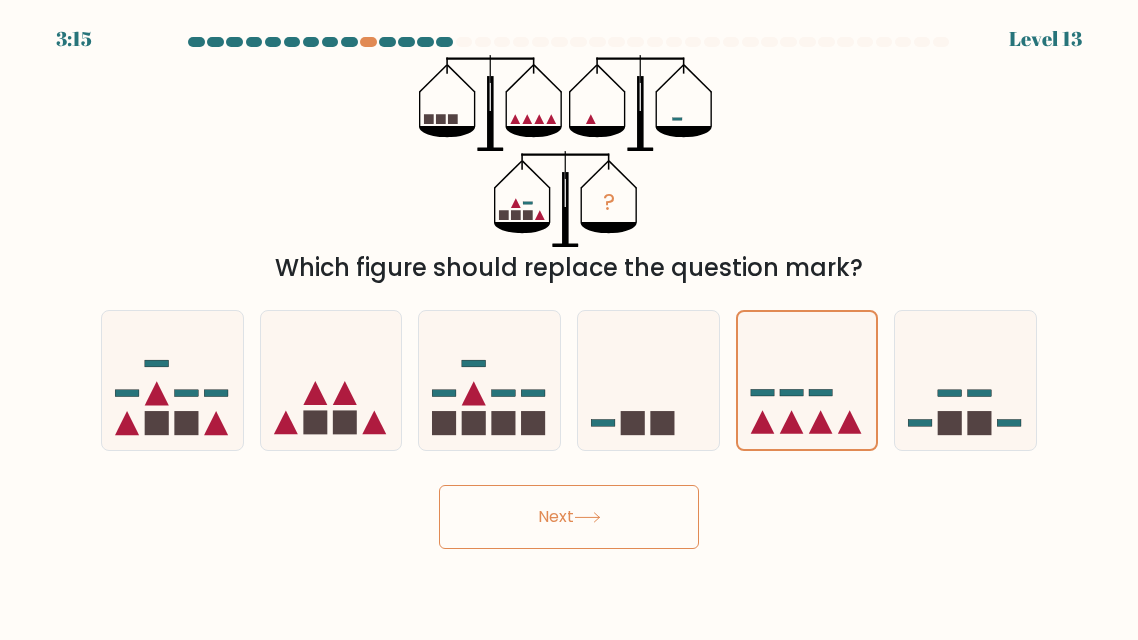 click on "Next" at bounding box center (569, 517) 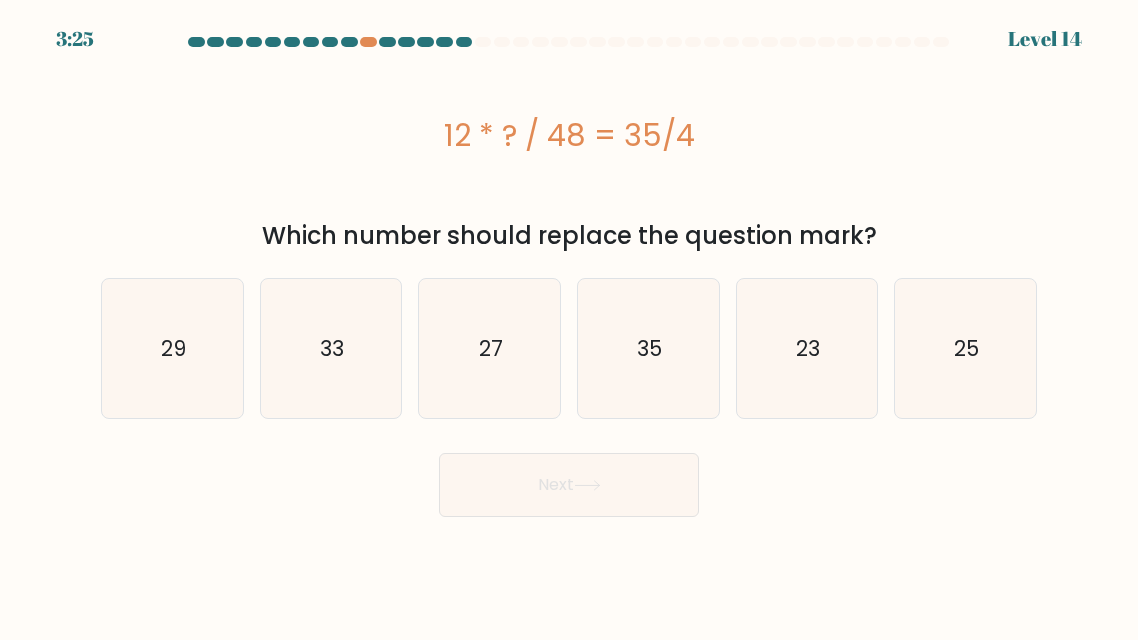 type 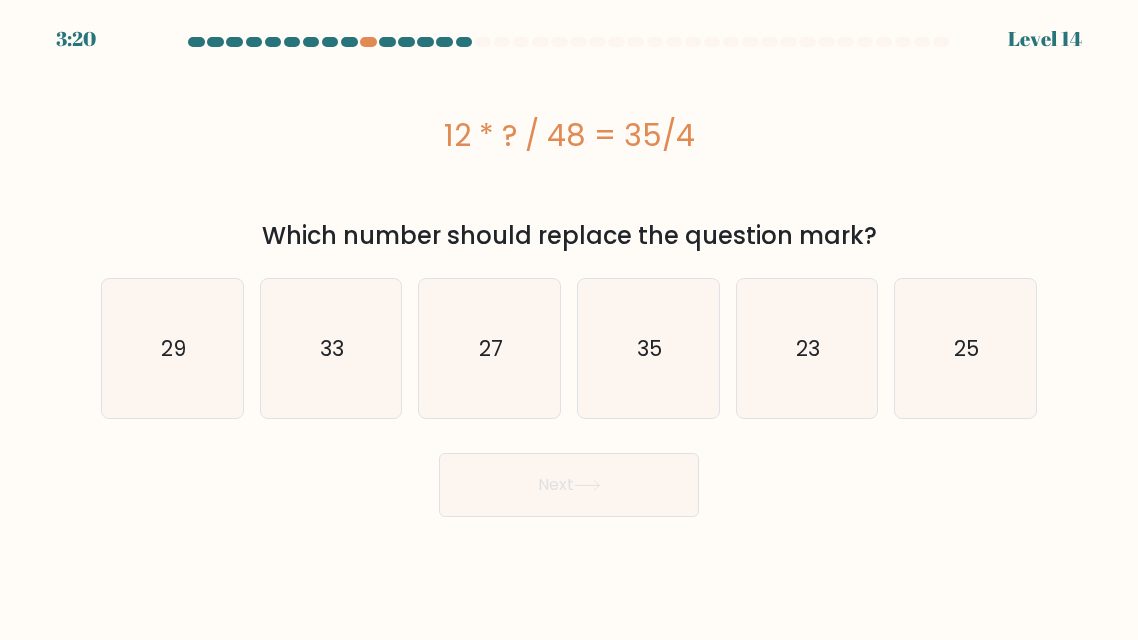 click on "a." at bounding box center (569, 277) 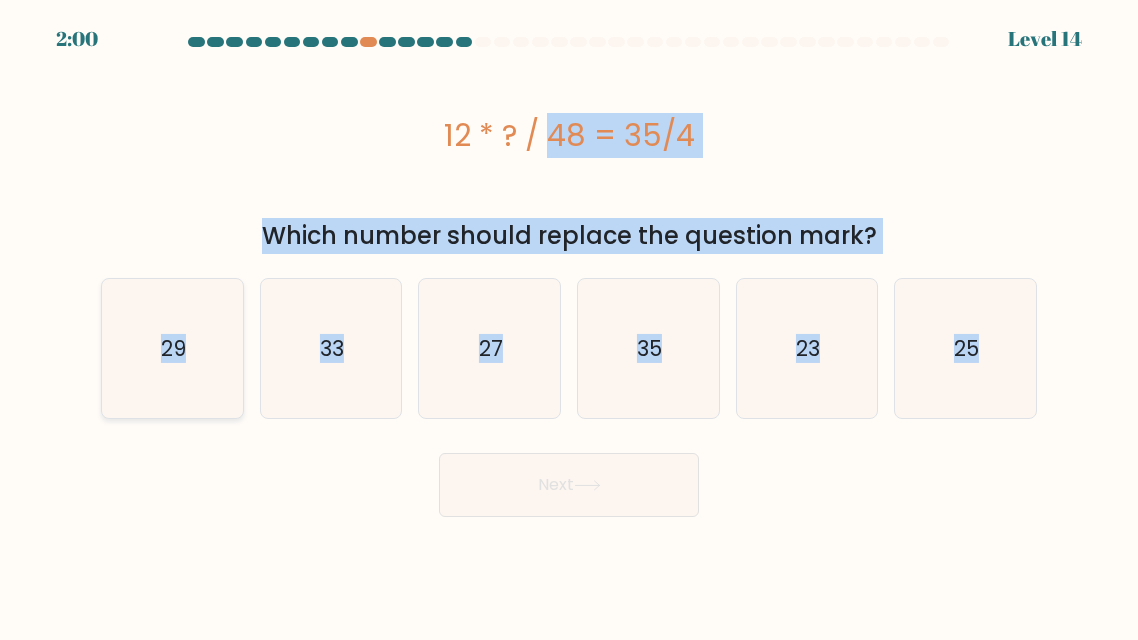 click on "29" 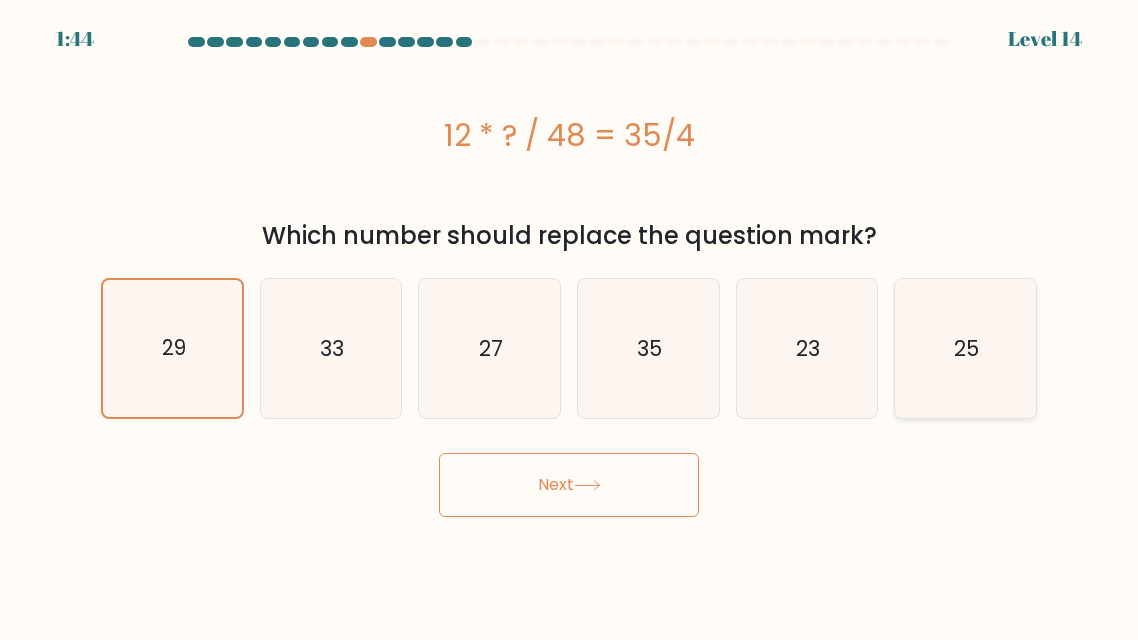 click on "25" 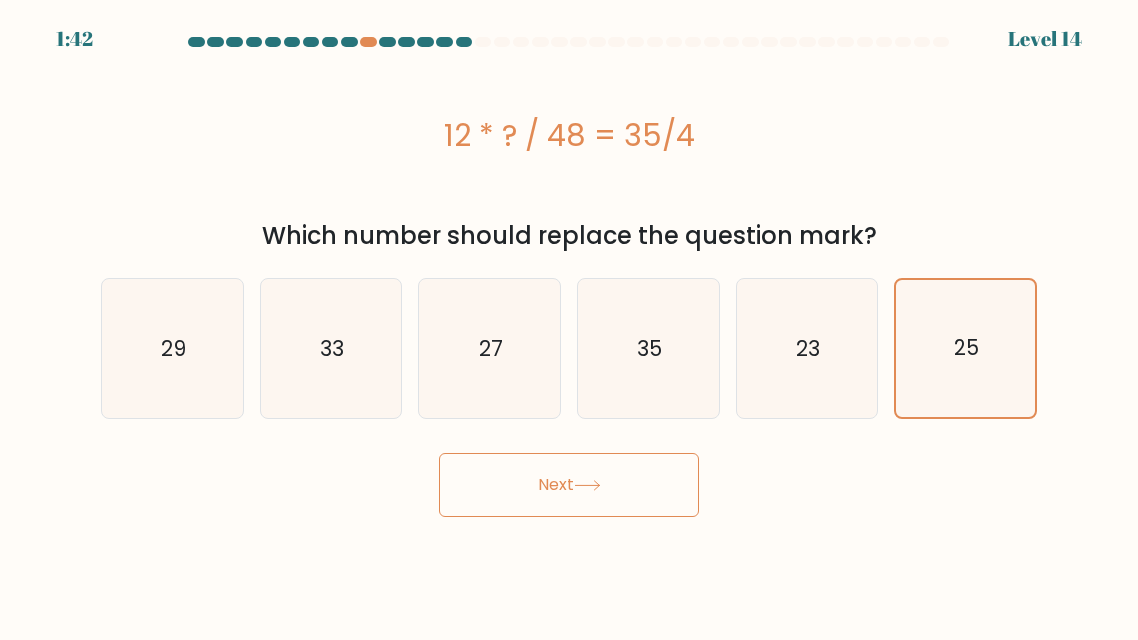 click on "Next" at bounding box center [569, 485] 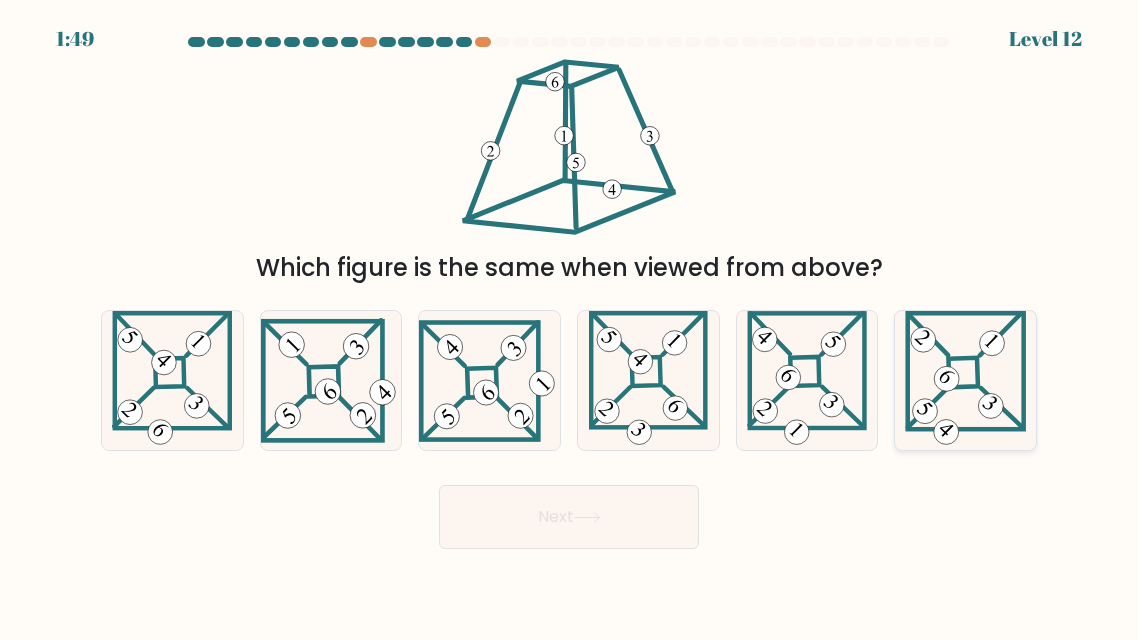 click 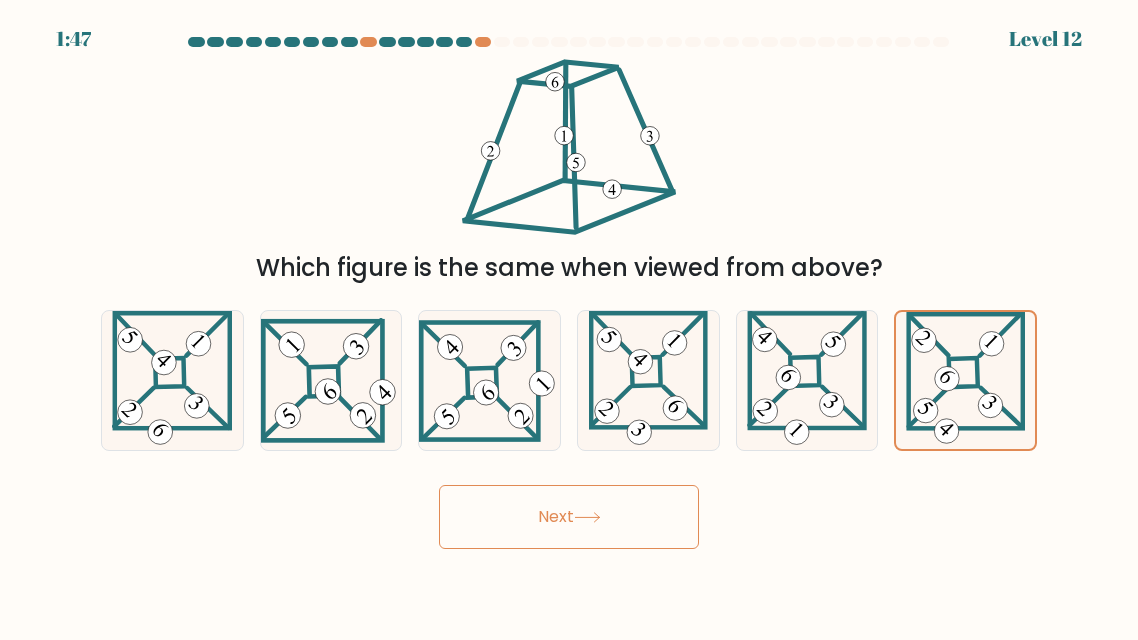 click on "Next" at bounding box center (569, 517) 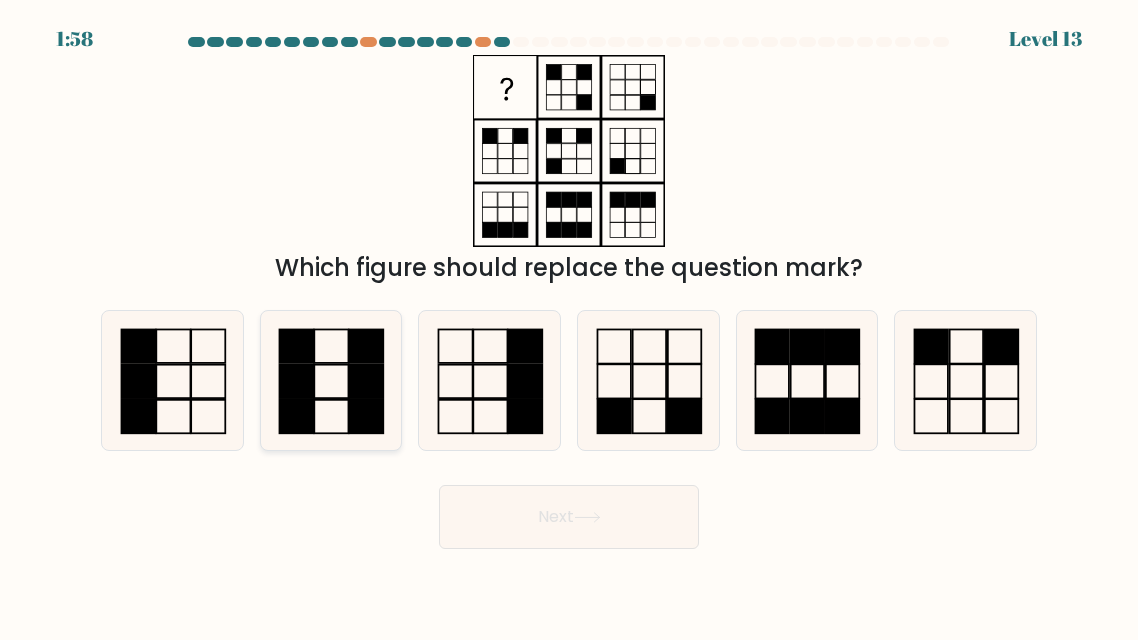 click 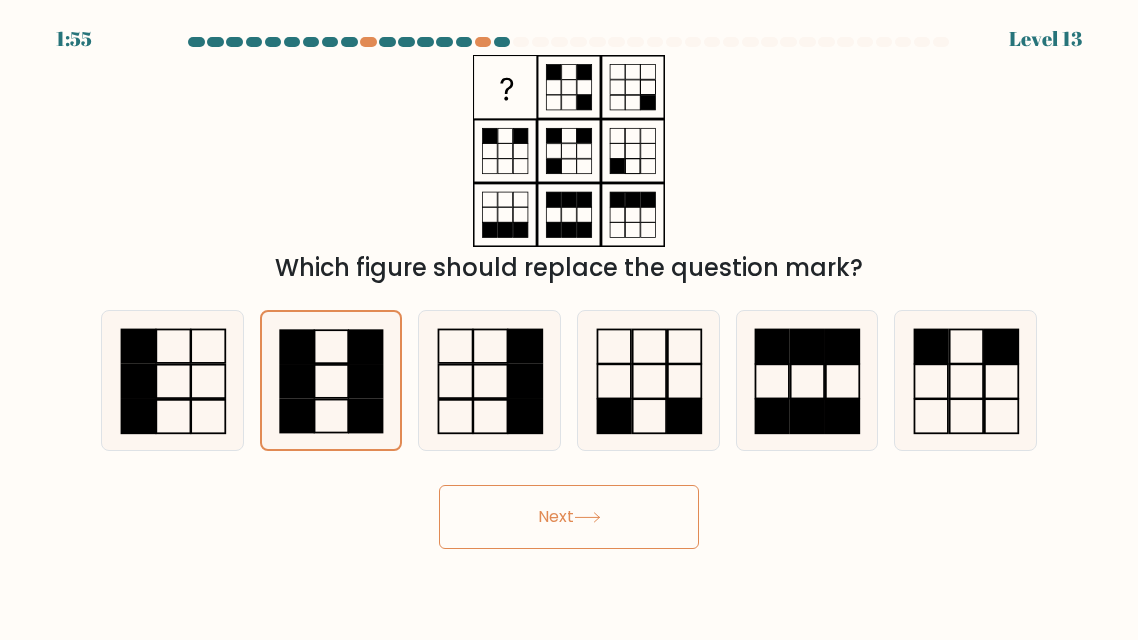 click on "Next" at bounding box center [569, 517] 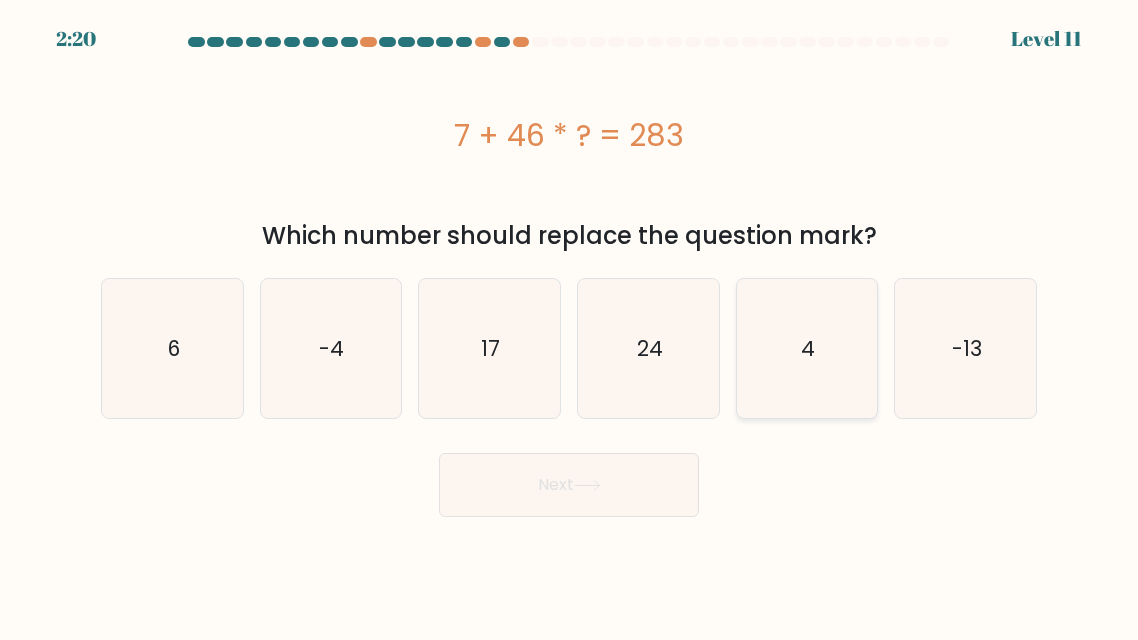 click on "4" 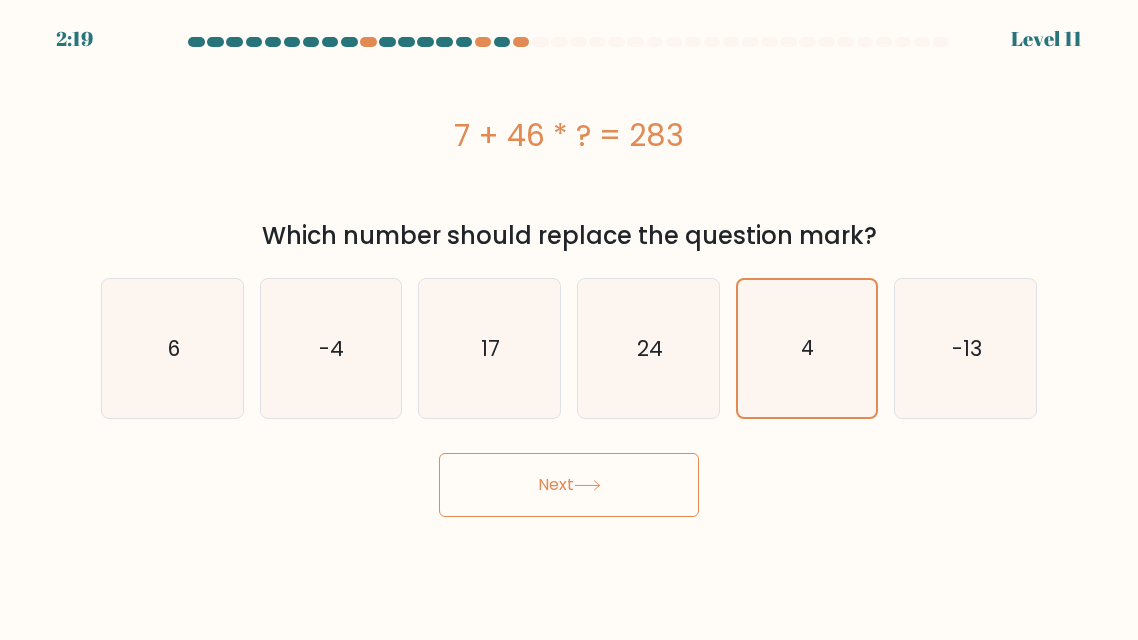 click on "Next" at bounding box center [569, 485] 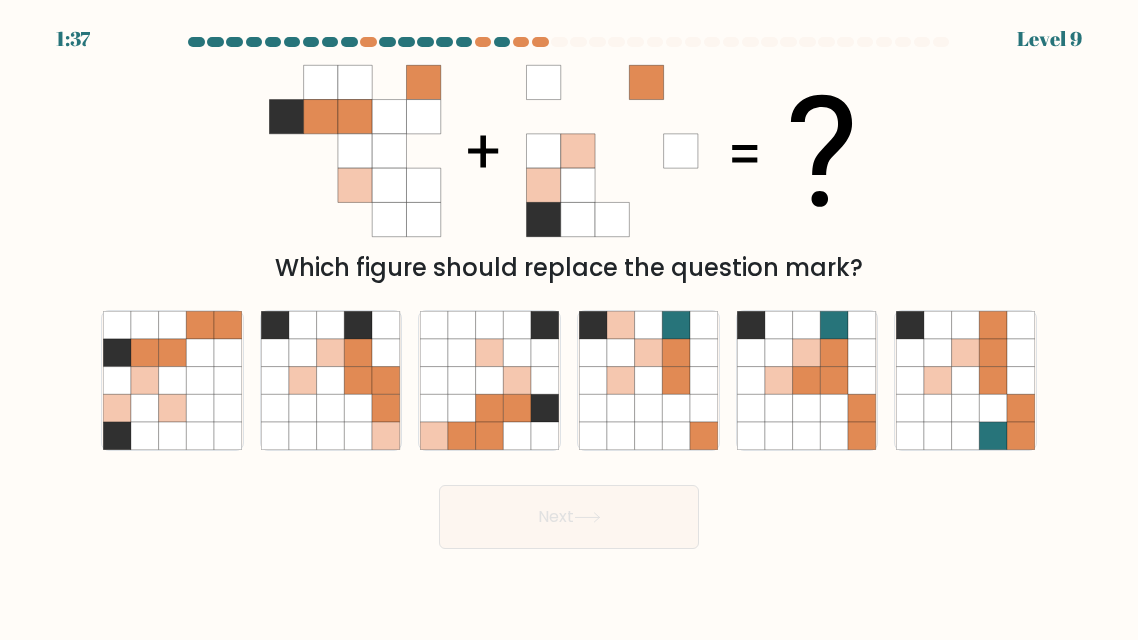 click at bounding box center [569, 293] 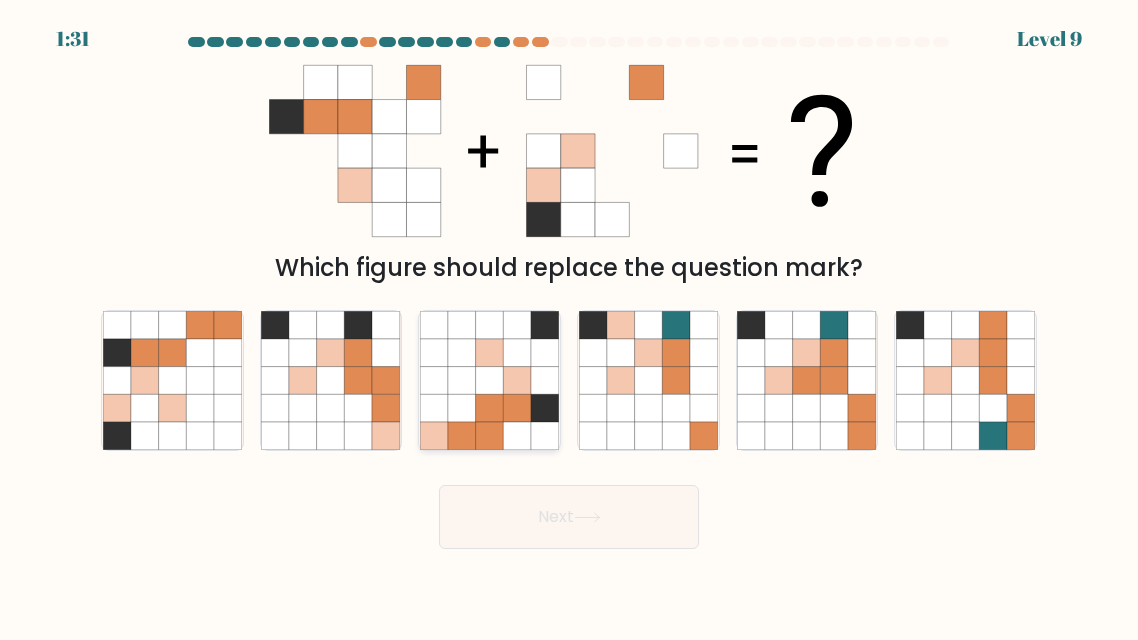 click 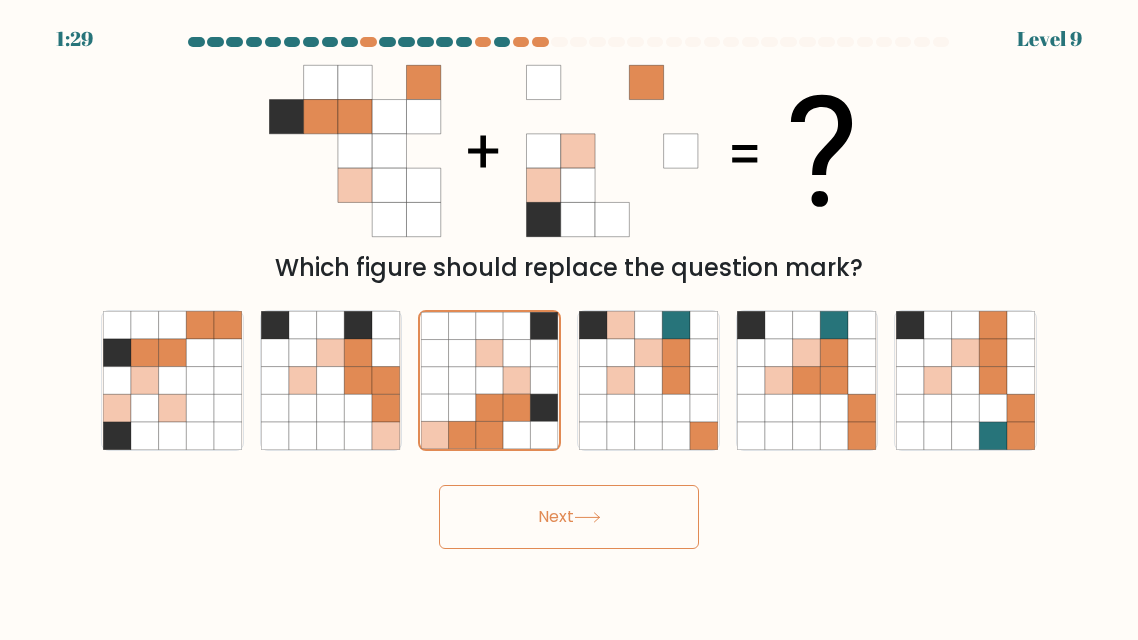 click on "Next" at bounding box center [569, 517] 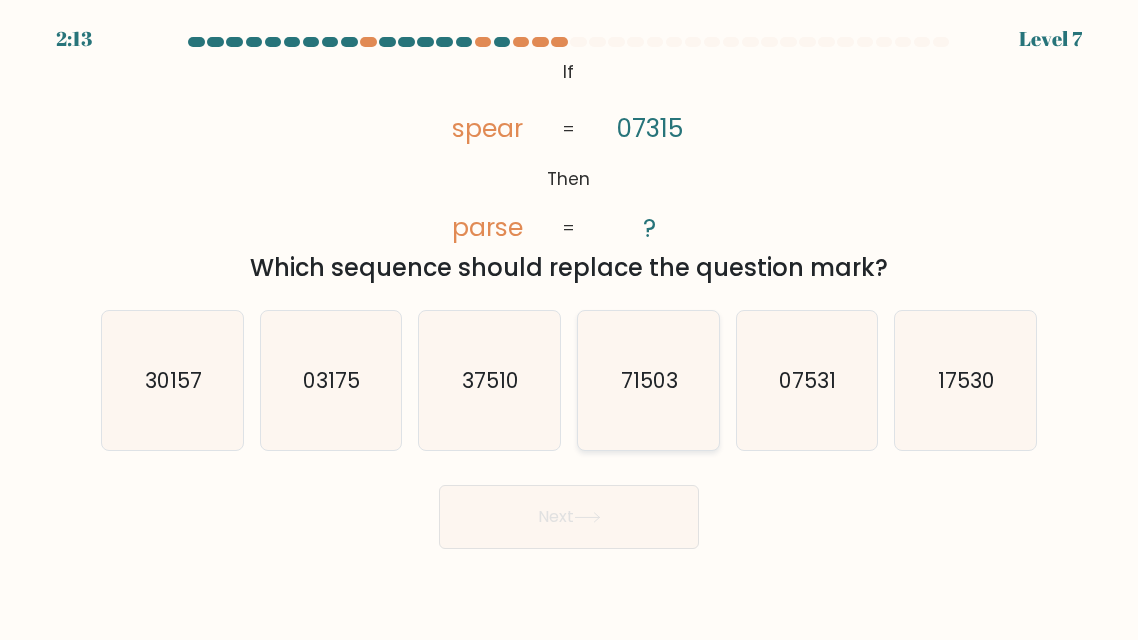 click on "71503" 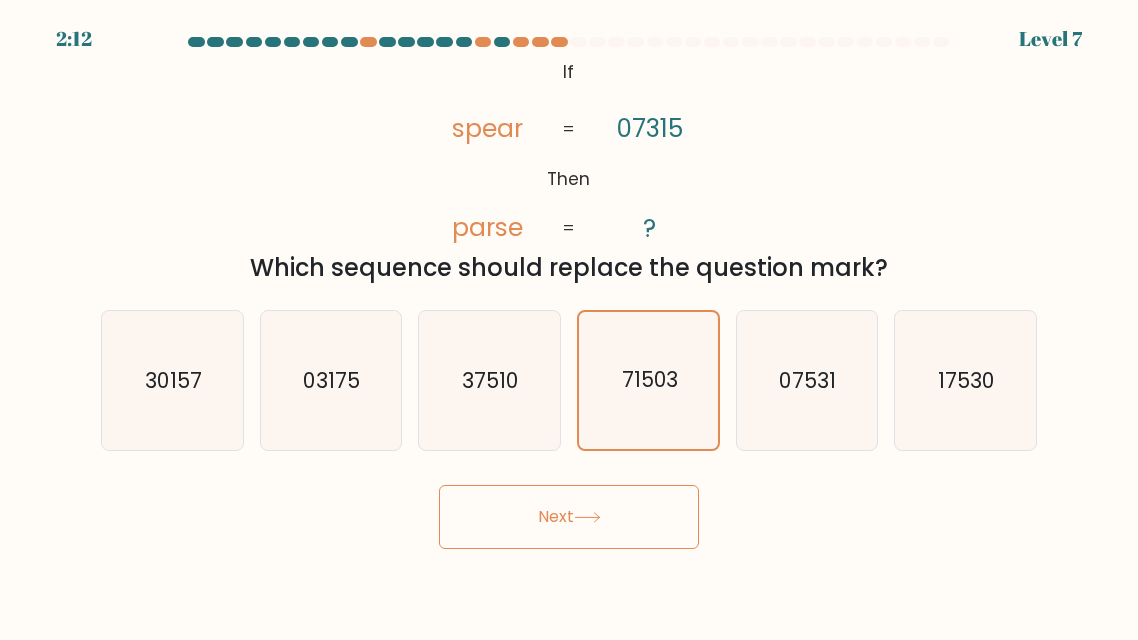 click on "Next" at bounding box center [569, 517] 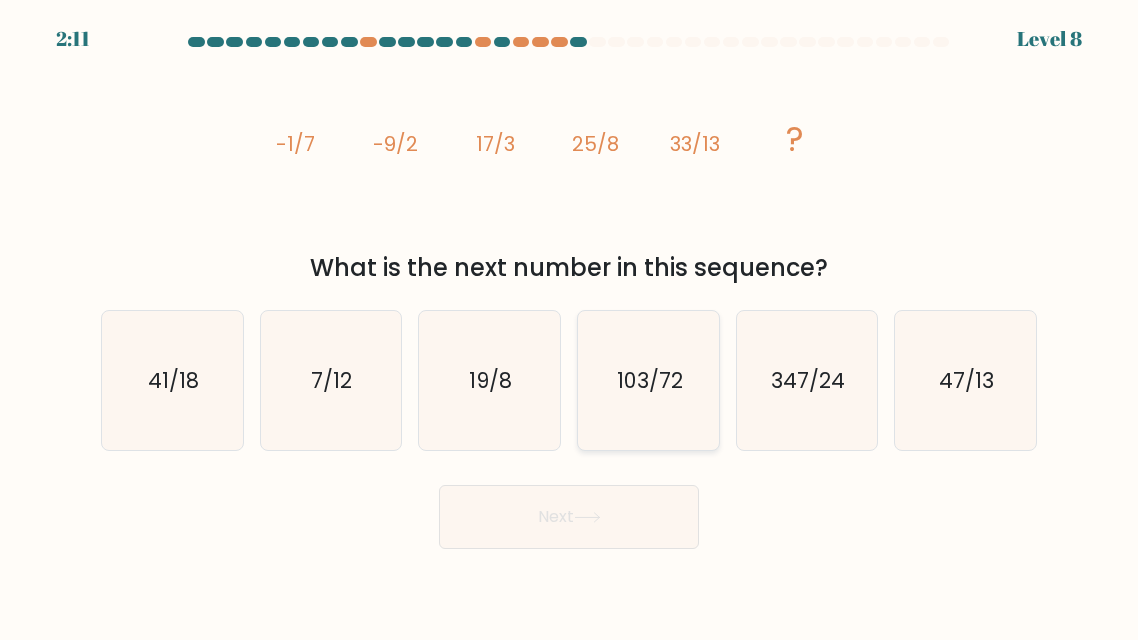 click on "103/72" 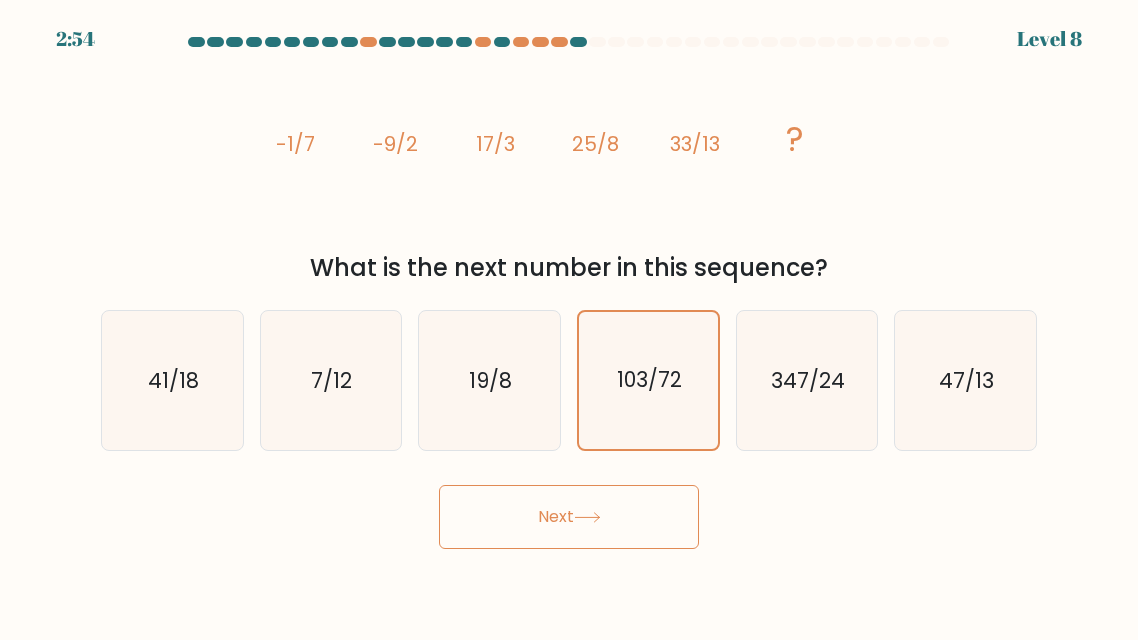 click on "Next" at bounding box center (569, 517) 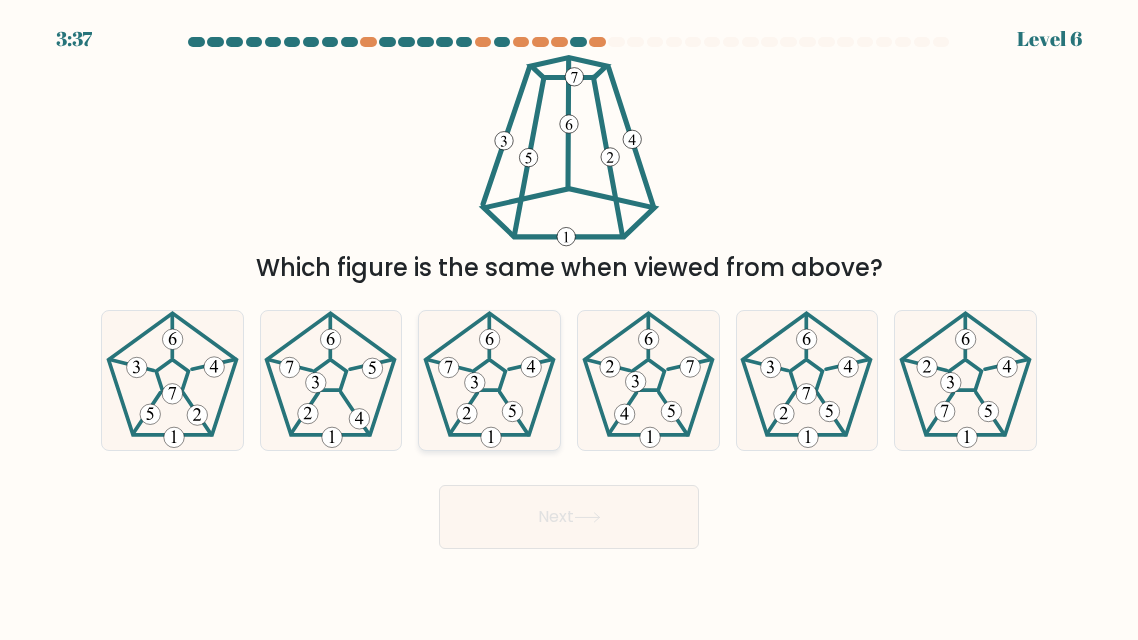 click 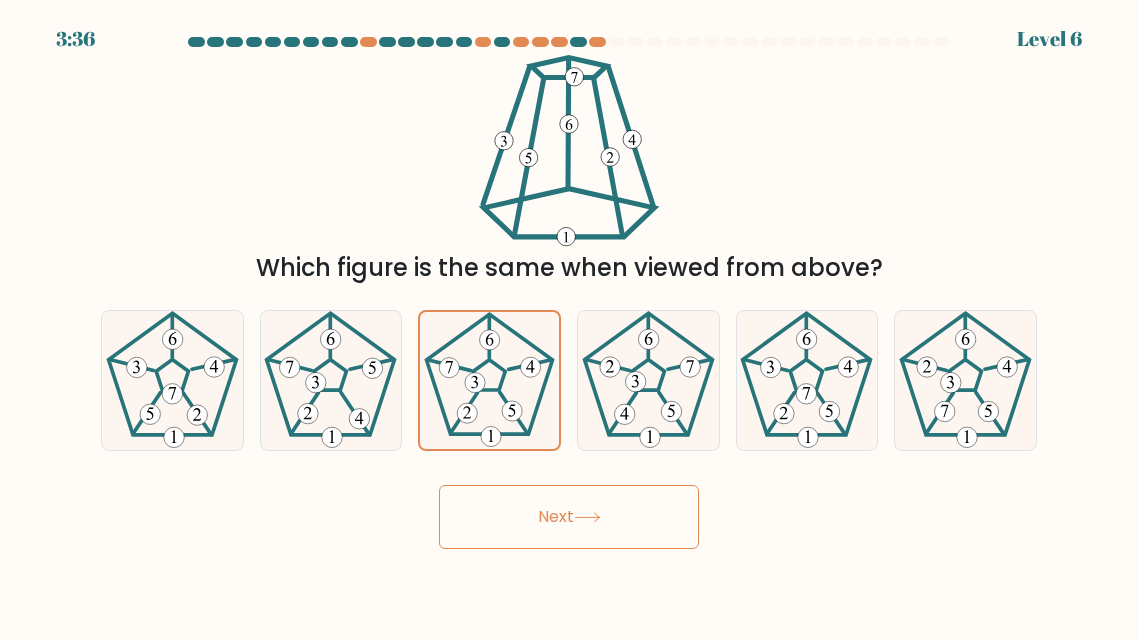 click on "Next" at bounding box center [569, 517] 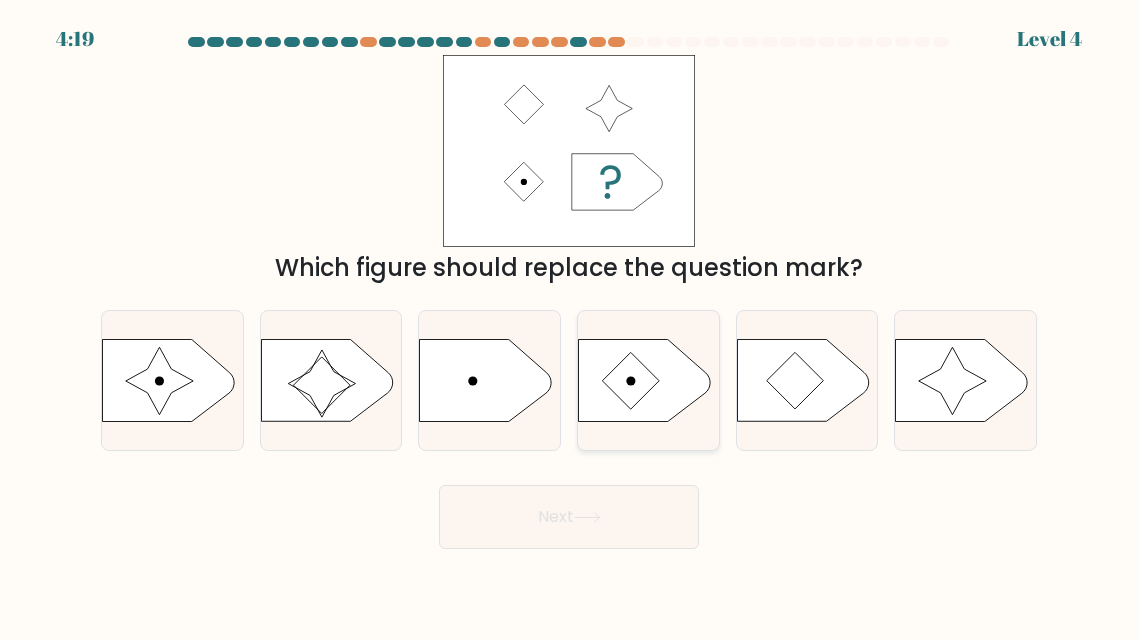 click at bounding box center (648, 380) 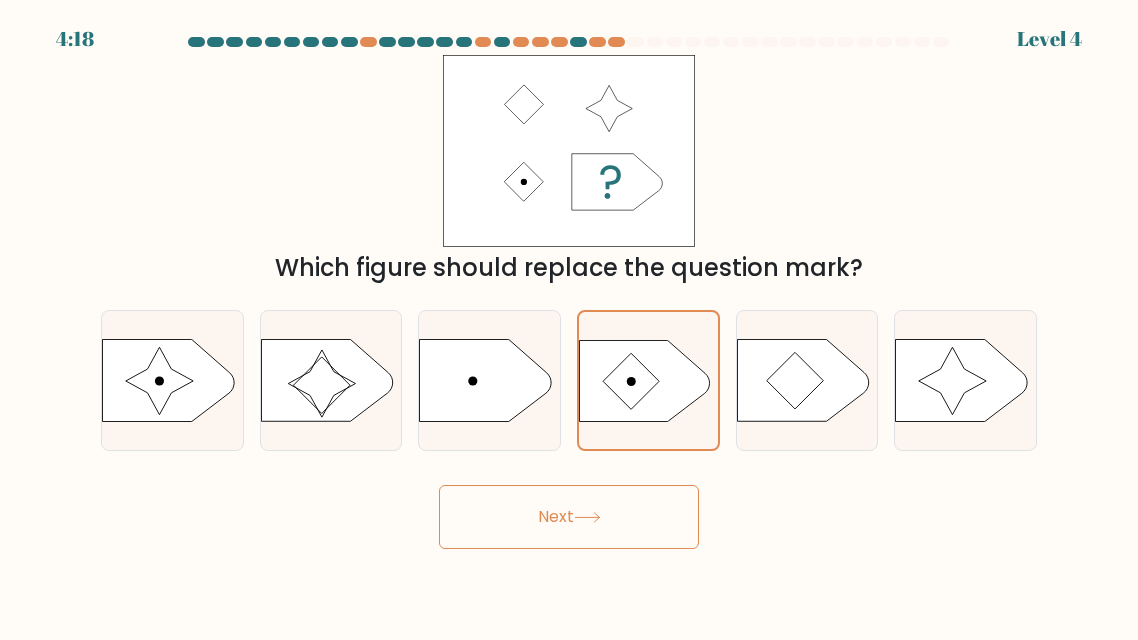 click on "Next" at bounding box center [569, 517] 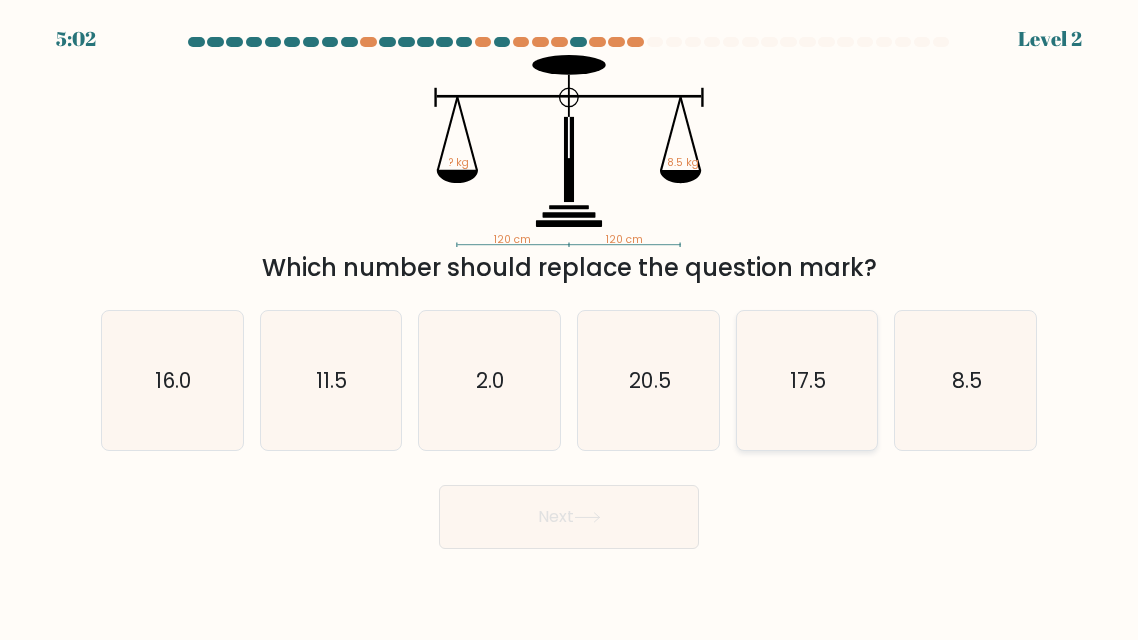 click on "17.5" 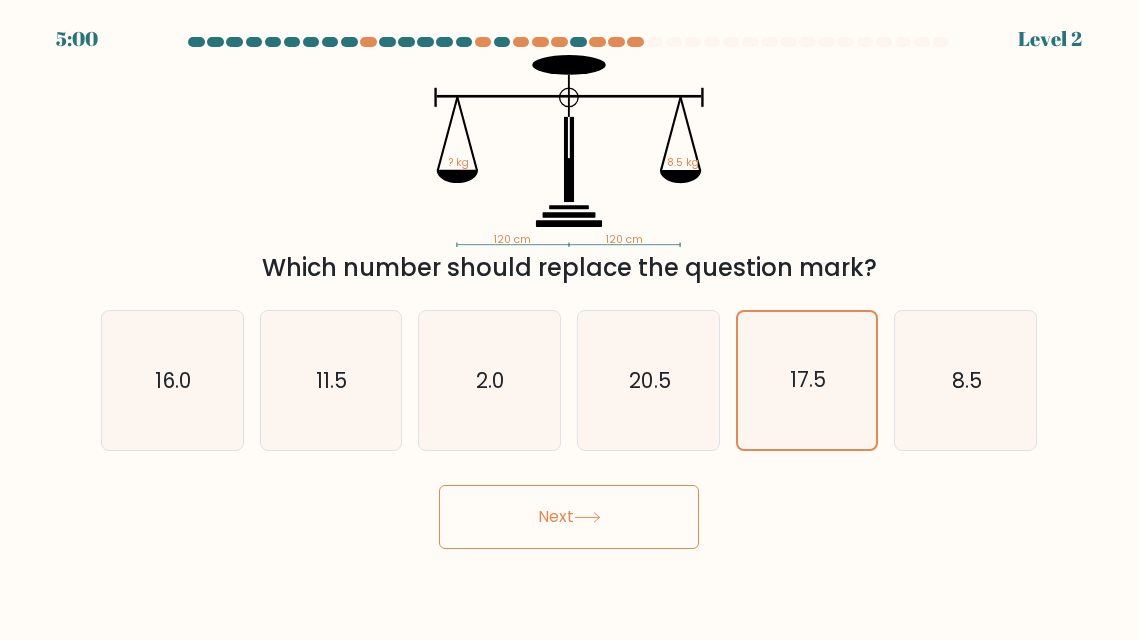 click on "Next" at bounding box center (569, 517) 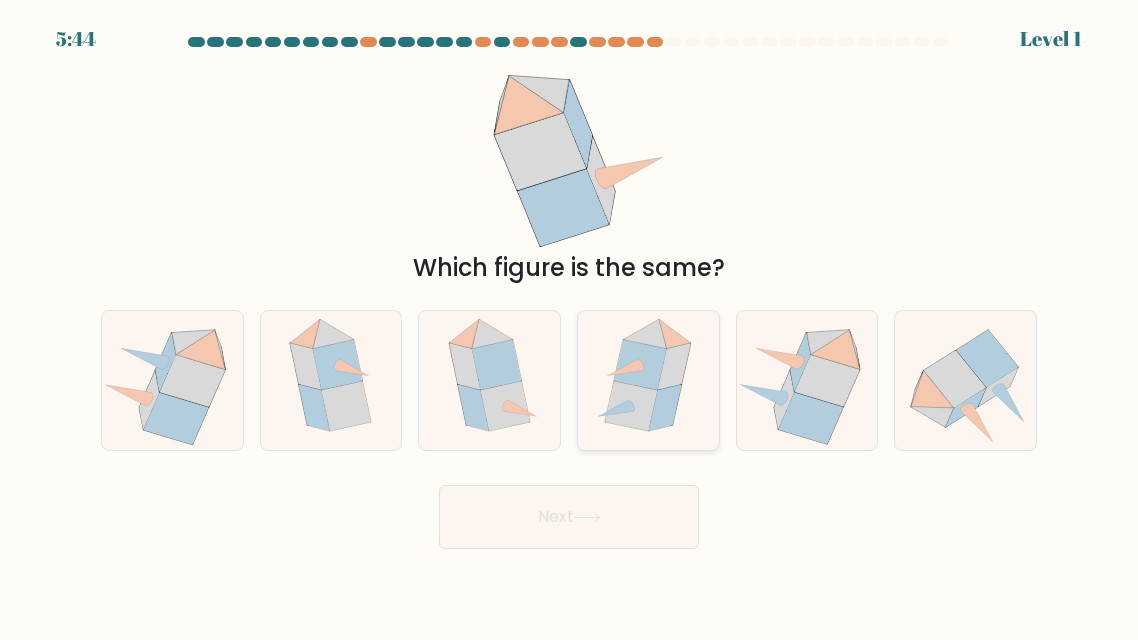 click 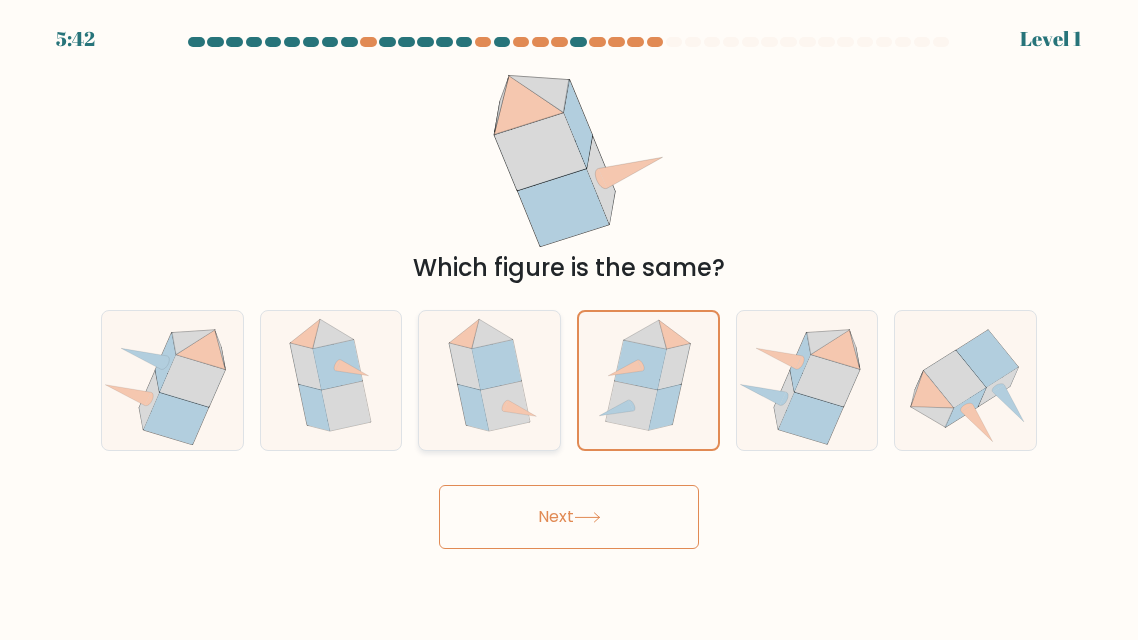 click at bounding box center (489, 380) 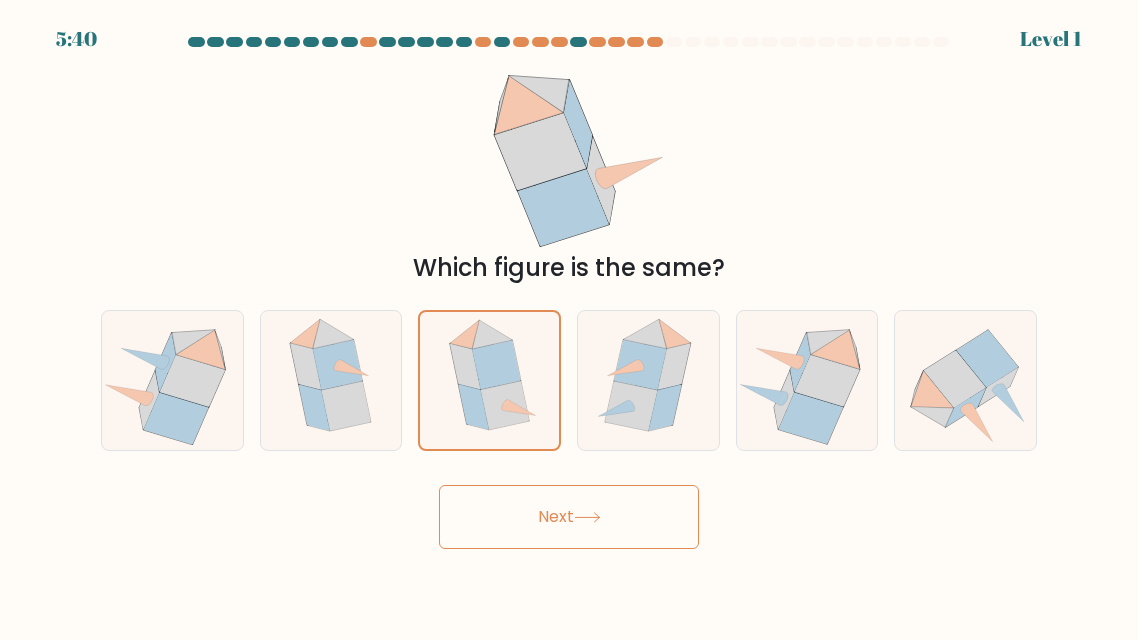 click 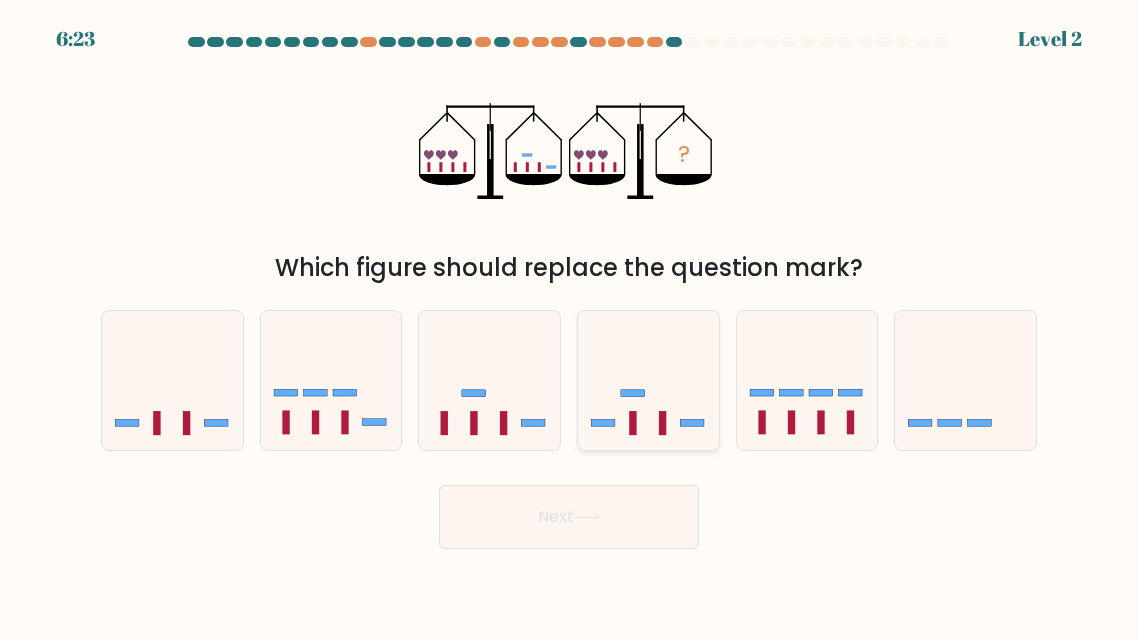 click 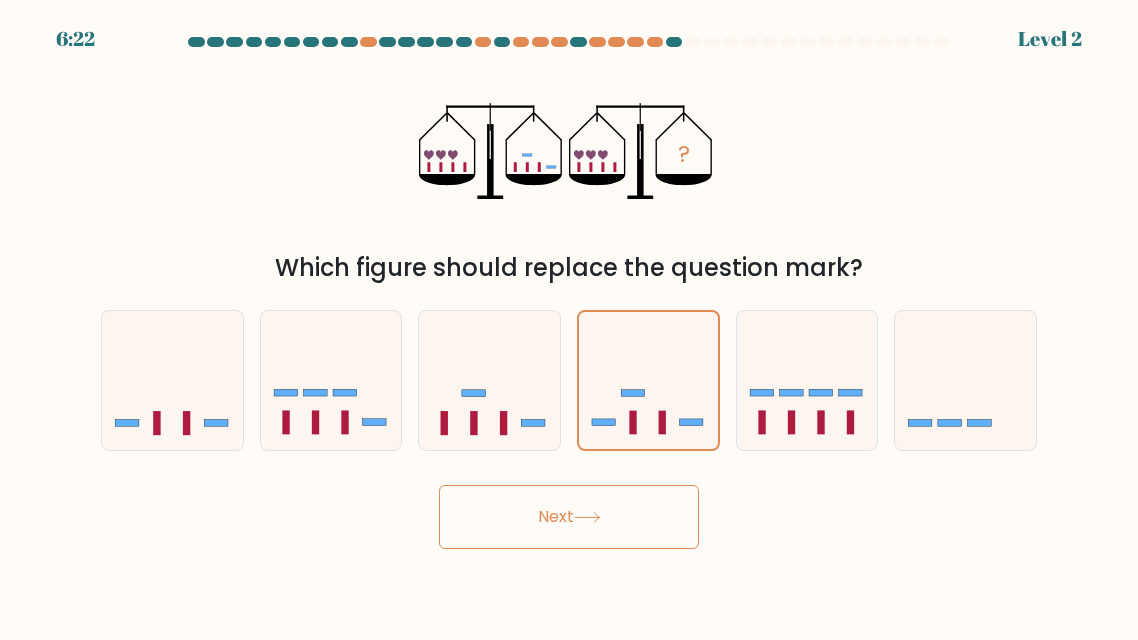 click on "Next" at bounding box center (569, 517) 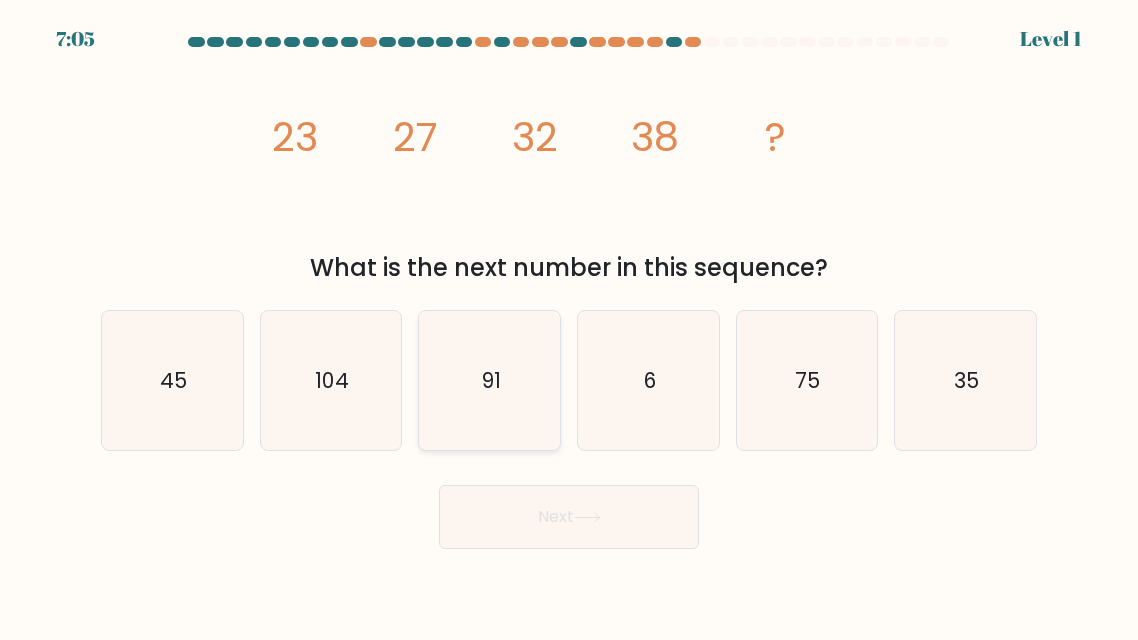 click on "91" 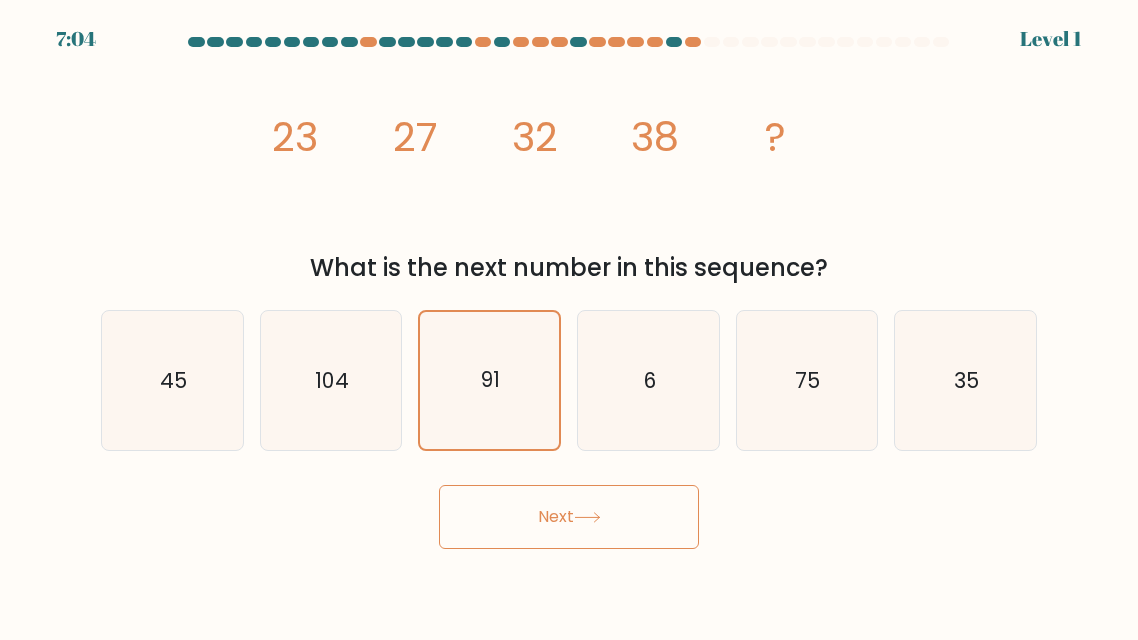 click on "Next" at bounding box center [569, 517] 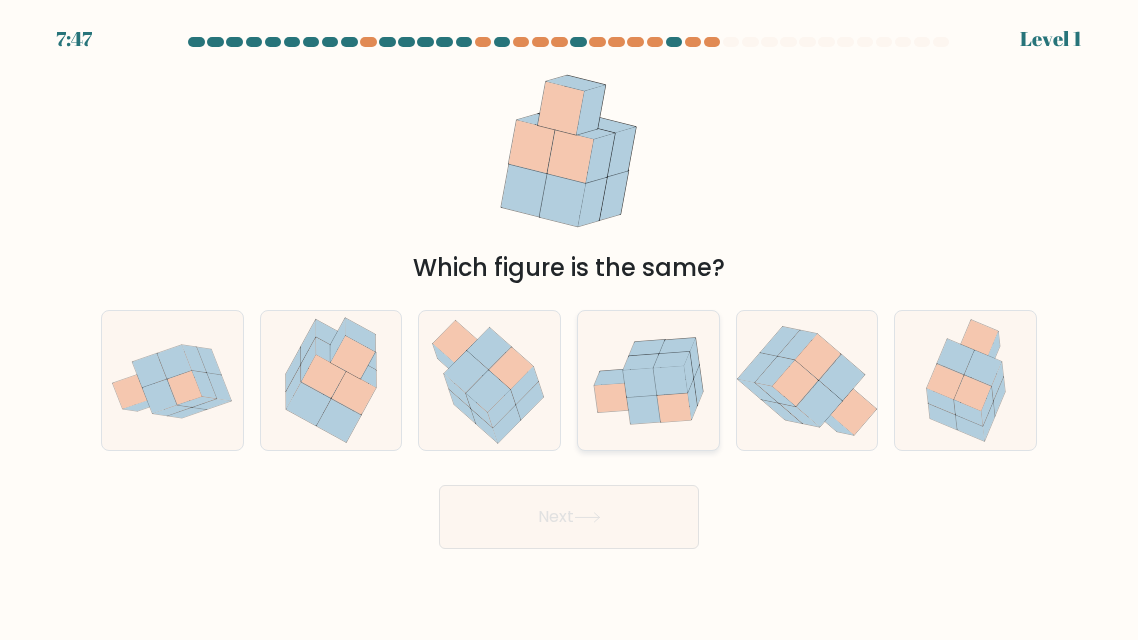 click 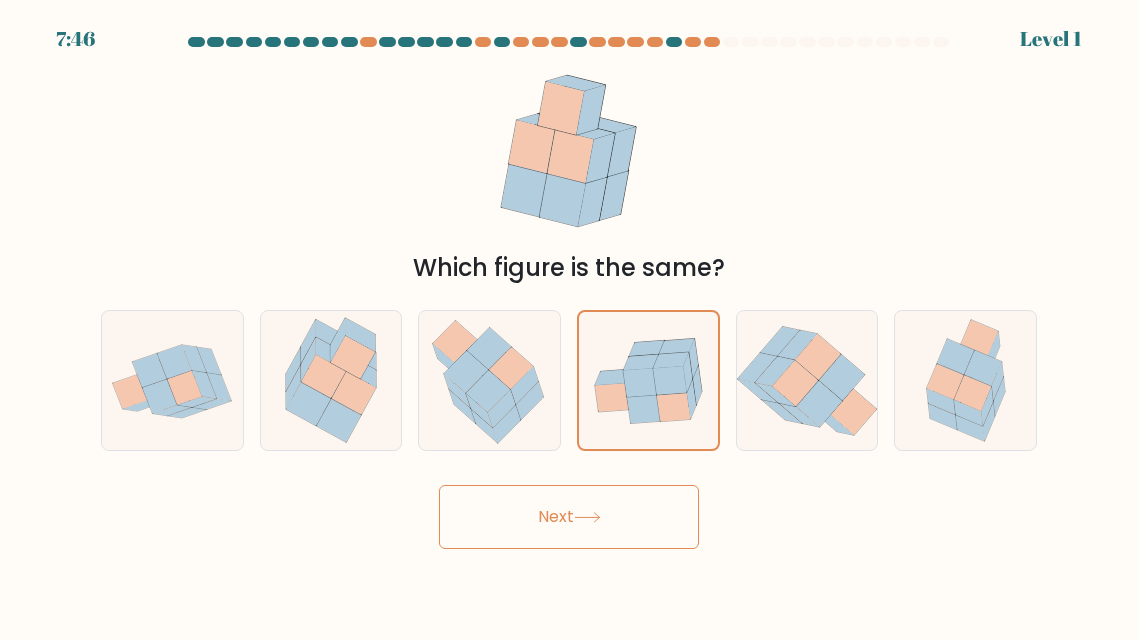 click on "Next" at bounding box center [569, 517] 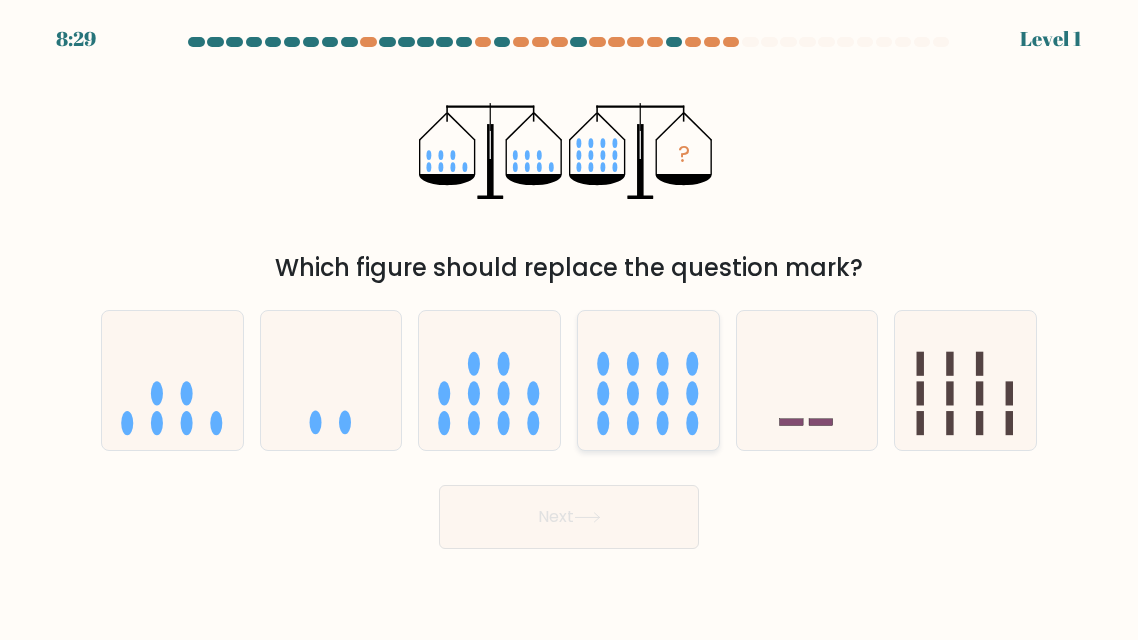 click 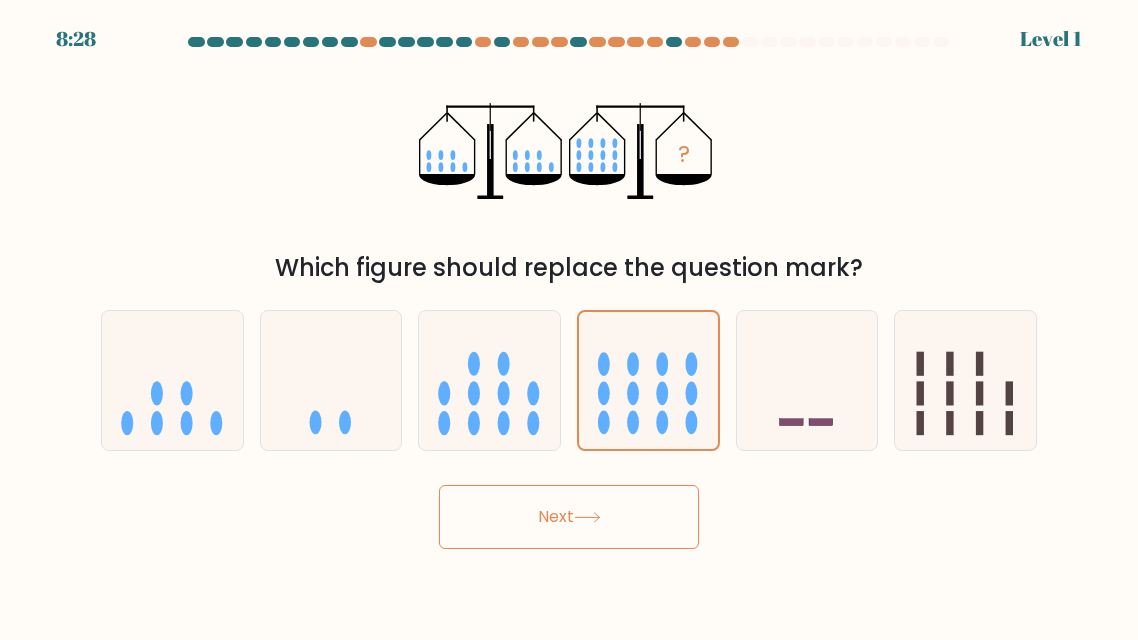 click on "Next" at bounding box center [569, 517] 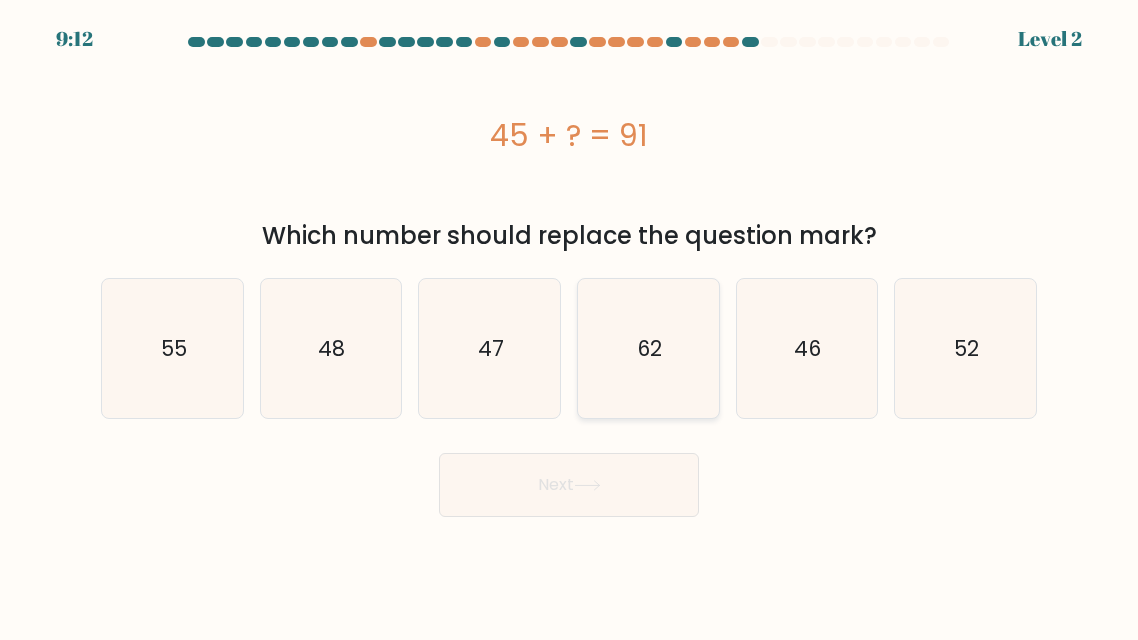 click on "62" 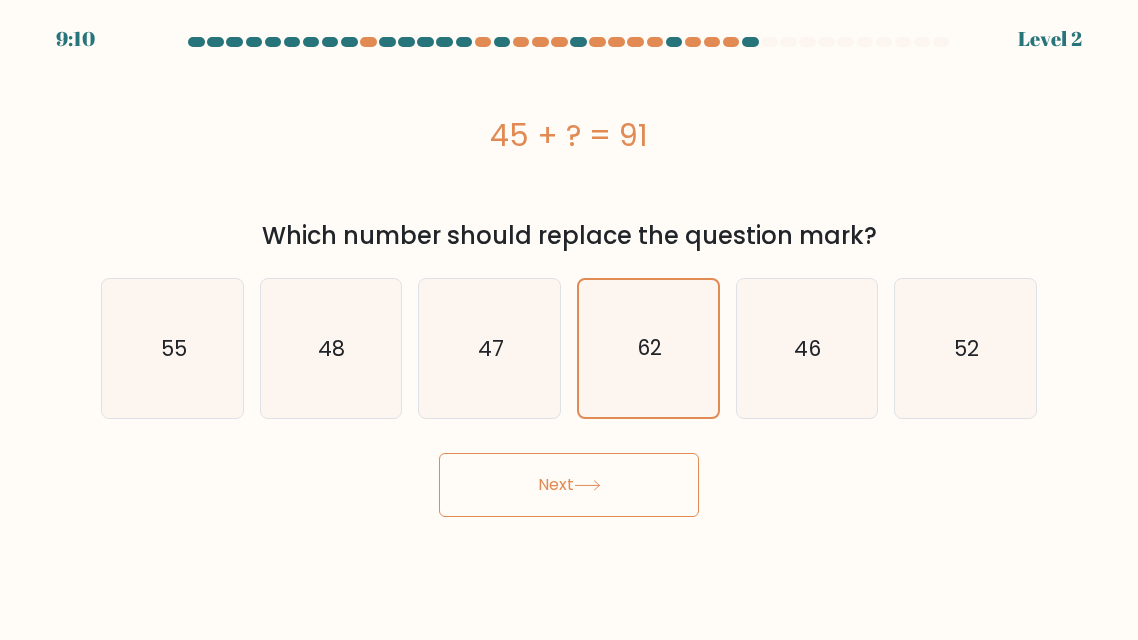 click on "Next" at bounding box center [569, 485] 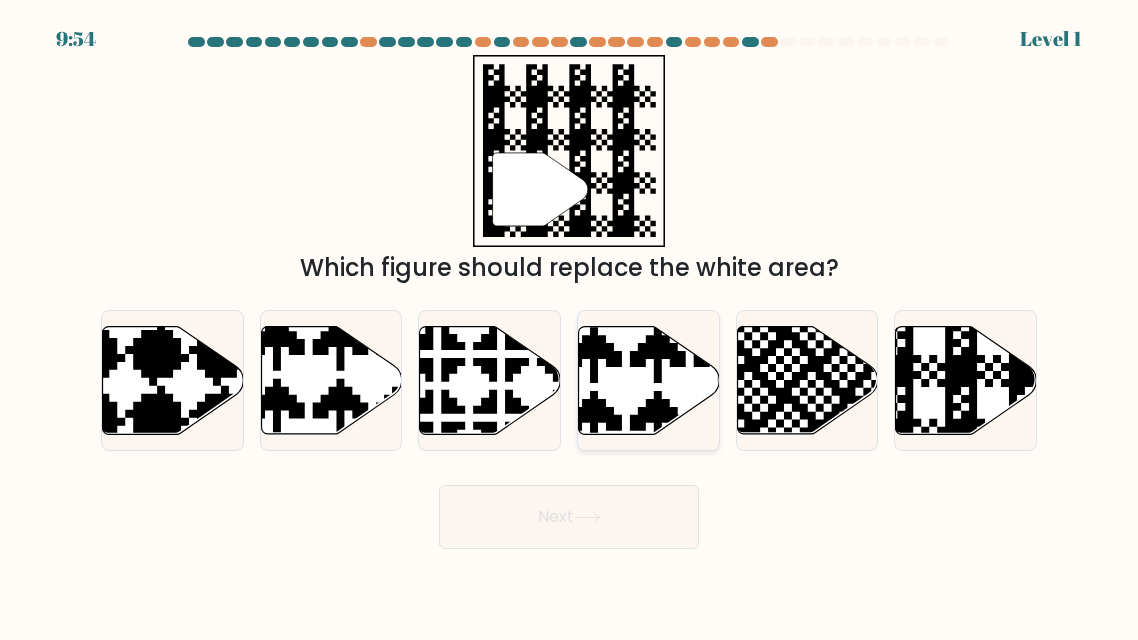 click 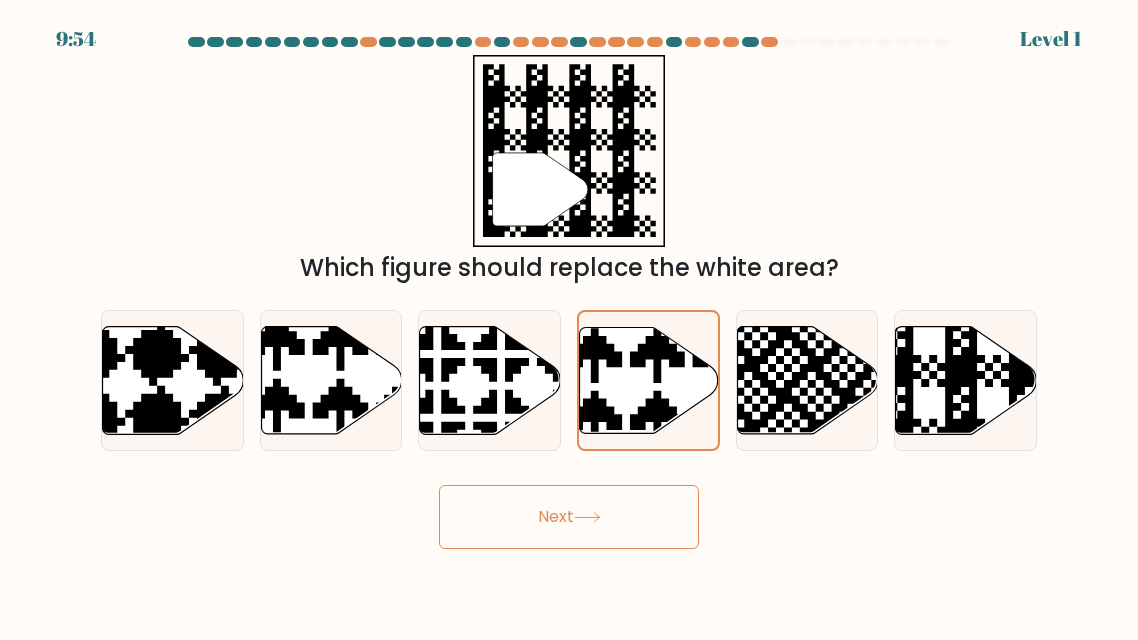 click on "Next" at bounding box center [569, 517] 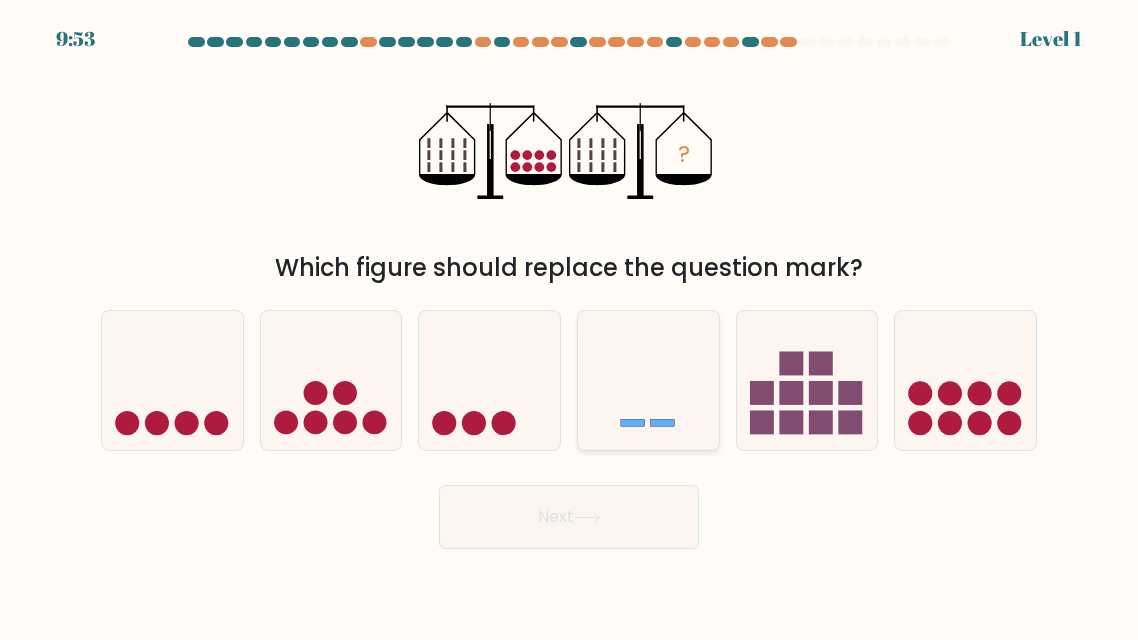 click 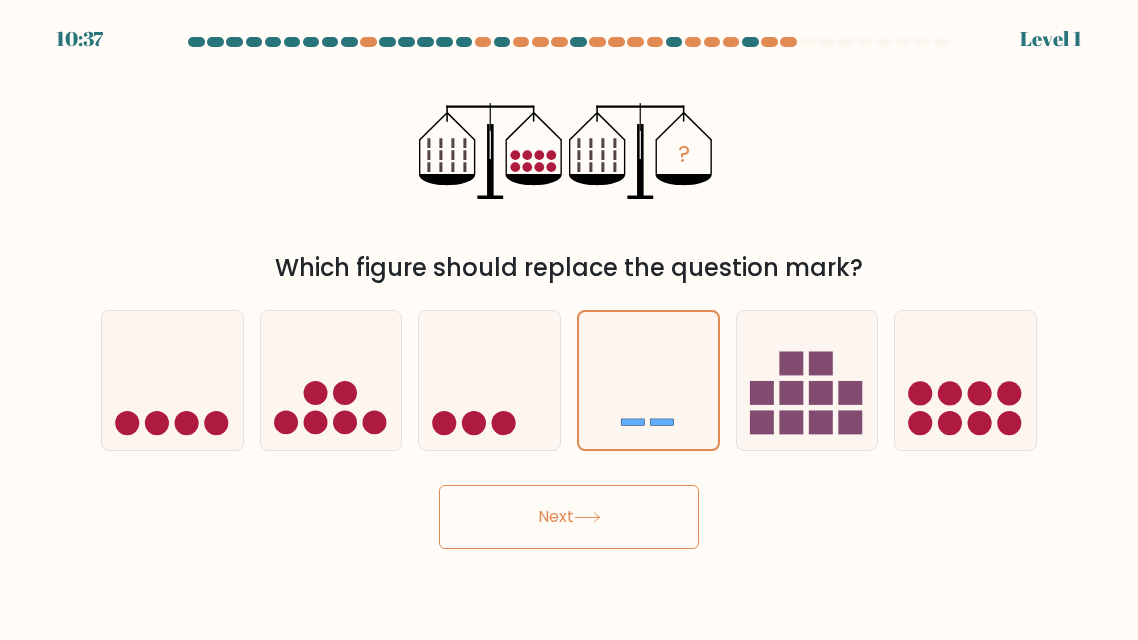 click on "Next" at bounding box center [569, 517] 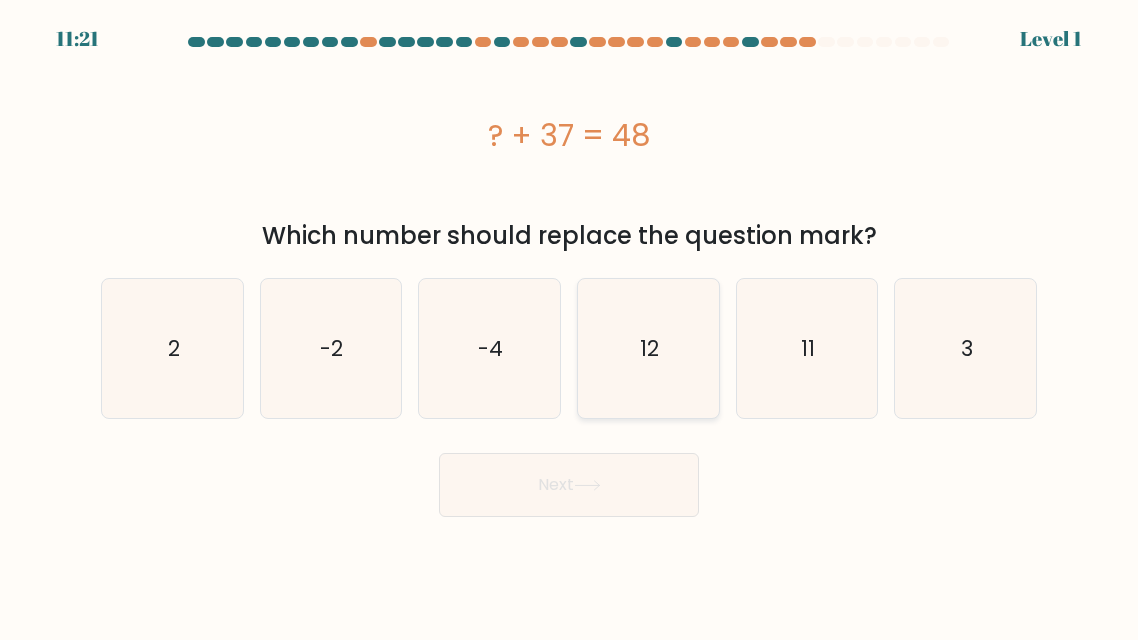 click on "12" 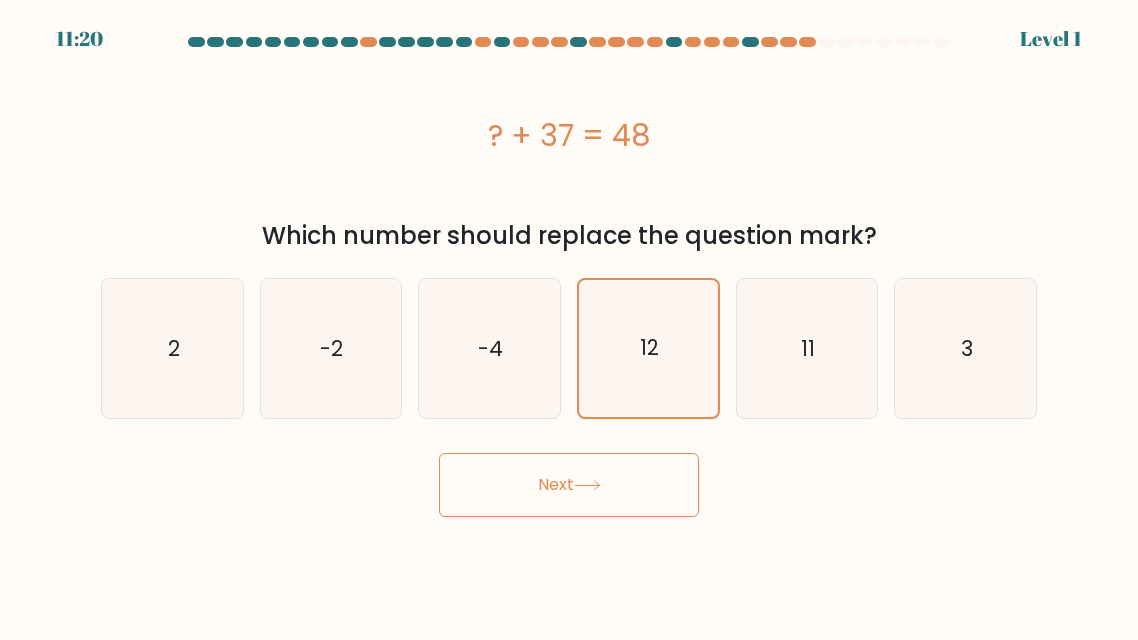 click on "Next" at bounding box center [569, 485] 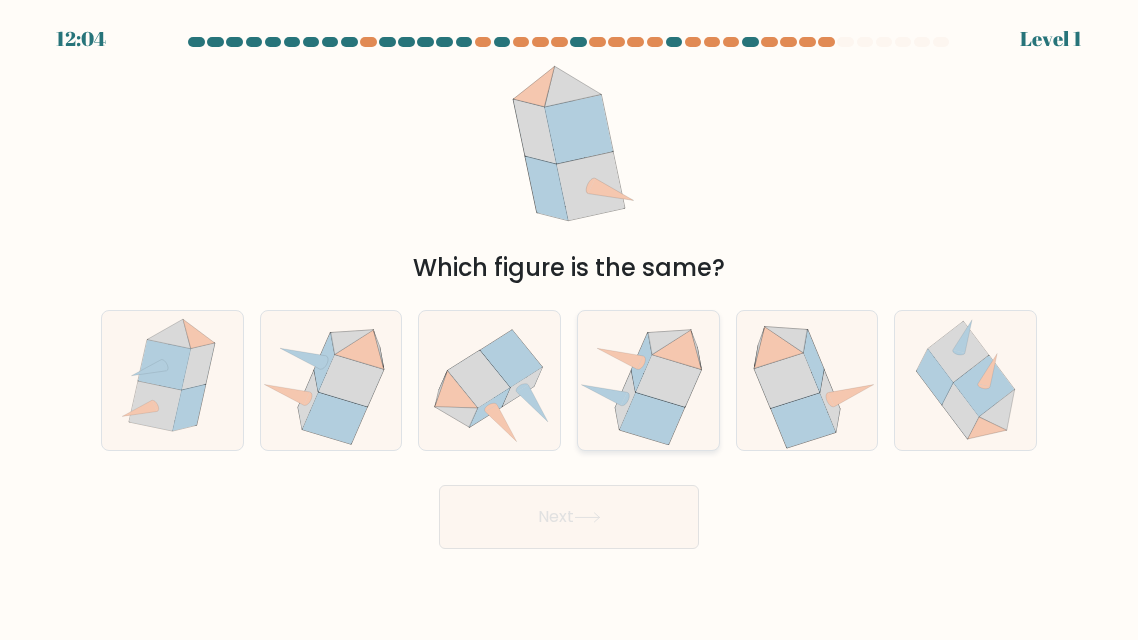 click 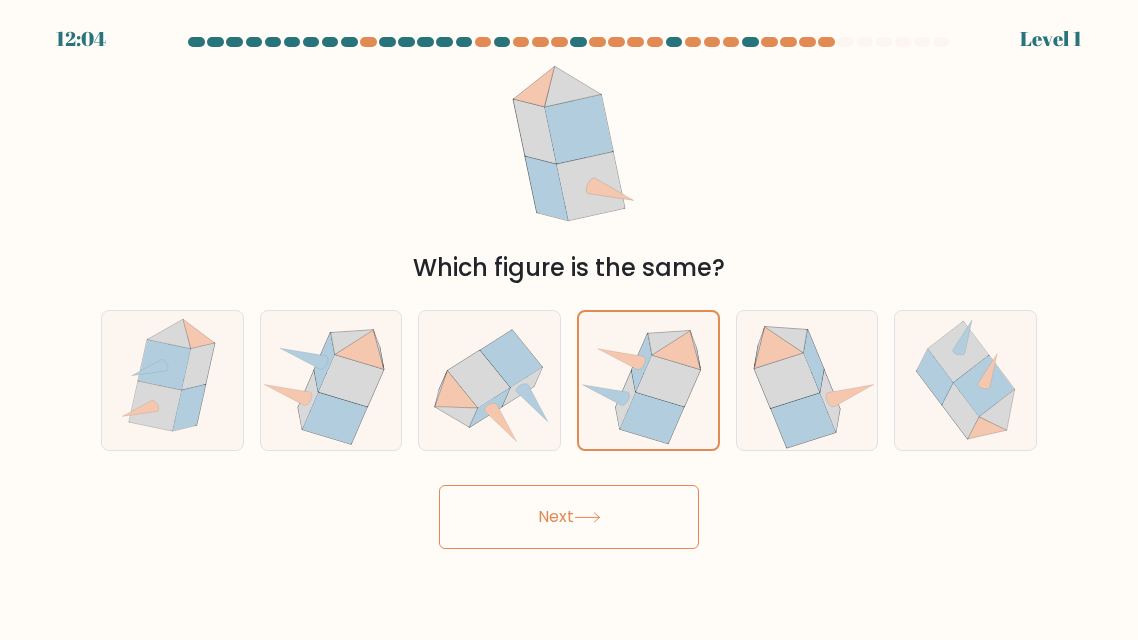 click on "Next" at bounding box center [569, 517] 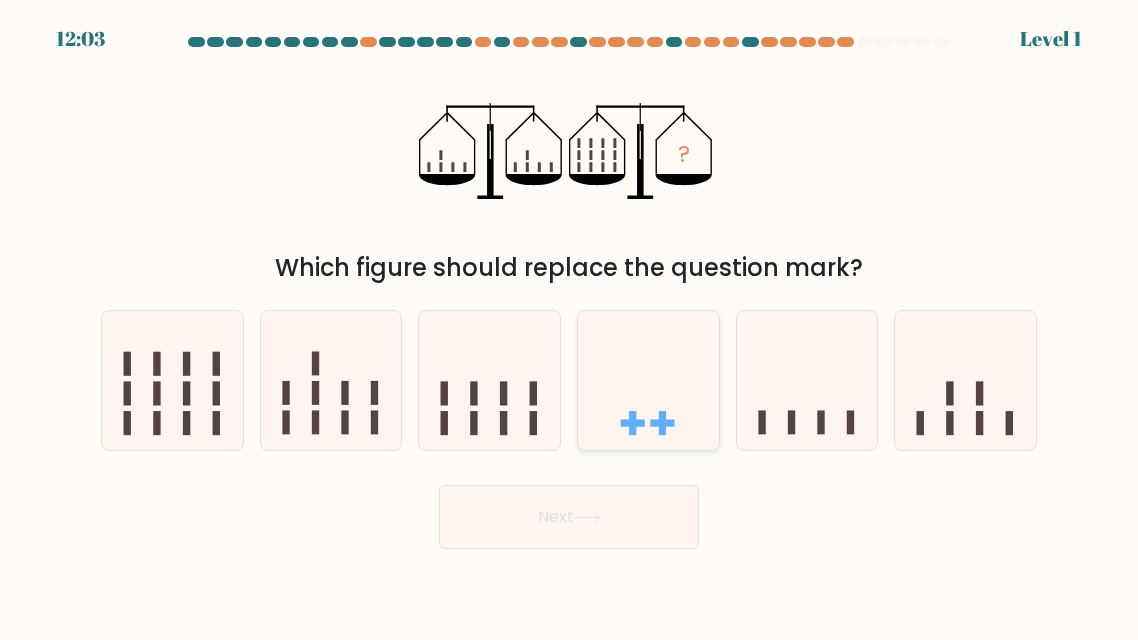 click 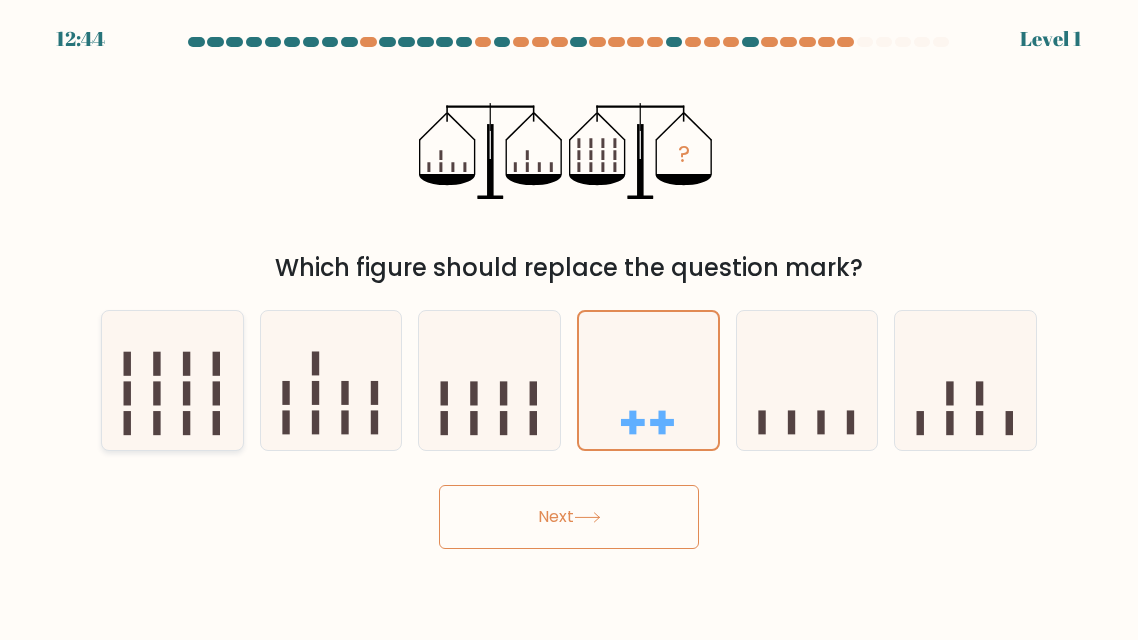 click 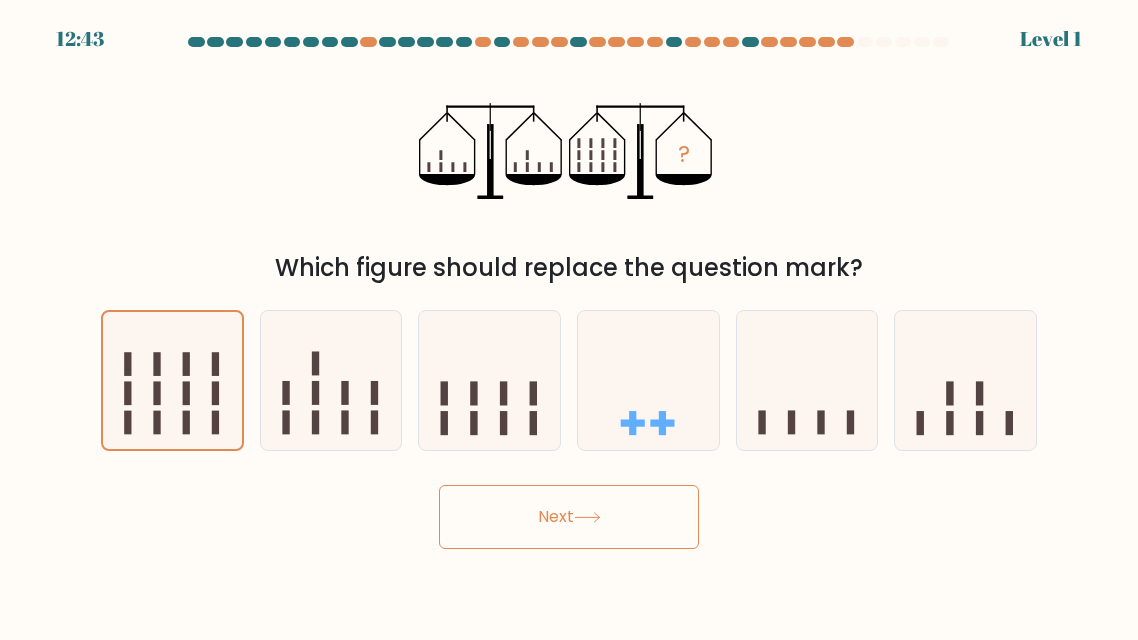 click on "Next" at bounding box center (569, 517) 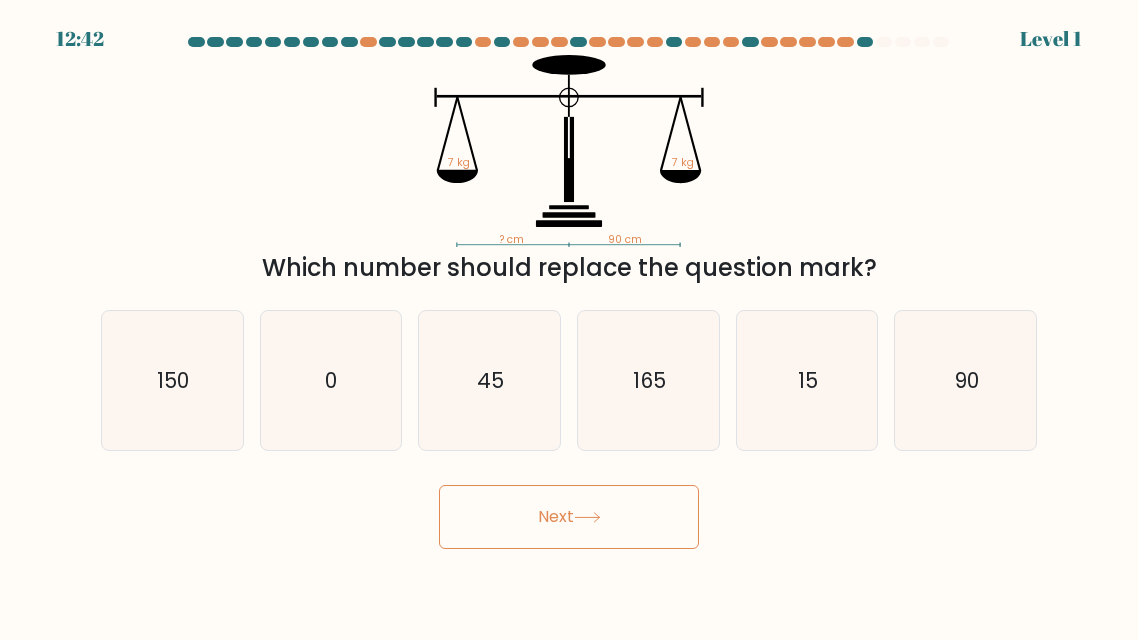 click 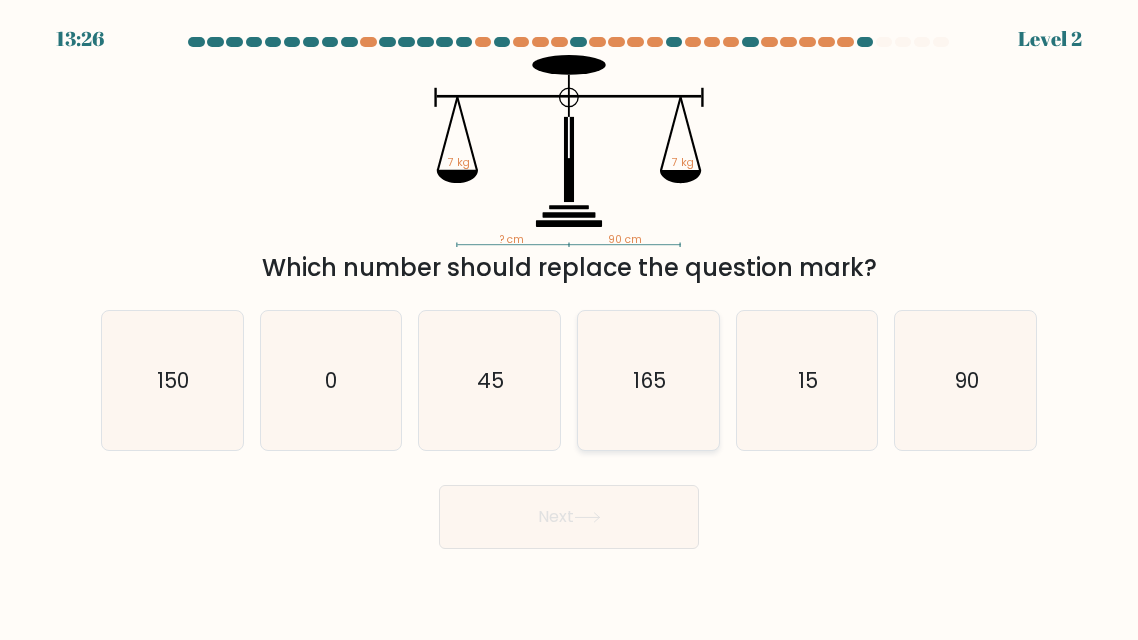 click on "165" 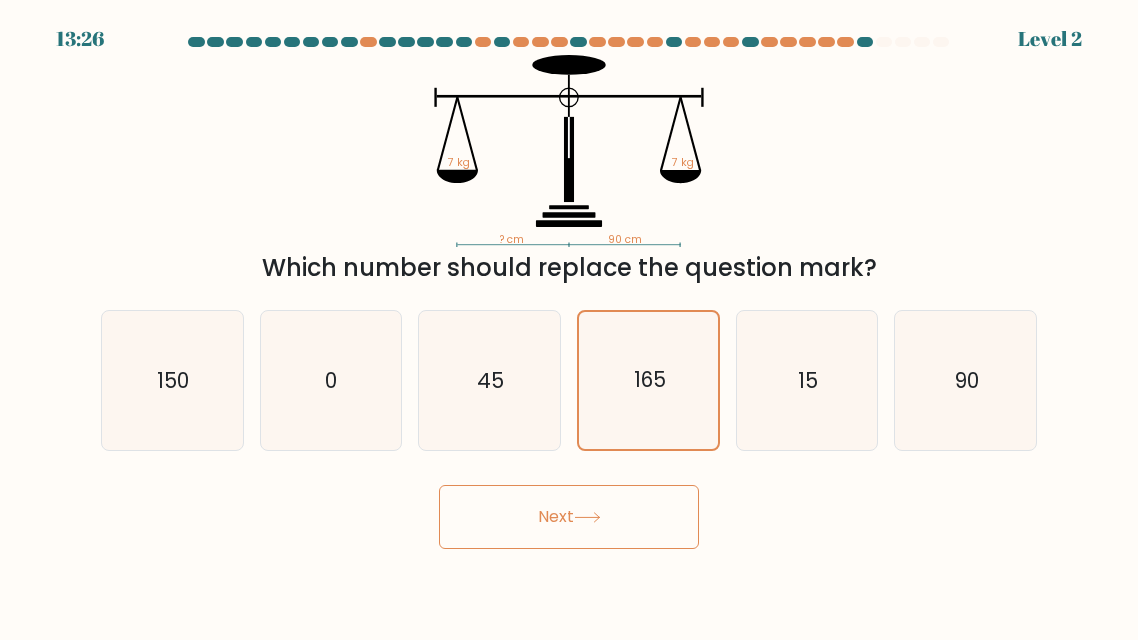 click on "Next" at bounding box center [569, 517] 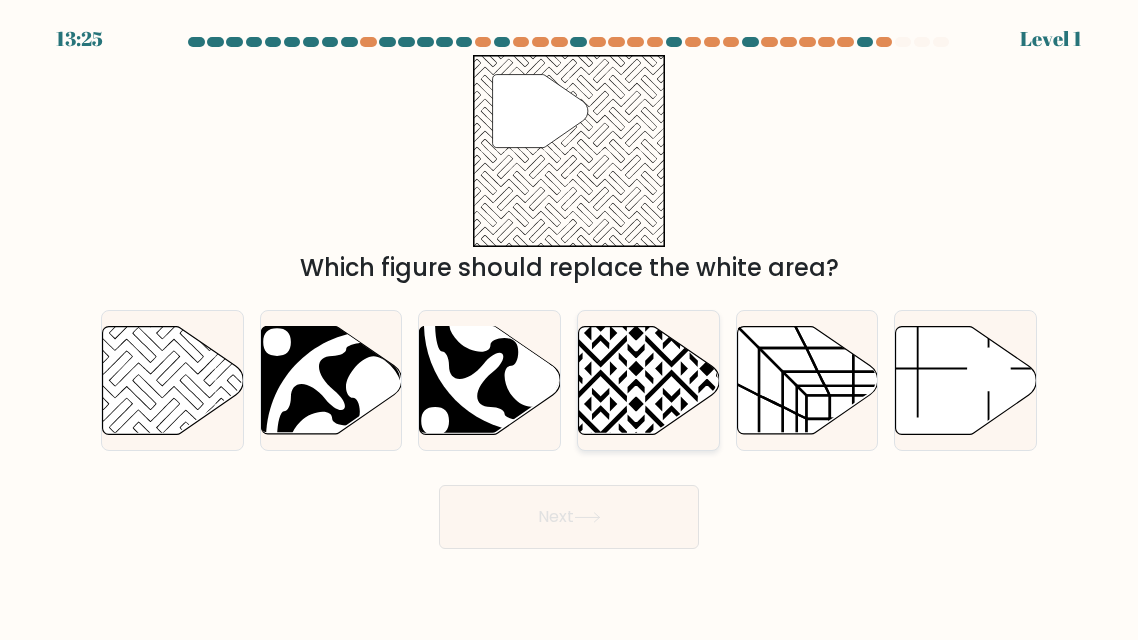 click 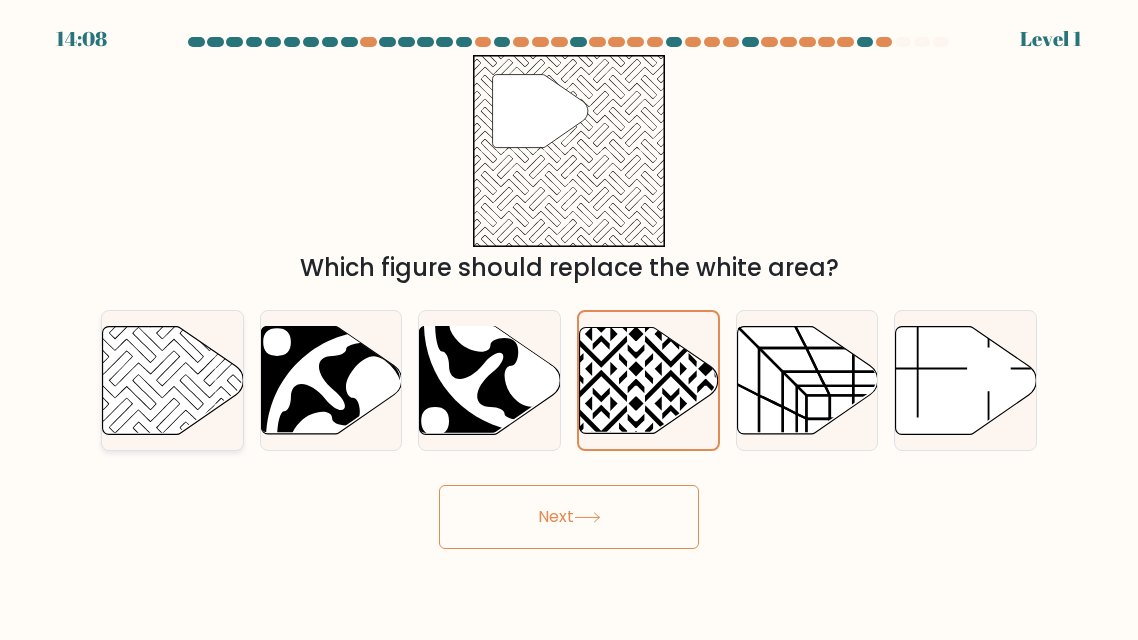 click 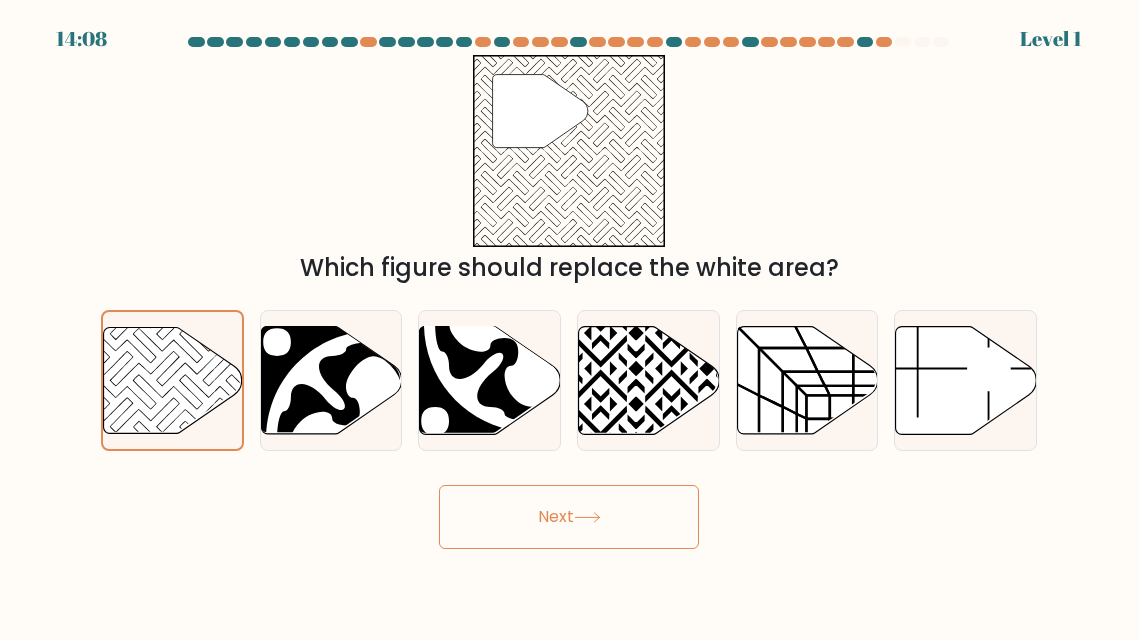 click on "Next" at bounding box center (569, 517) 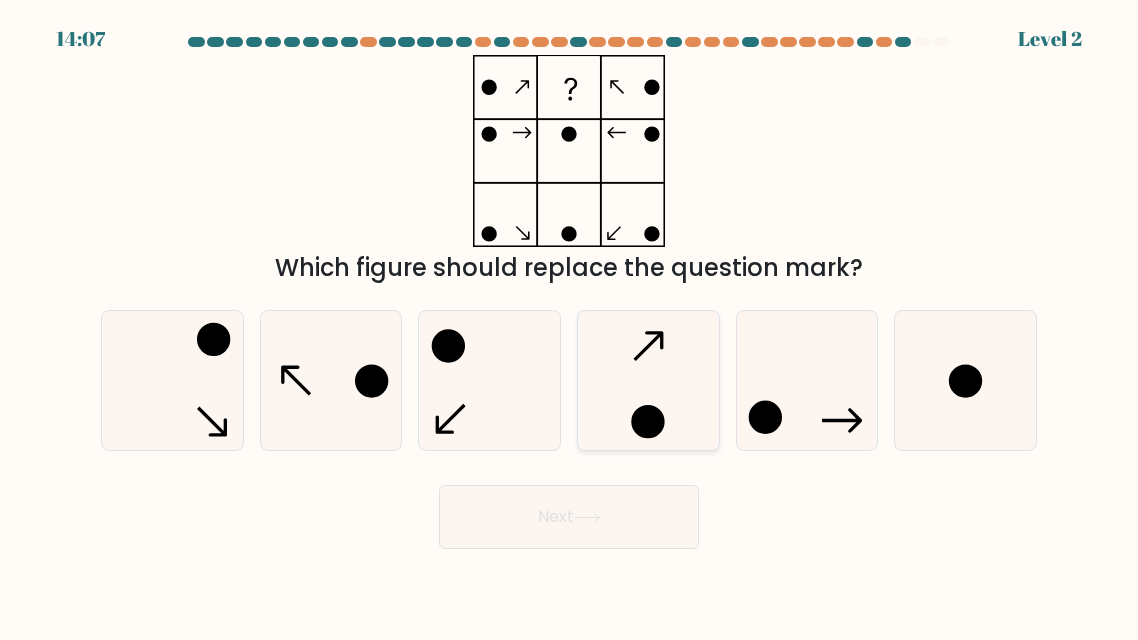 click 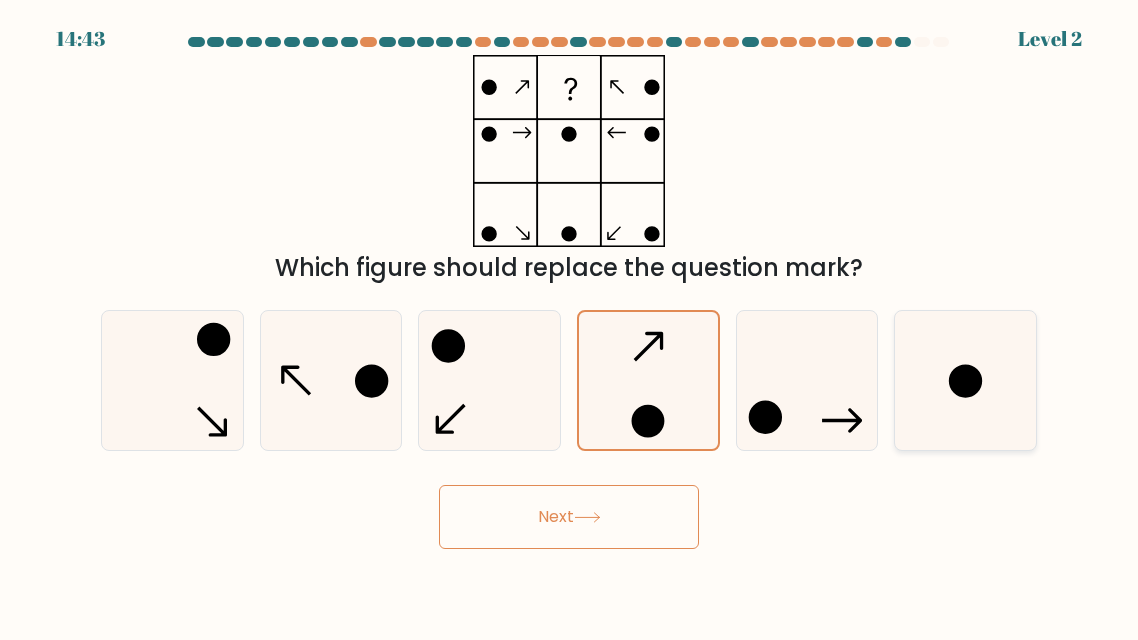 click 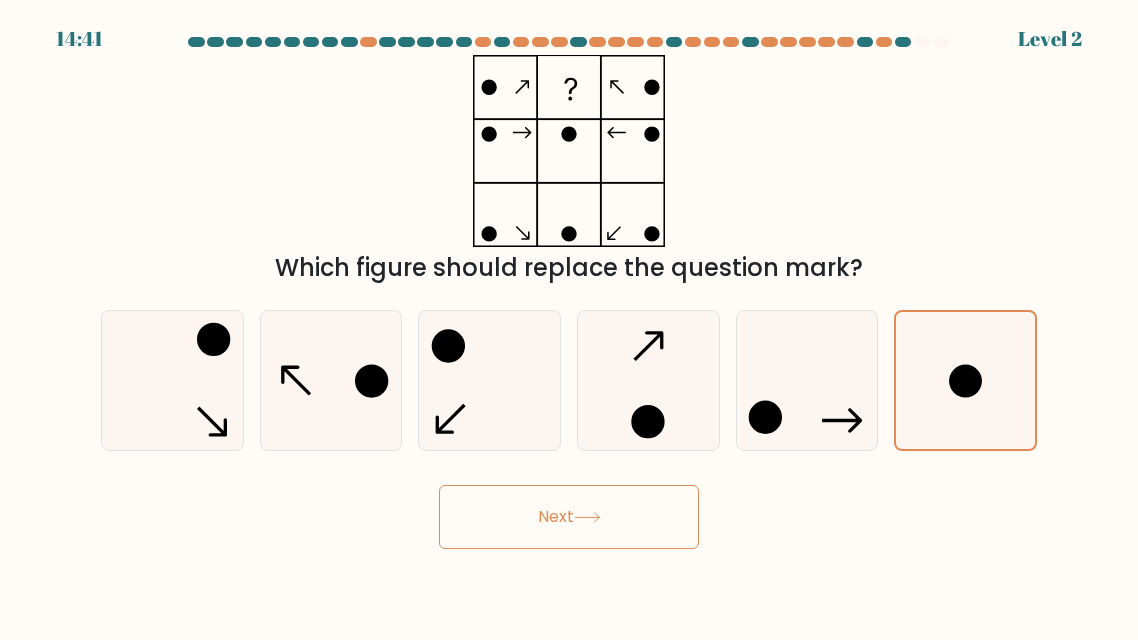 click on "Next" at bounding box center [569, 517] 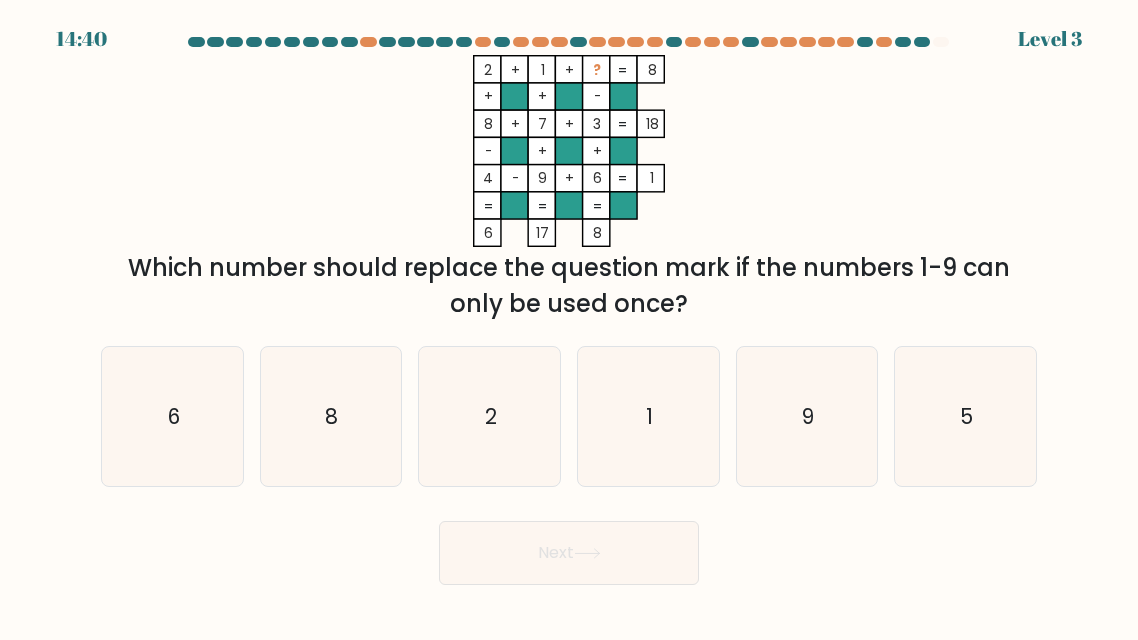 click at bounding box center (569, 311) 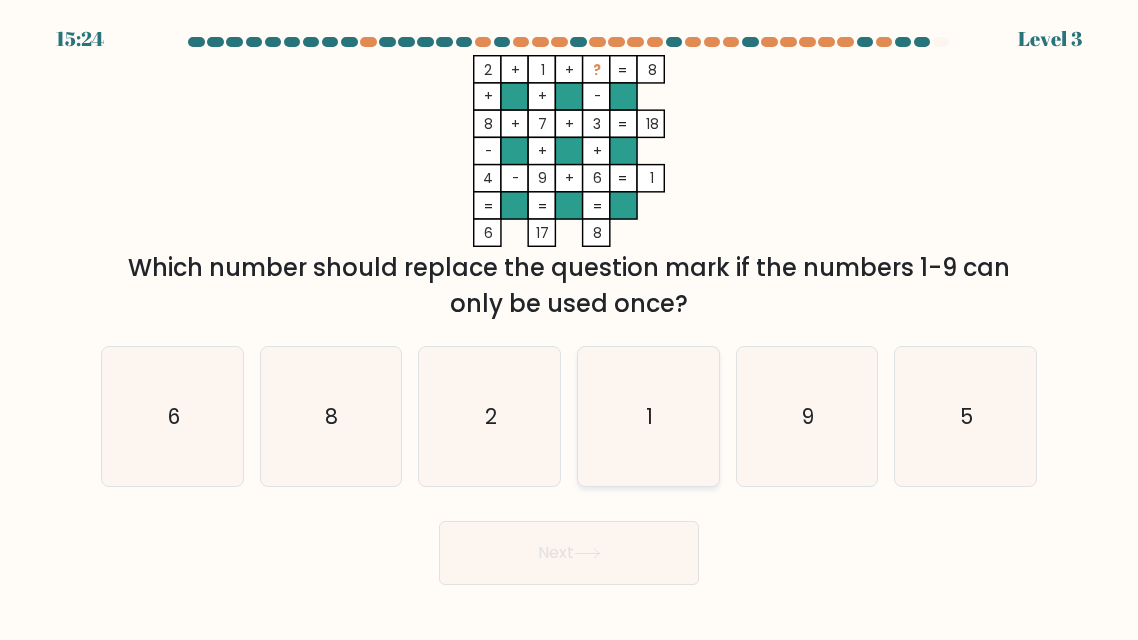 click on "1" 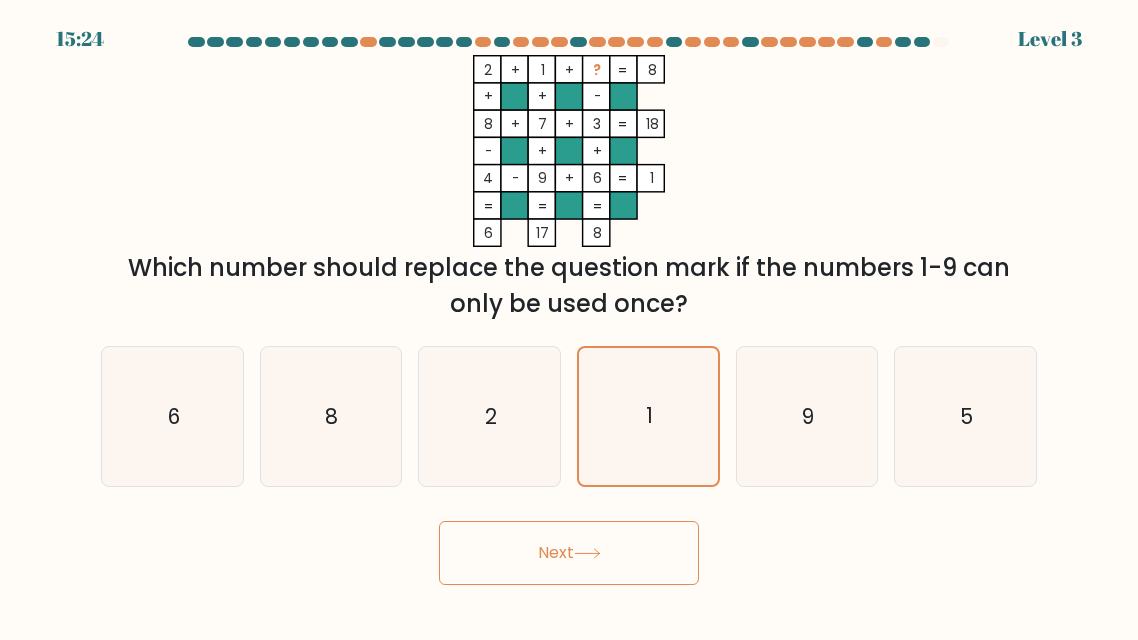 click on "Next" at bounding box center (569, 553) 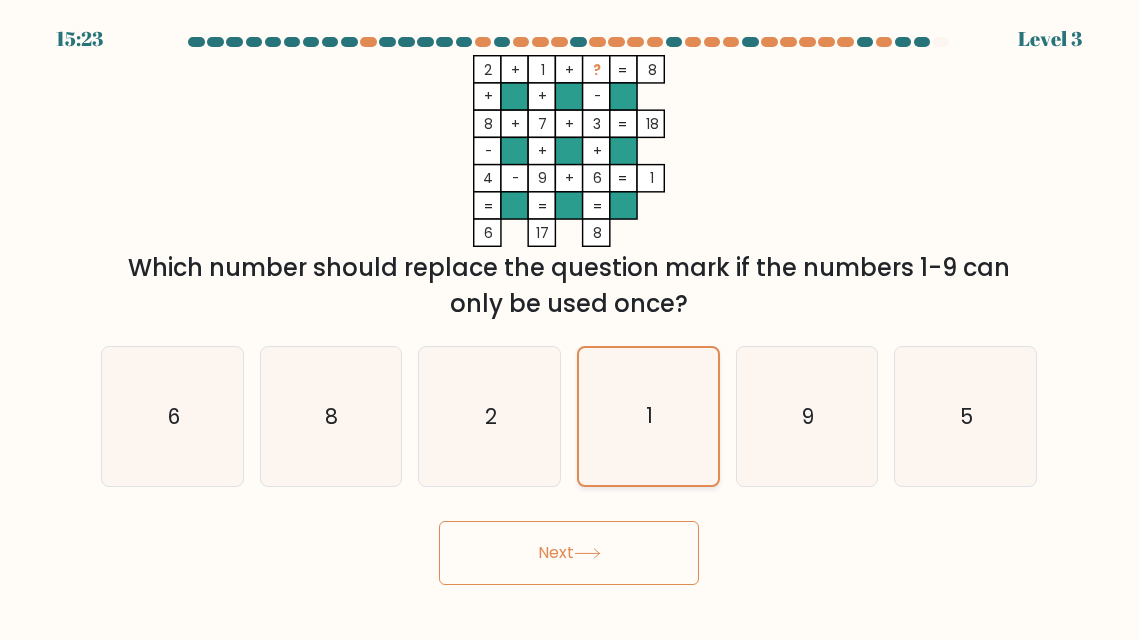 click on "1" 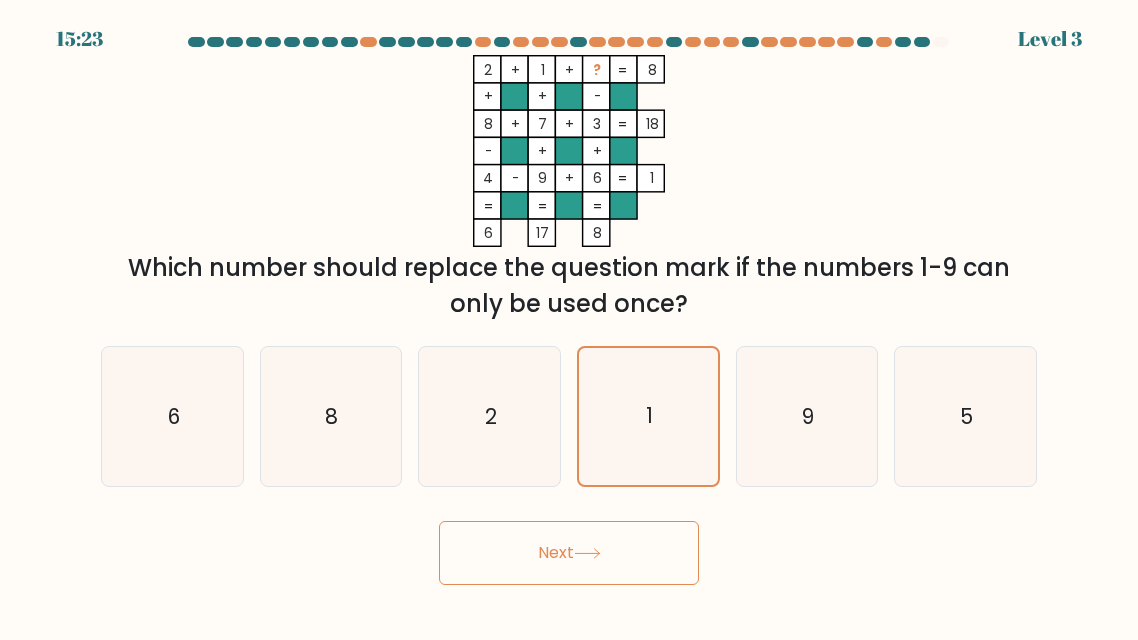 click on "Next" at bounding box center [569, 553] 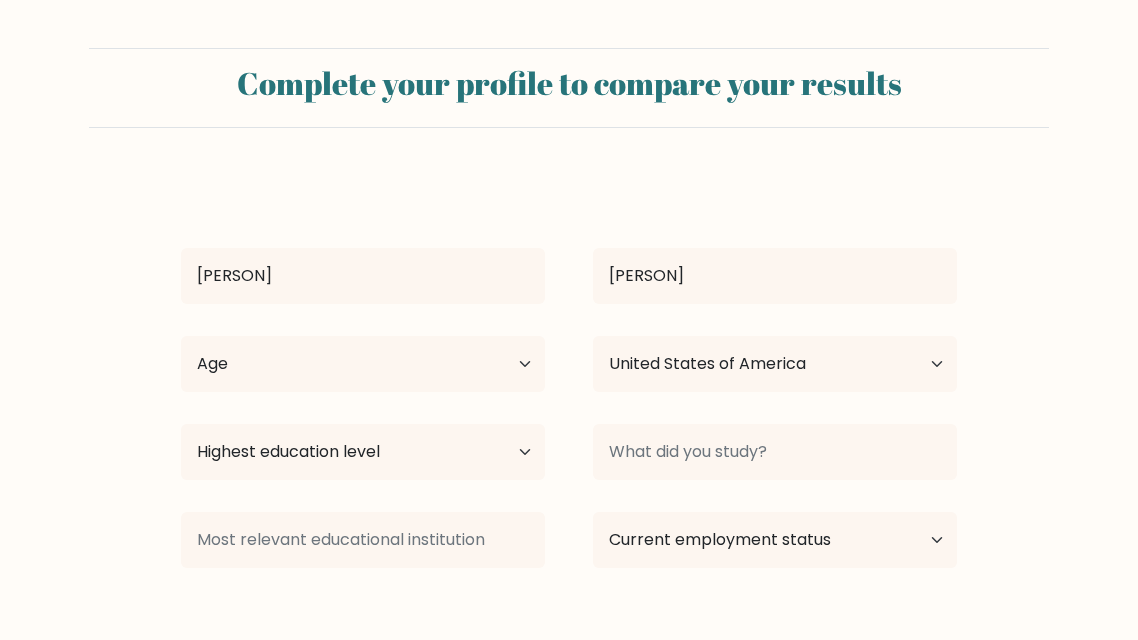 select on "US" 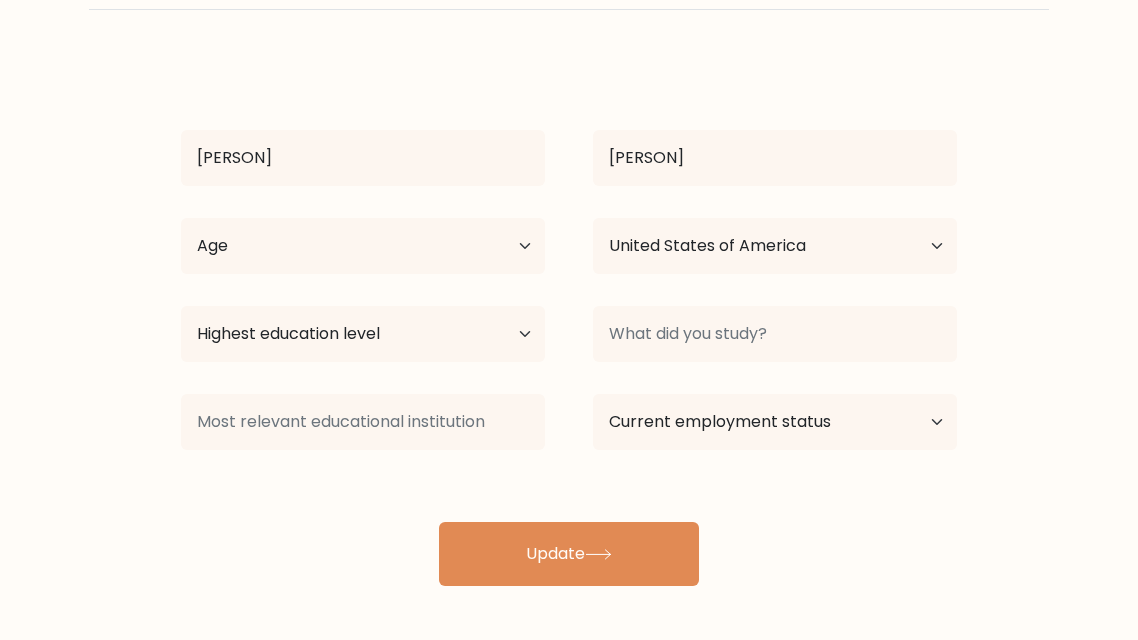 scroll, scrollTop: 116, scrollLeft: 0, axis: vertical 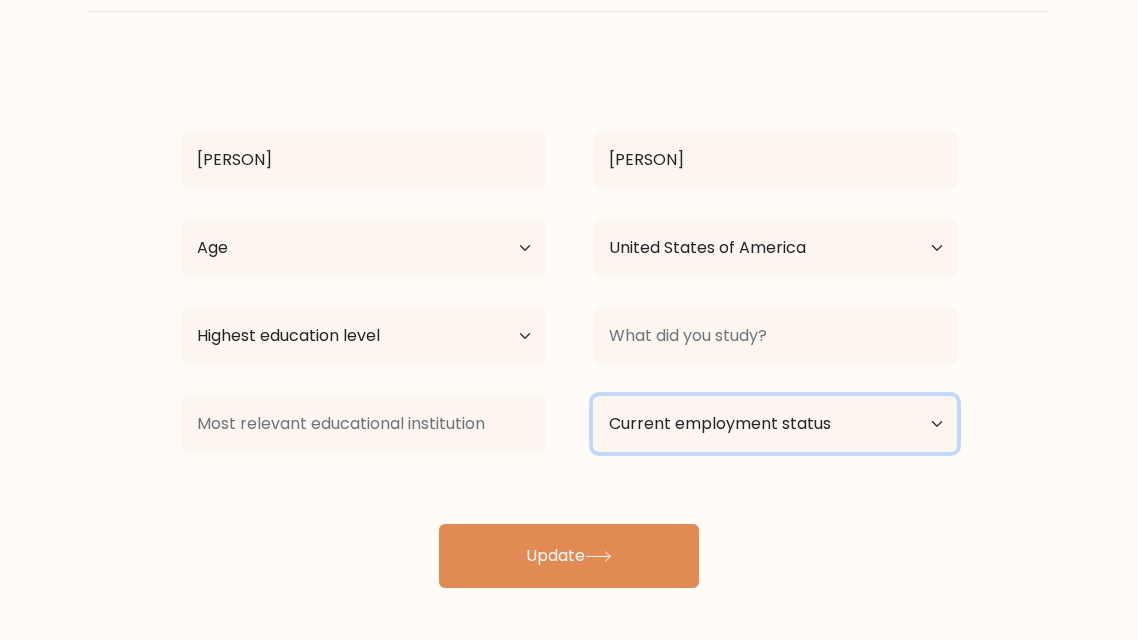 click on "Current employment status
Employed
Student
Retired
Other / prefer not to answer" at bounding box center (775, 424) 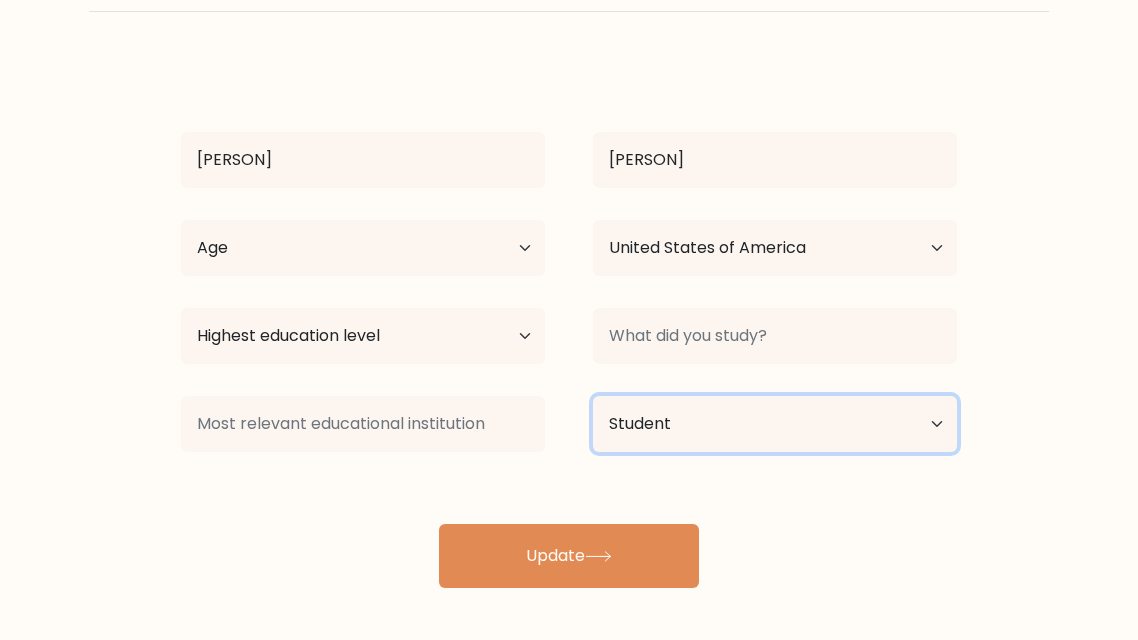 click on "Current employment status
Employed
Student
Retired
Other / prefer not to answer" at bounding box center (775, 424) 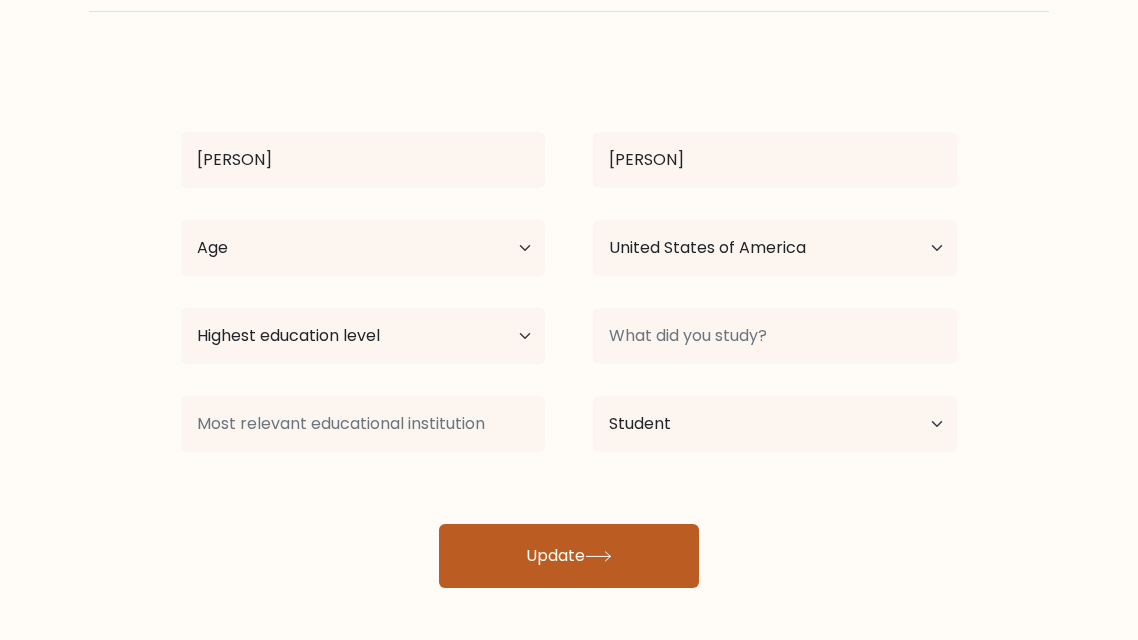 click 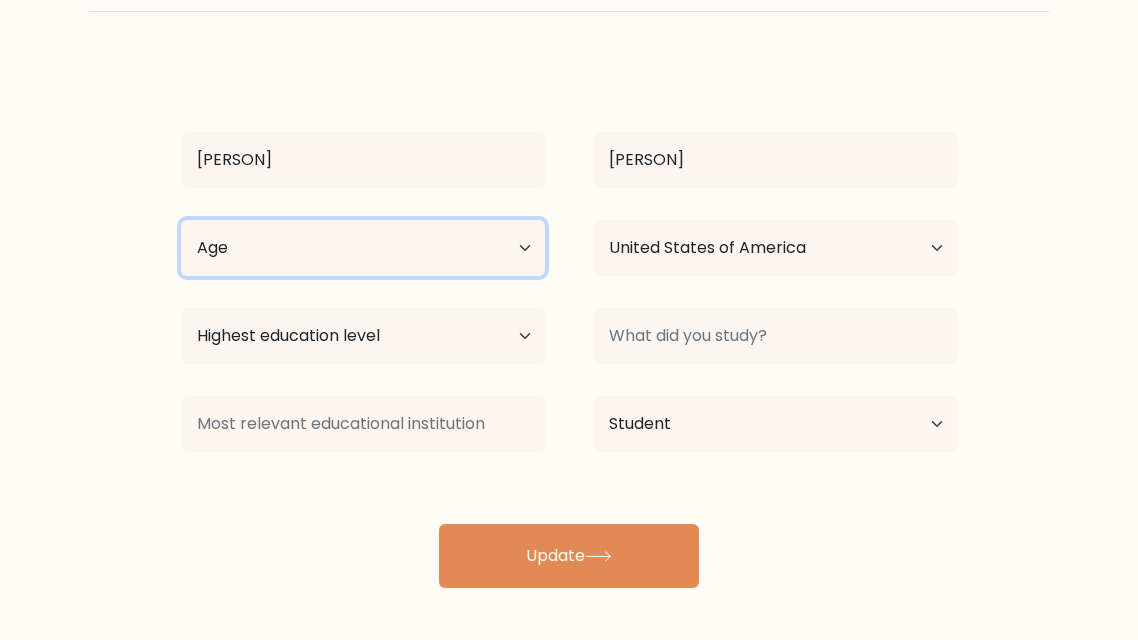 click on "Age
Under 18 years old
18-24 years old
25-34 years old
35-44 years old
45-54 years old
55-64 years old
65 years old and above" at bounding box center [363, 248] 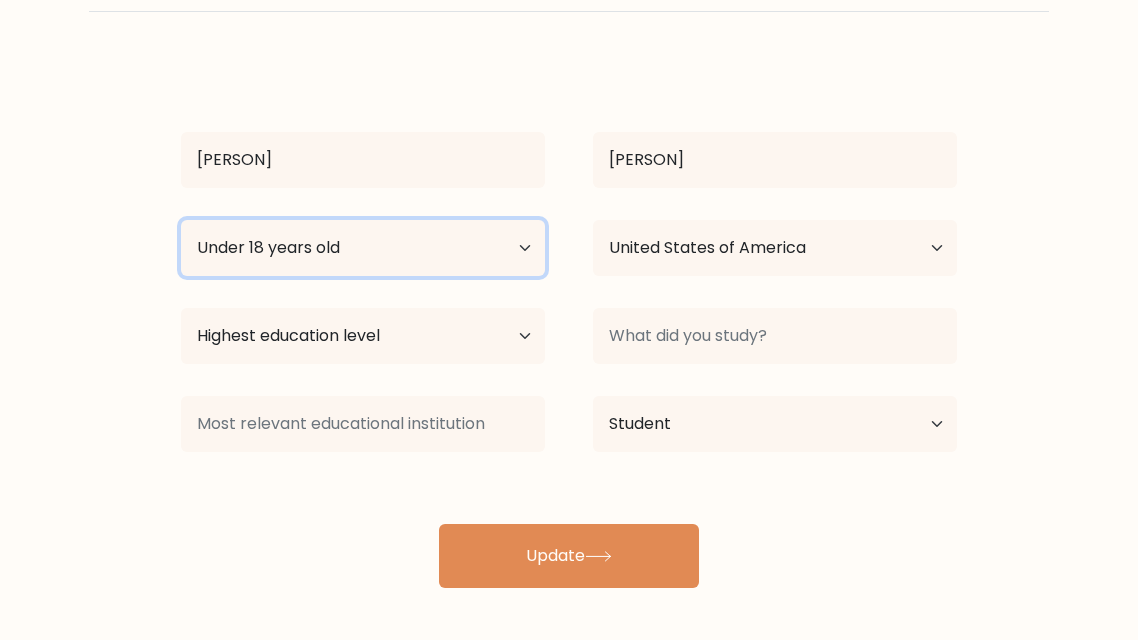 click on "Age
Under 18 years old
18-24 years old
25-34 years old
35-44 years old
45-54 years old
55-64 years old
65 years old and above" at bounding box center (363, 248) 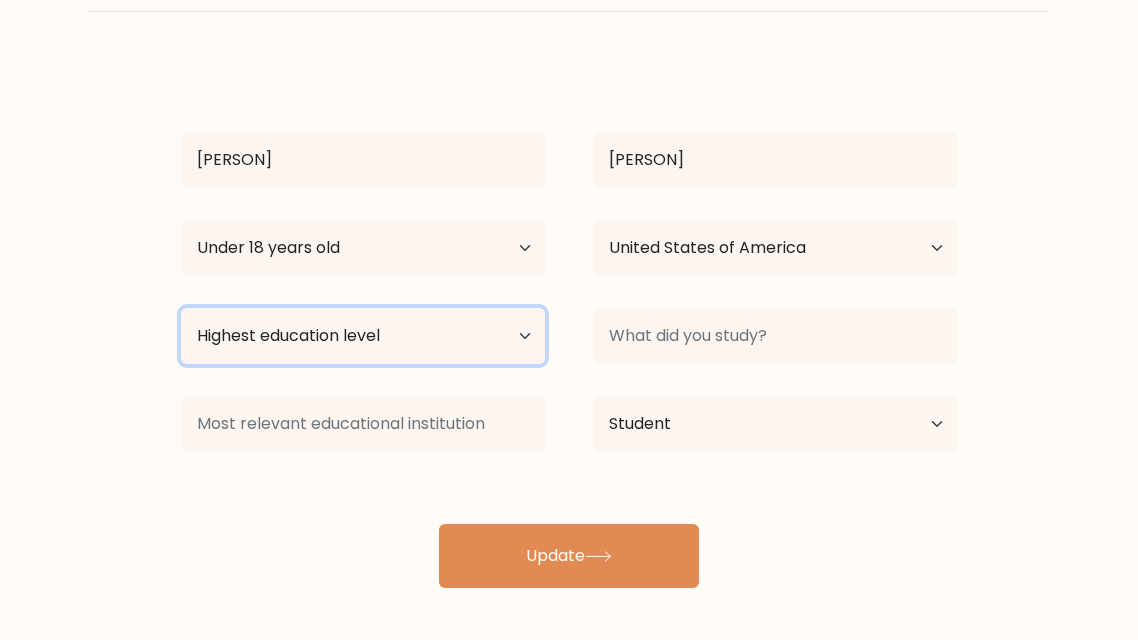 click on "Highest education level
No schooling
Primary
Lower Secondary
Upper Secondary
Occupation Specific
Bachelor's degree
Master's degree
Doctoral degree" at bounding box center [363, 336] 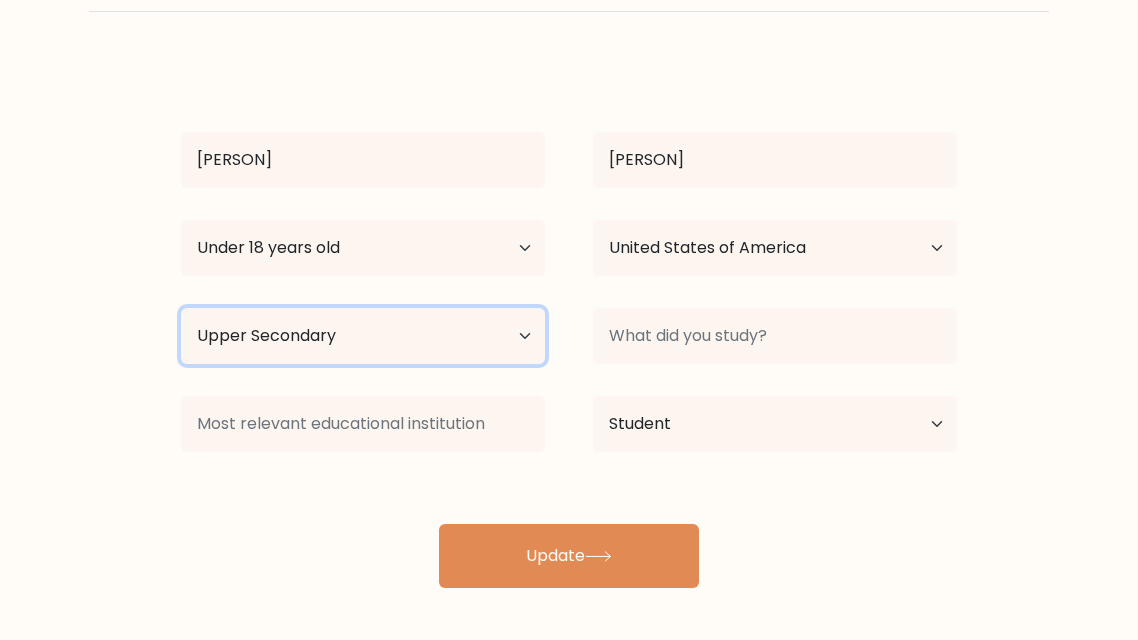 click on "Highest education level
No schooling
Primary
Lower Secondary
Upper Secondary
Occupation Specific
Bachelor's degree
Master's degree
Doctoral degree" at bounding box center (363, 336) 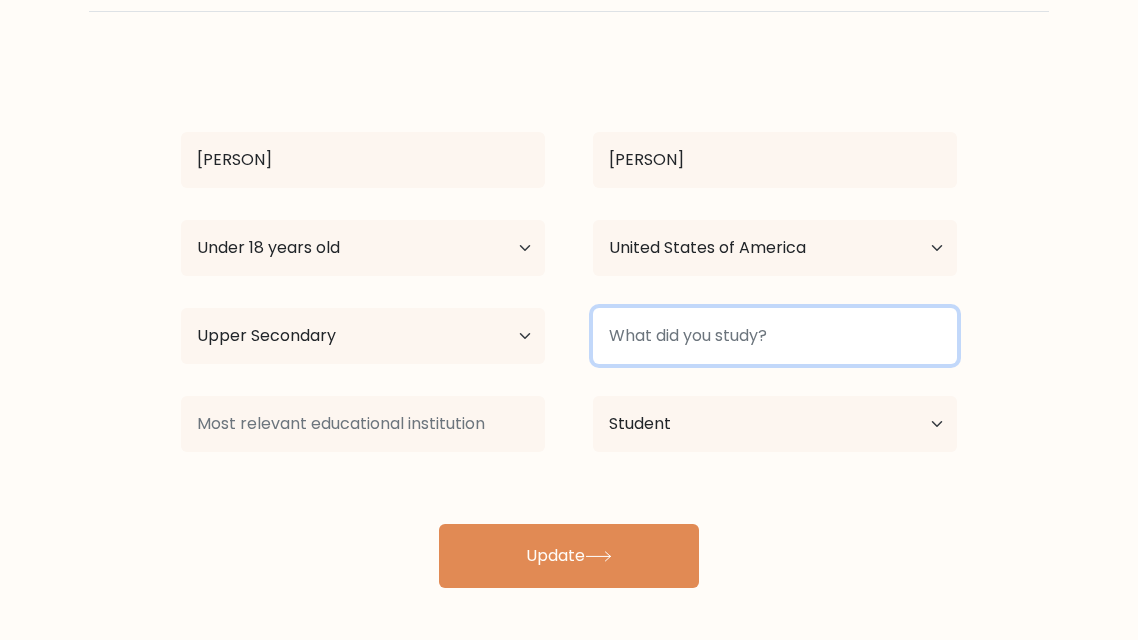 click at bounding box center (775, 336) 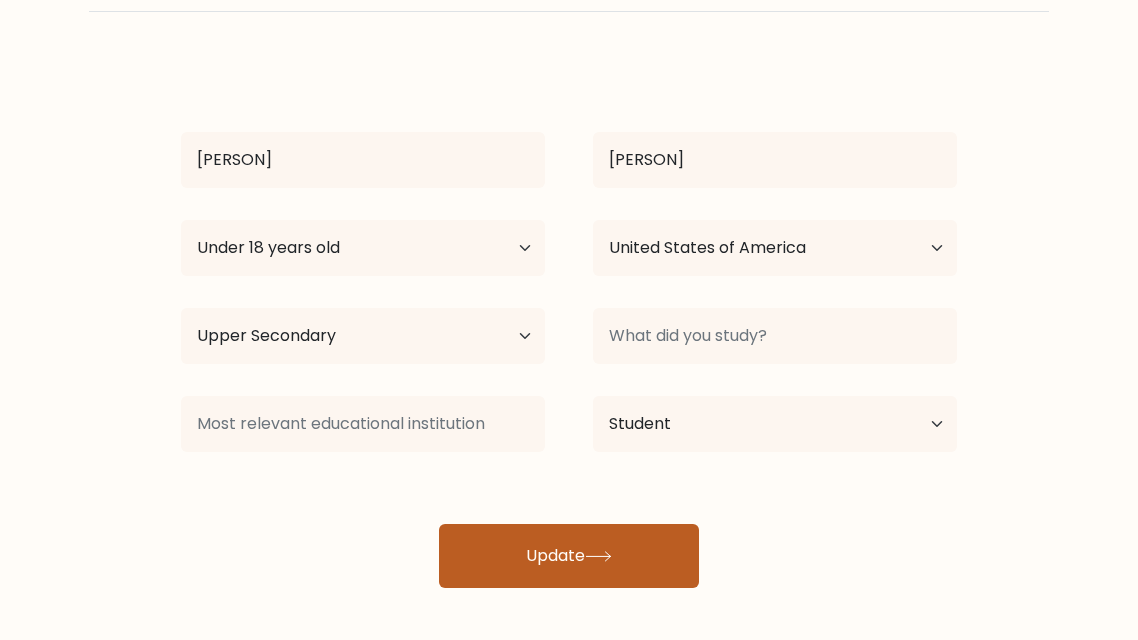click 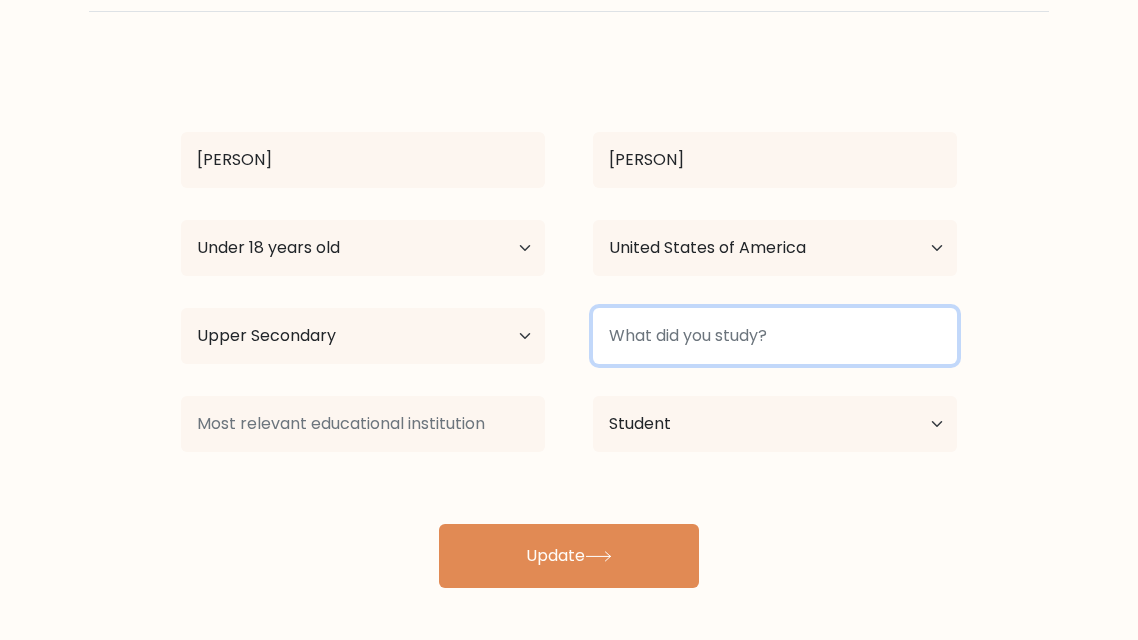 click at bounding box center (775, 336) 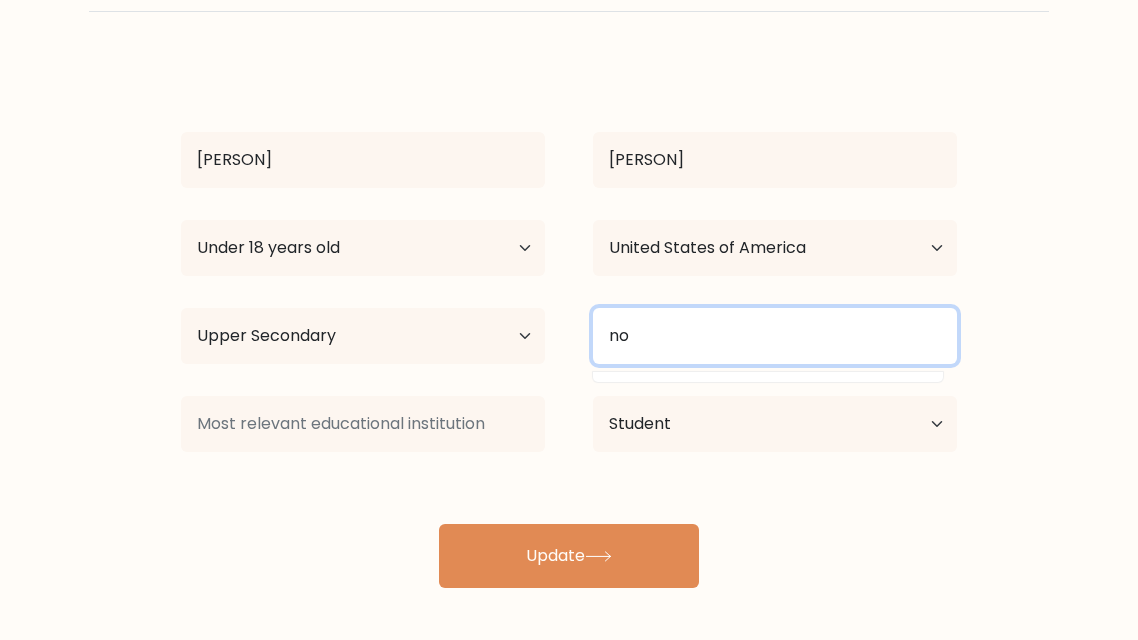 type on "n" 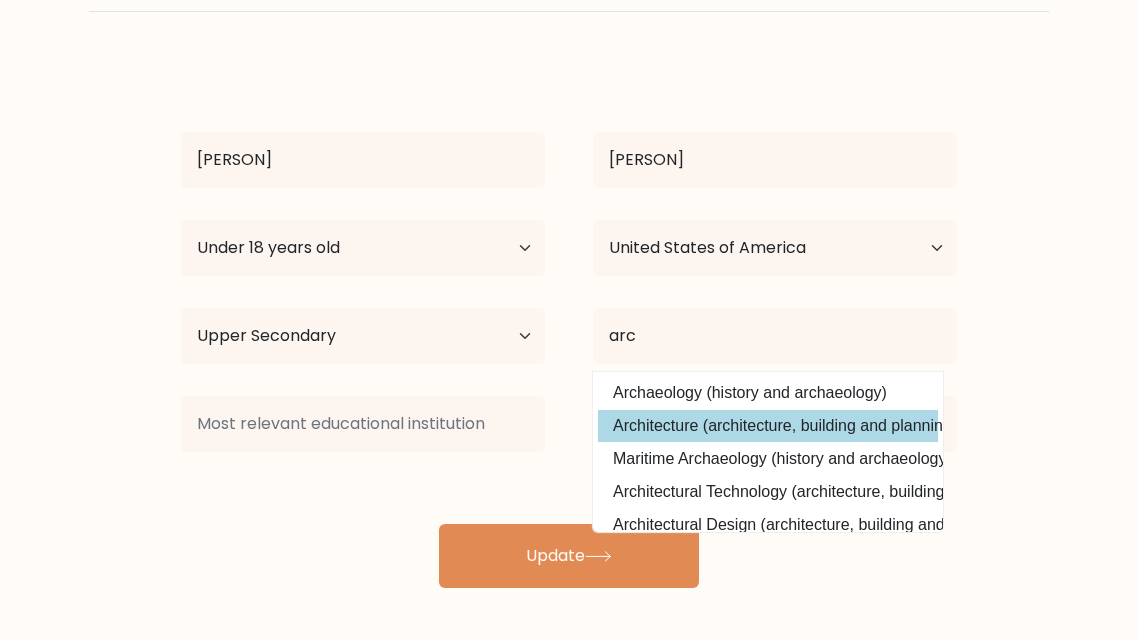 click on "Architecture (architecture, building and planning)" at bounding box center (768, 426) 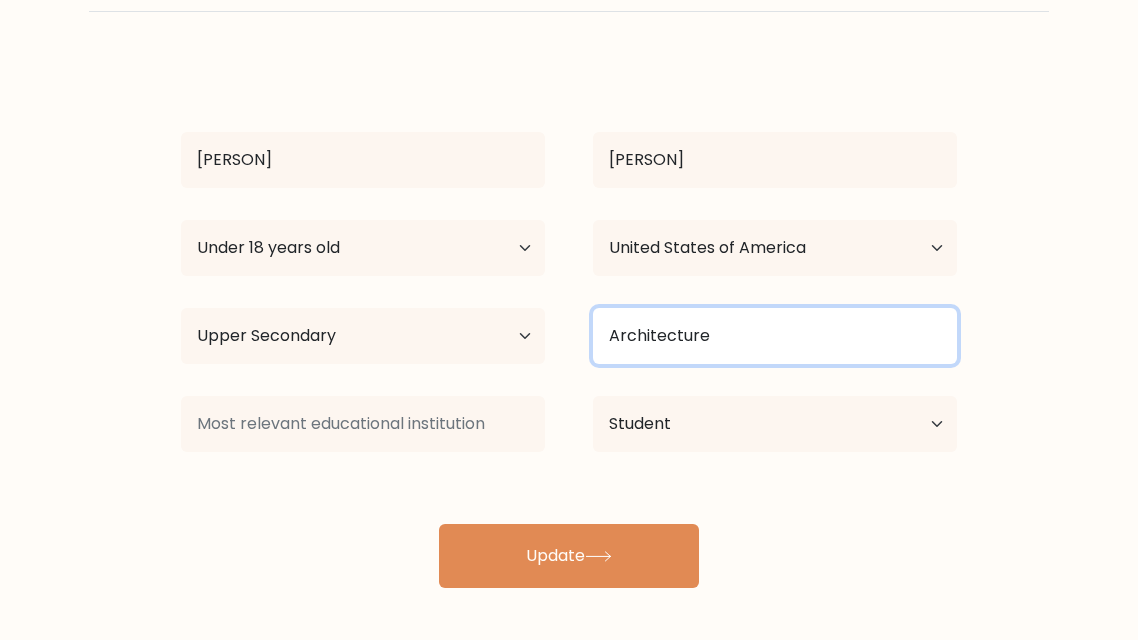 click on "Architecture" at bounding box center (775, 336) 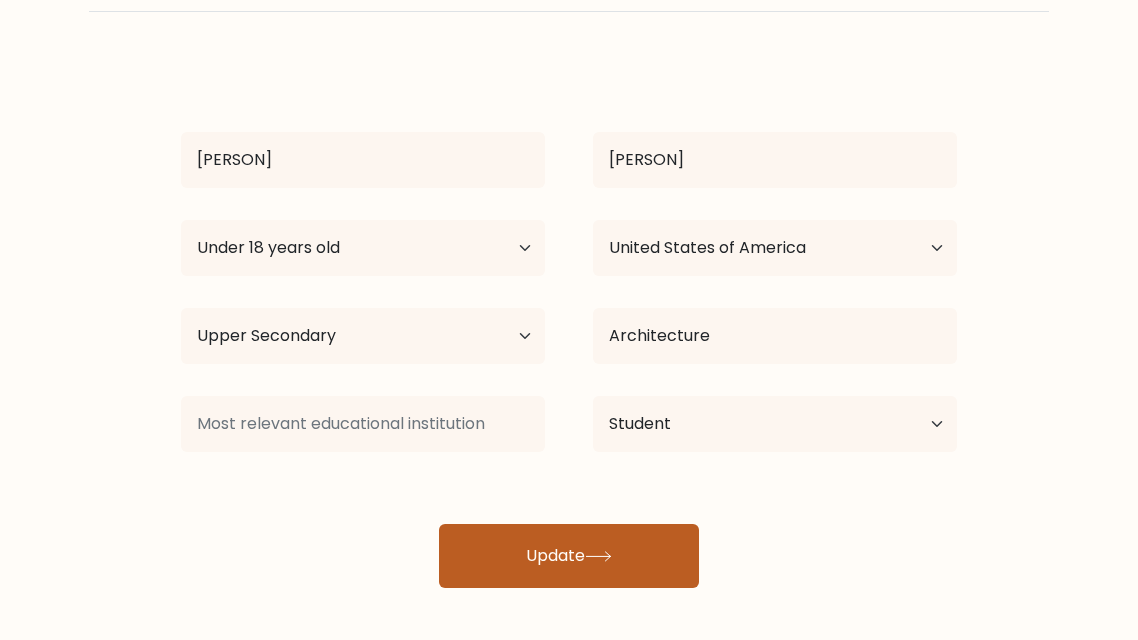 click on "Update" at bounding box center [569, 556] 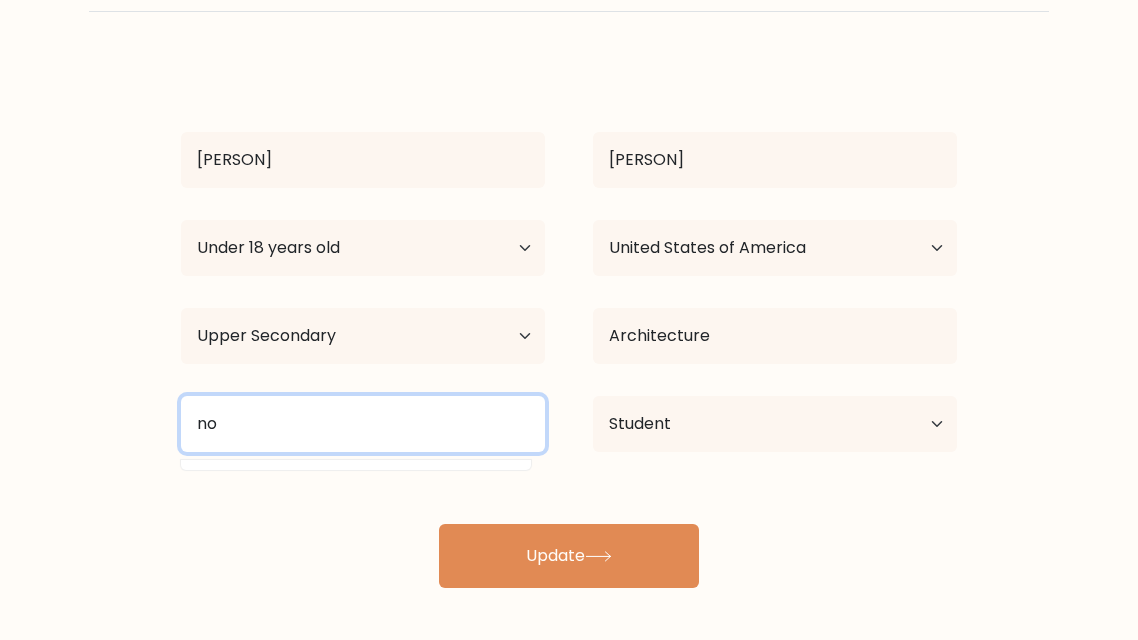 type on "n" 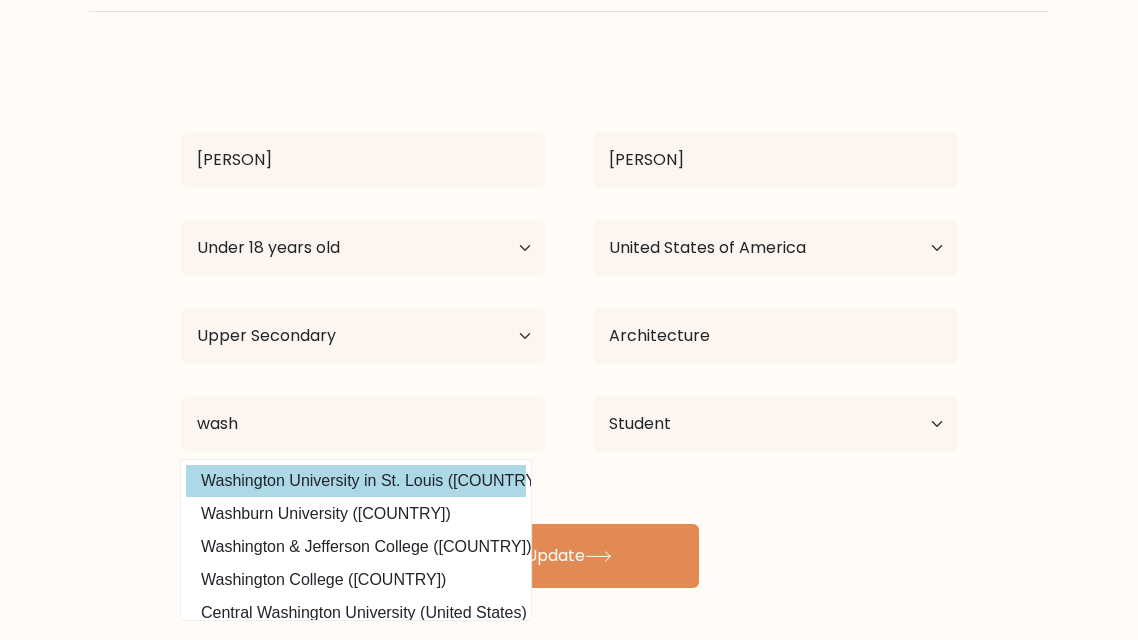 click on "Washington University in St. Louis (United States)" at bounding box center [356, 481] 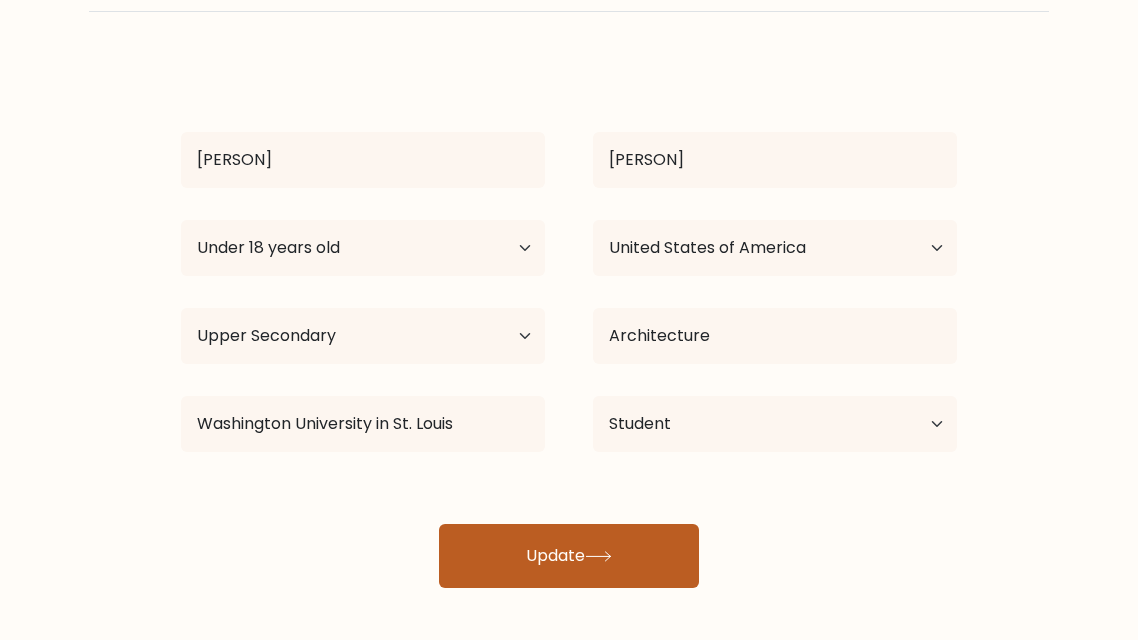 click on "Update" at bounding box center [569, 556] 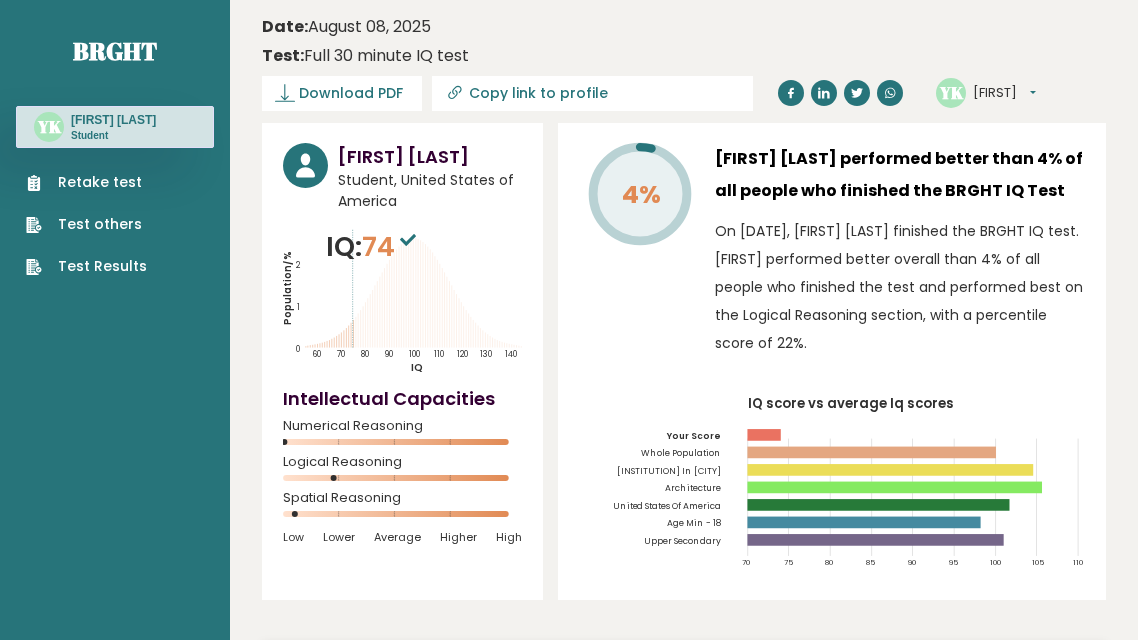 scroll, scrollTop: 0, scrollLeft: 0, axis: both 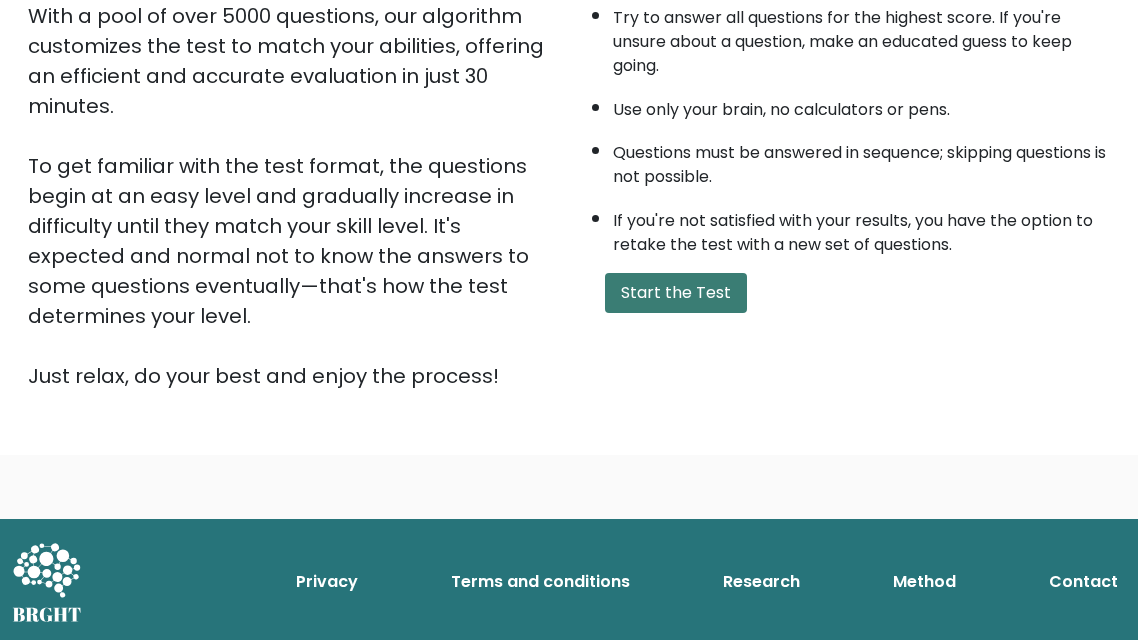 click on "Start the Test" at bounding box center [676, 293] 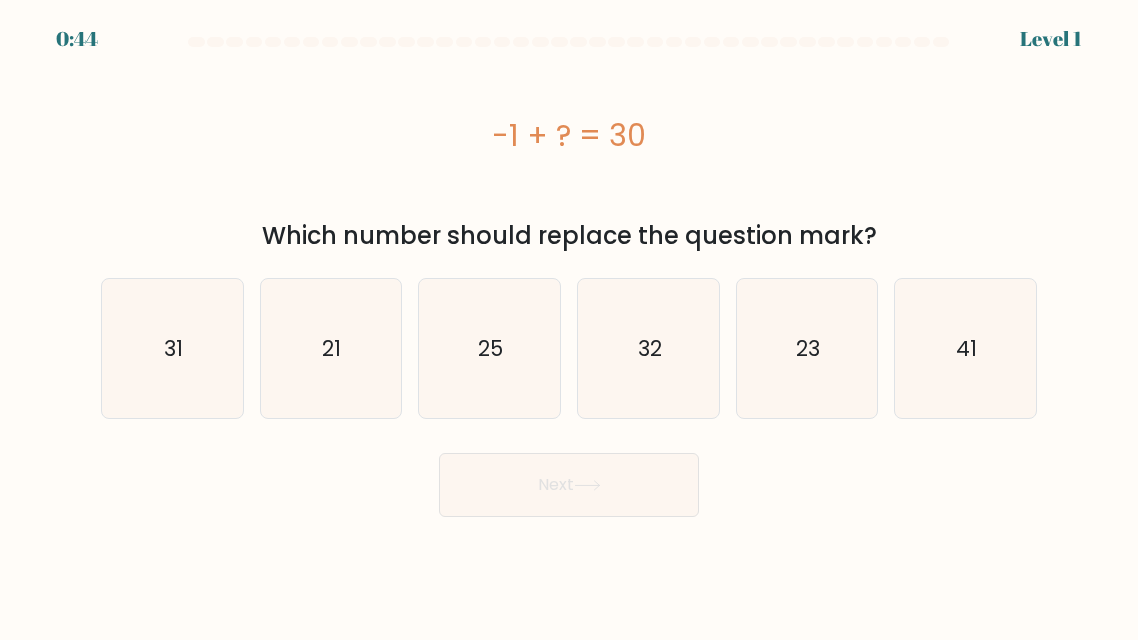 scroll, scrollTop: 0, scrollLeft: 0, axis: both 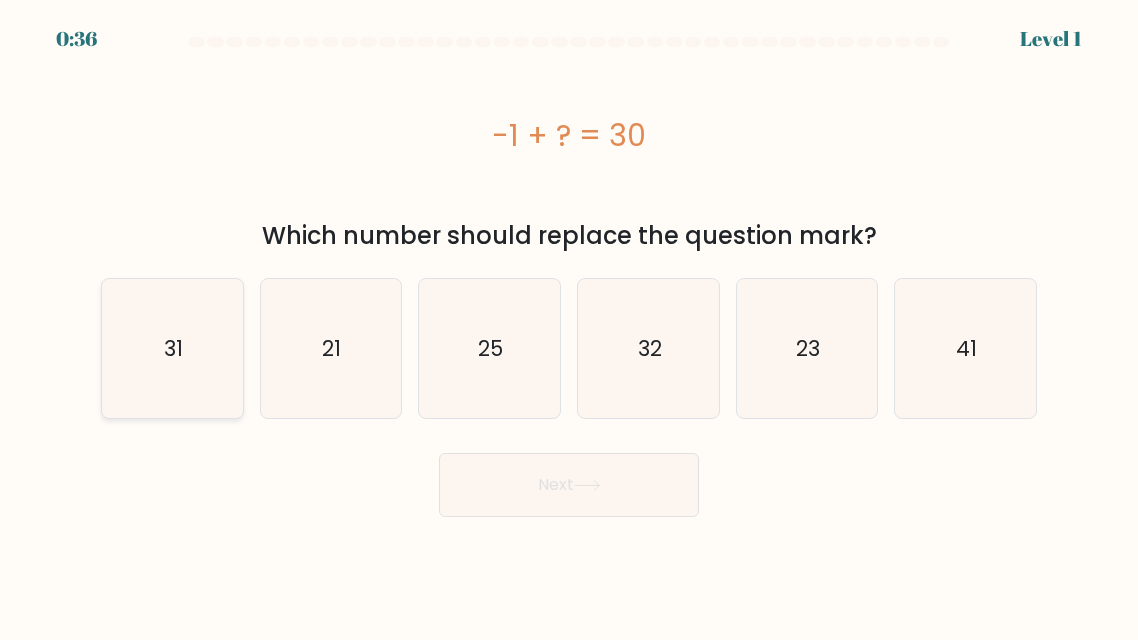 click on "31" 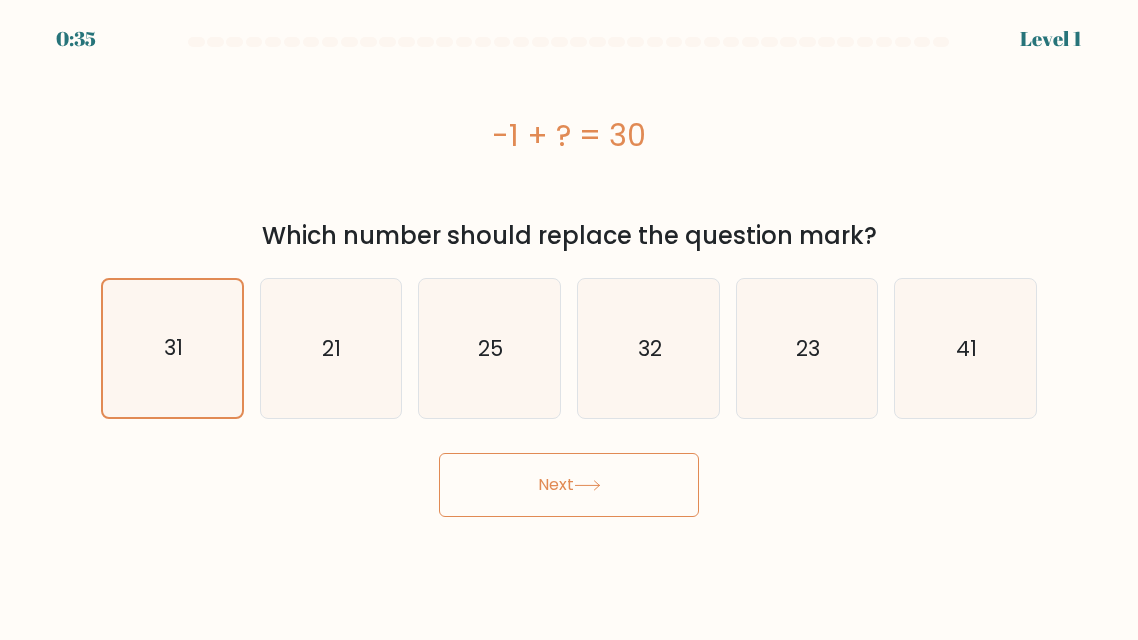 click on "Next" at bounding box center (569, 485) 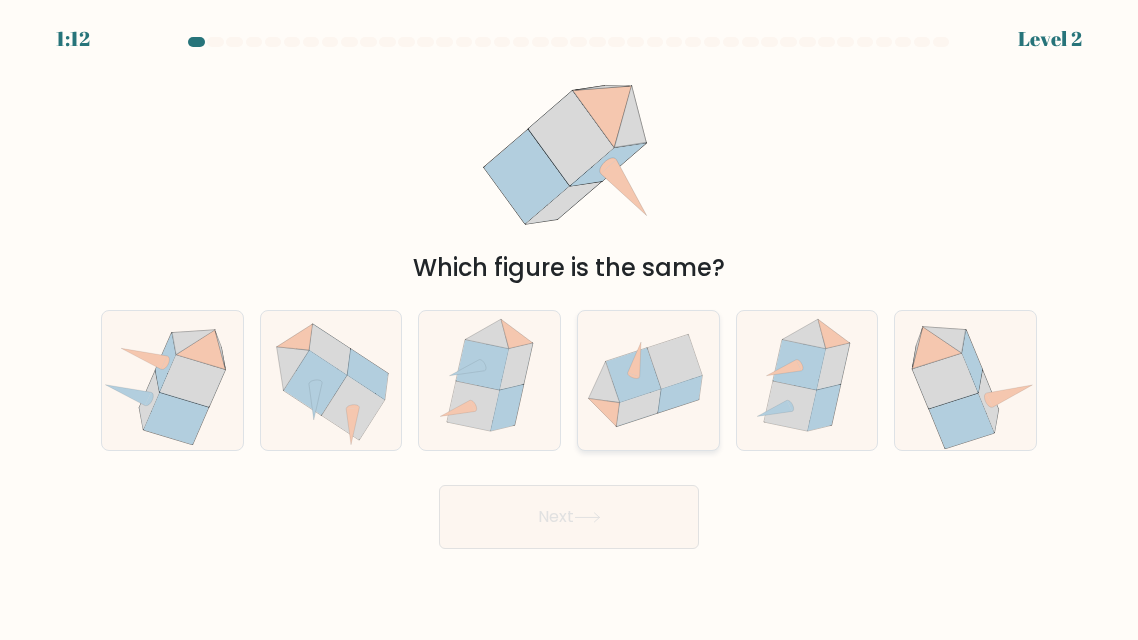 click 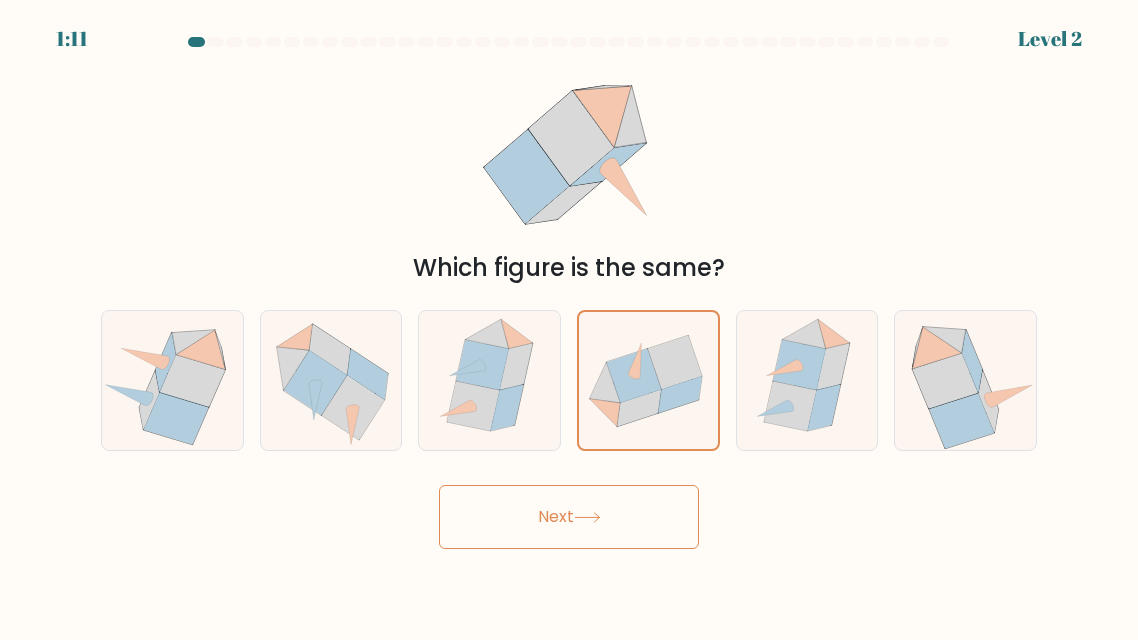 click on "Next" at bounding box center [569, 517] 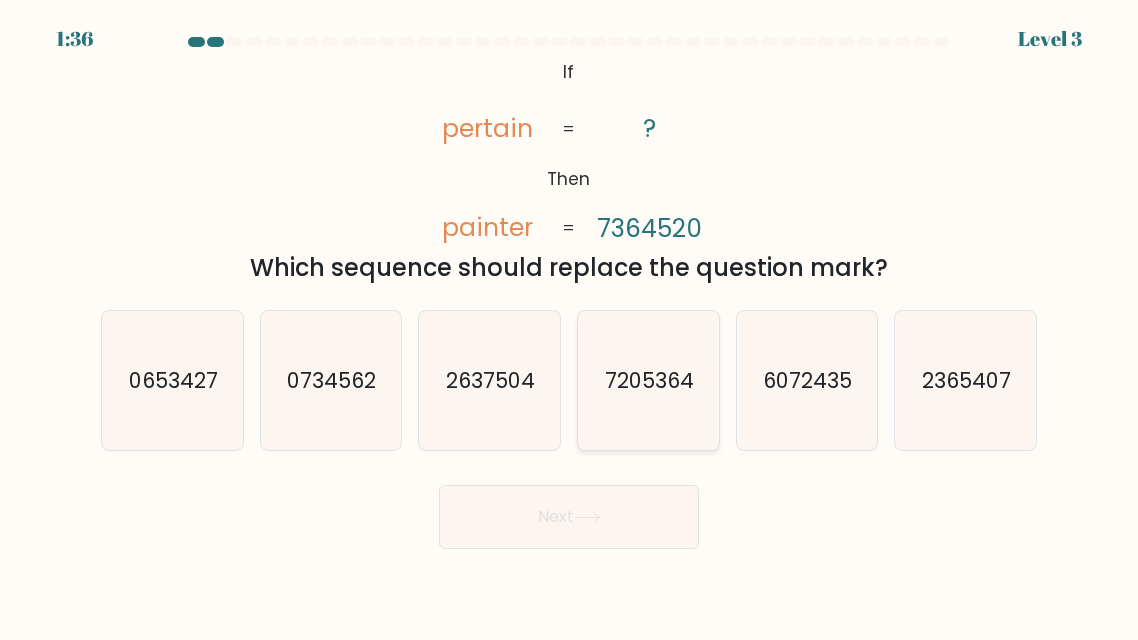 click on "7205364" 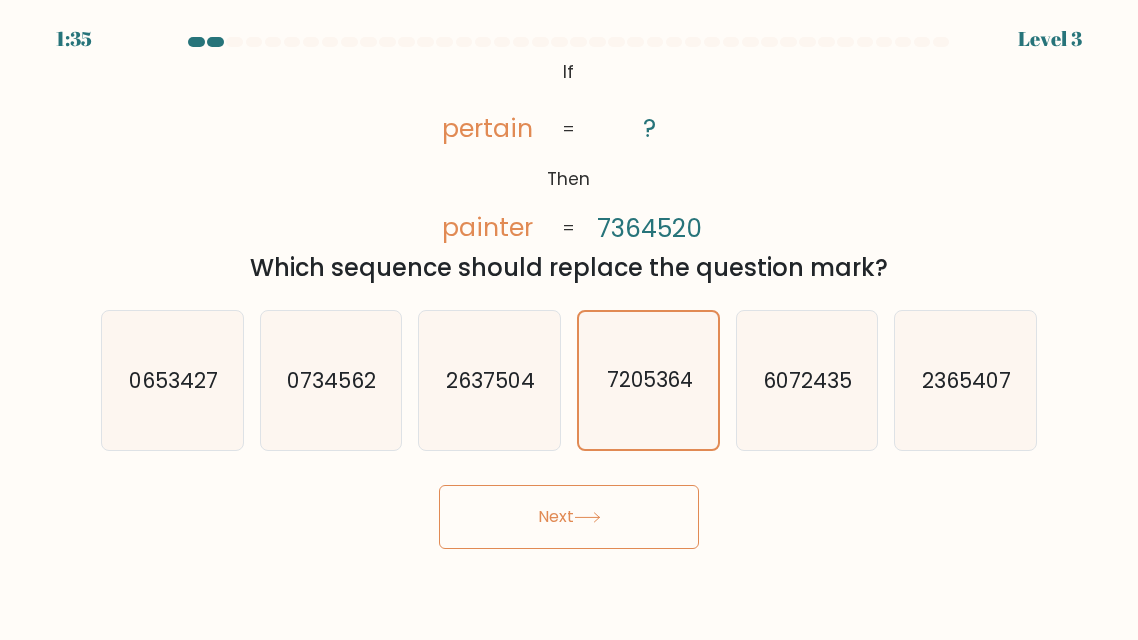 click on "Next" at bounding box center (569, 517) 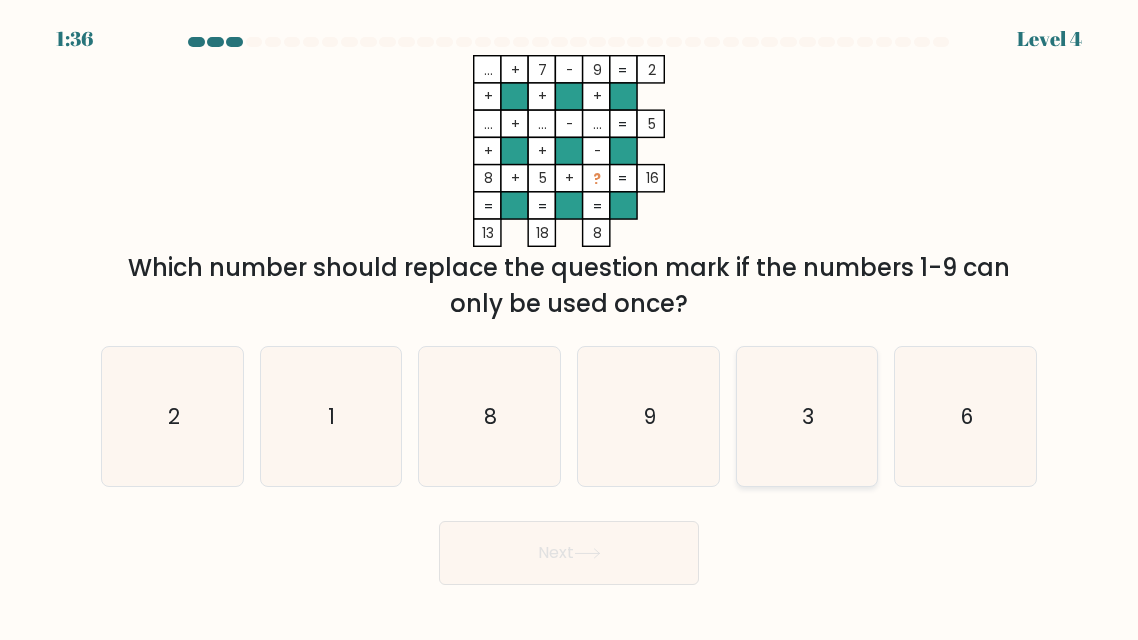 click on "3" 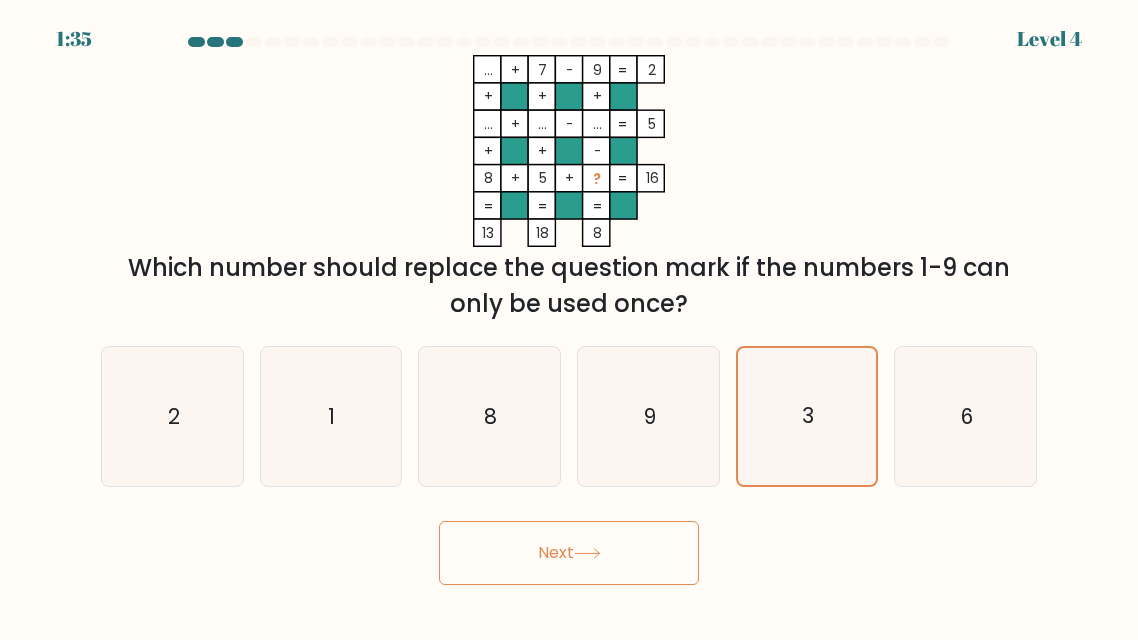 click on "Next" at bounding box center (569, 553) 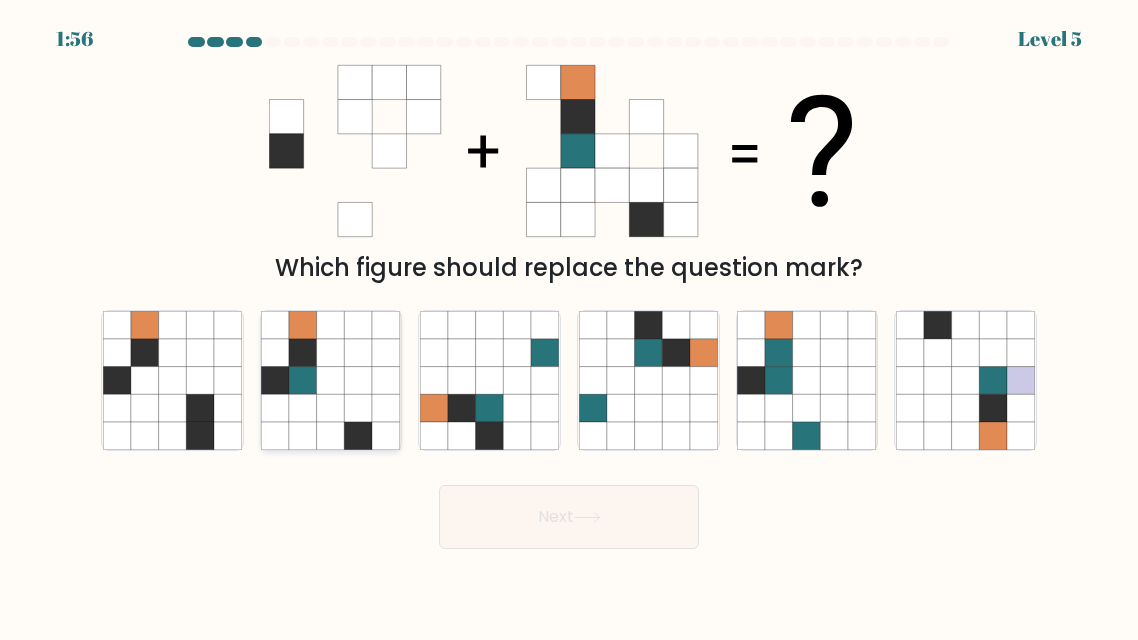 click 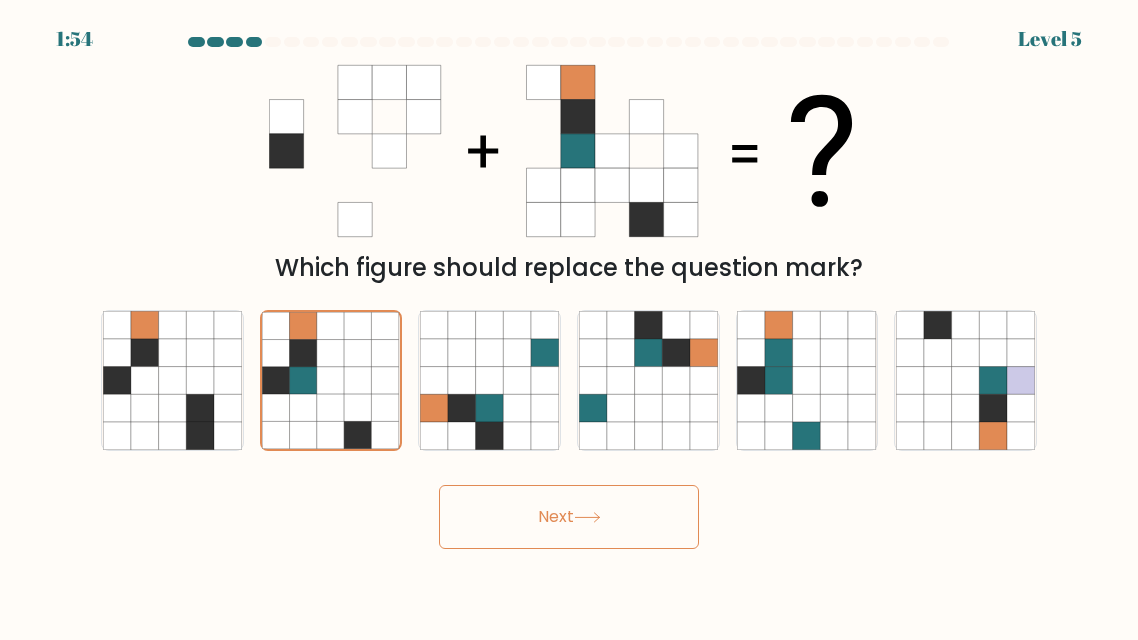 click on "Next" at bounding box center [569, 517] 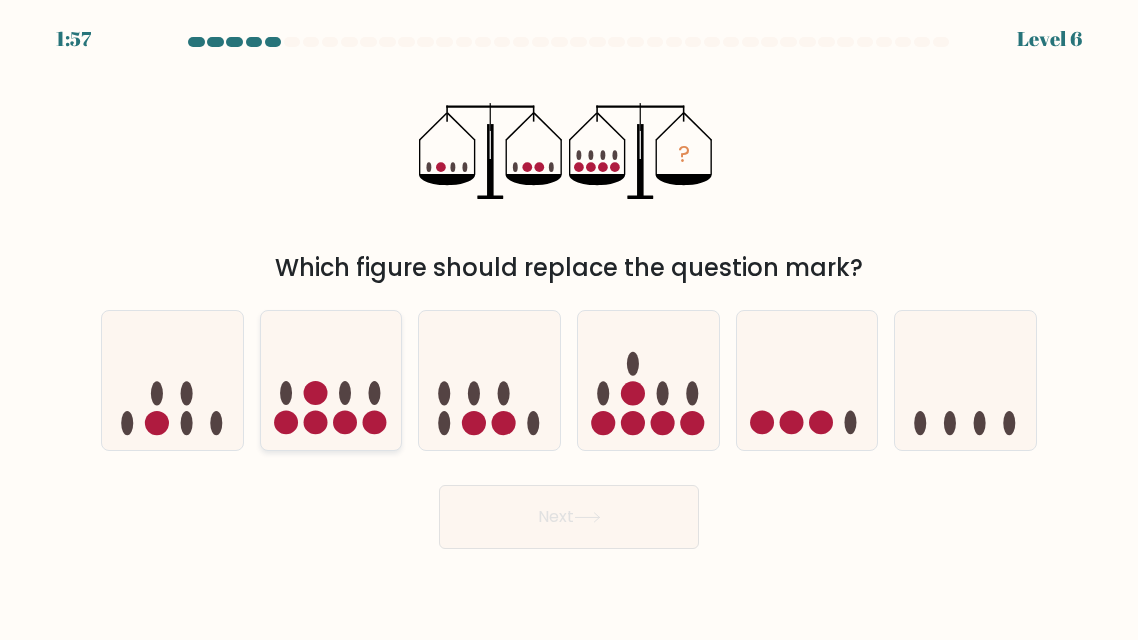click 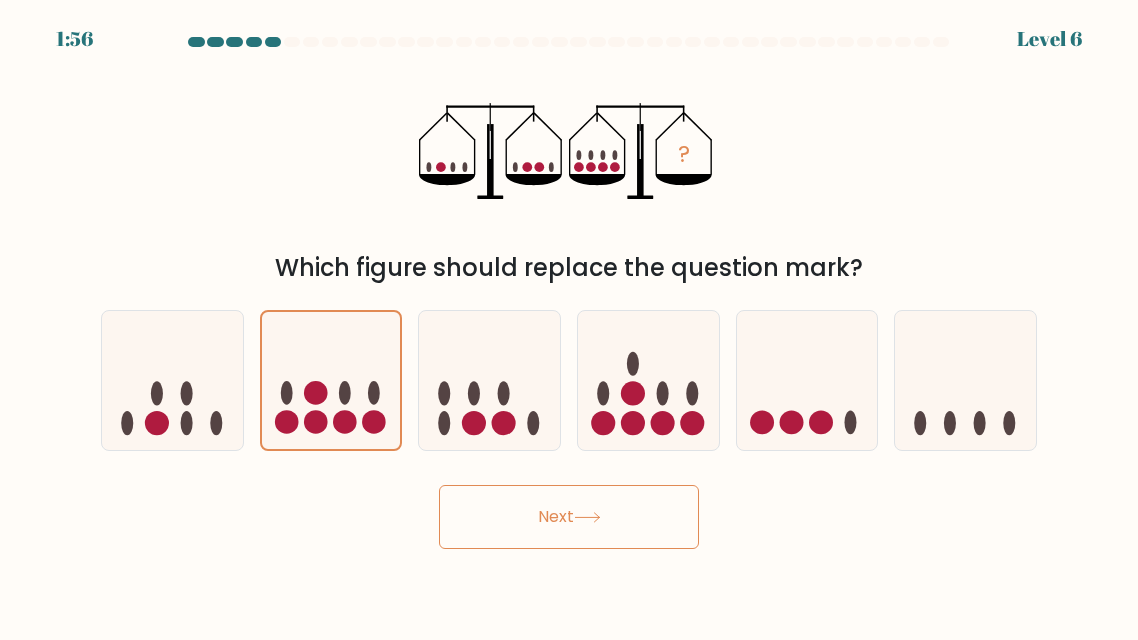 click 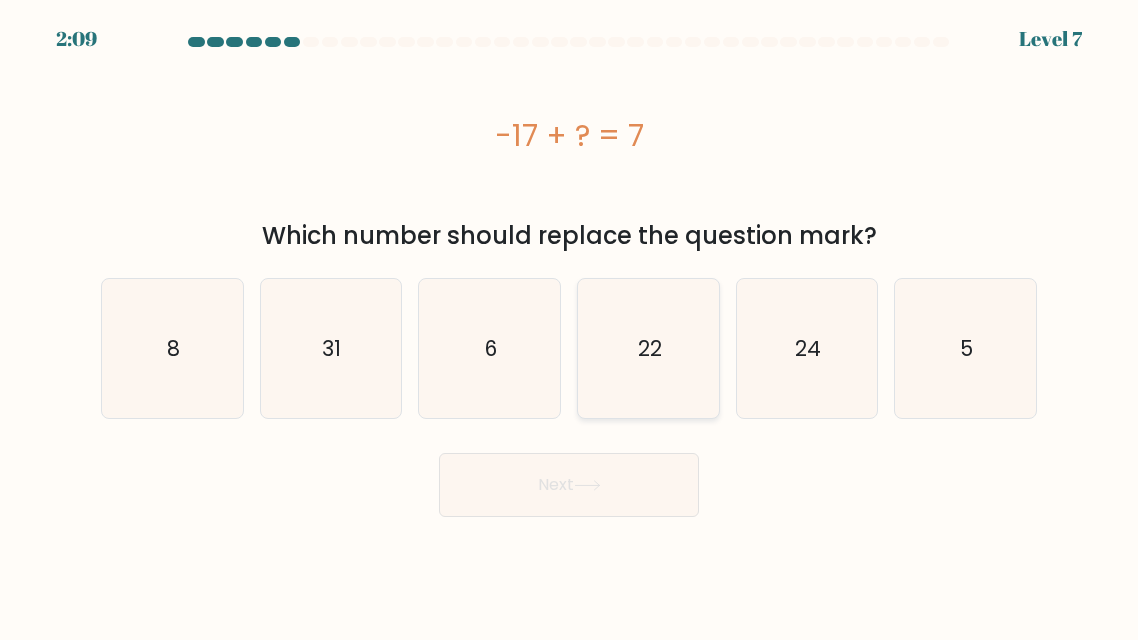 click on "22" 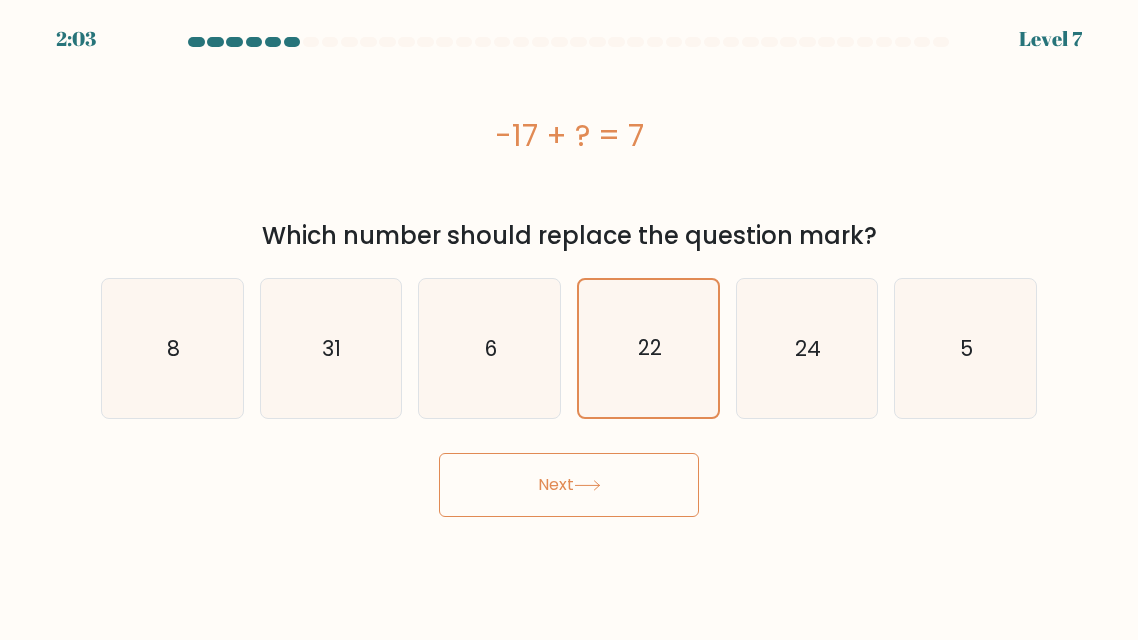 click on "Next" at bounding box center [569, 485] 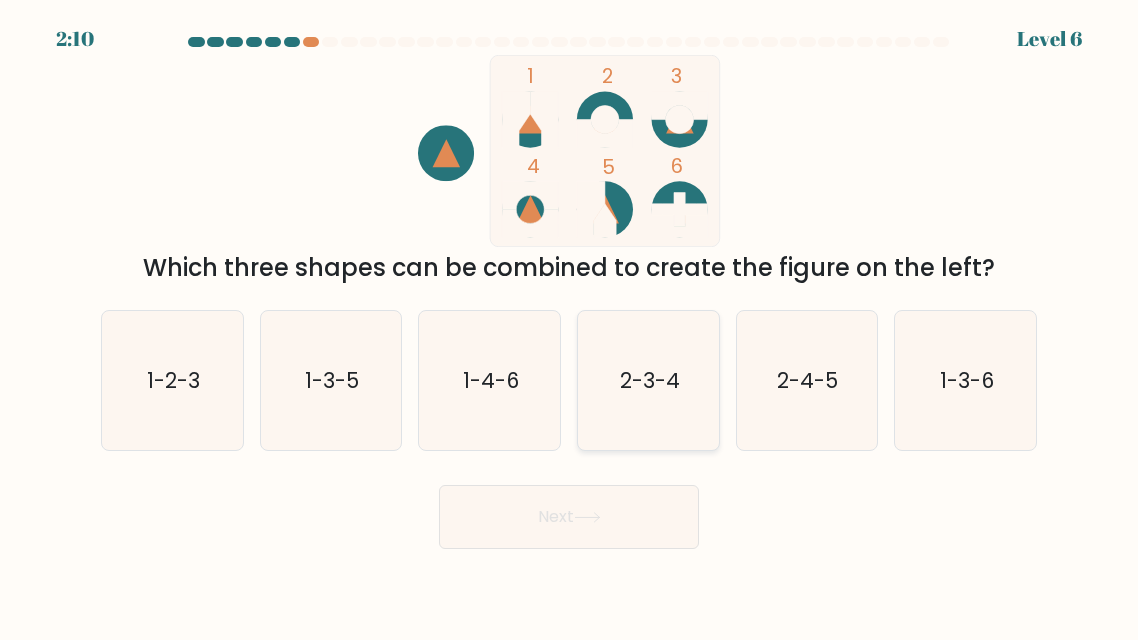 click on "2-3-4" 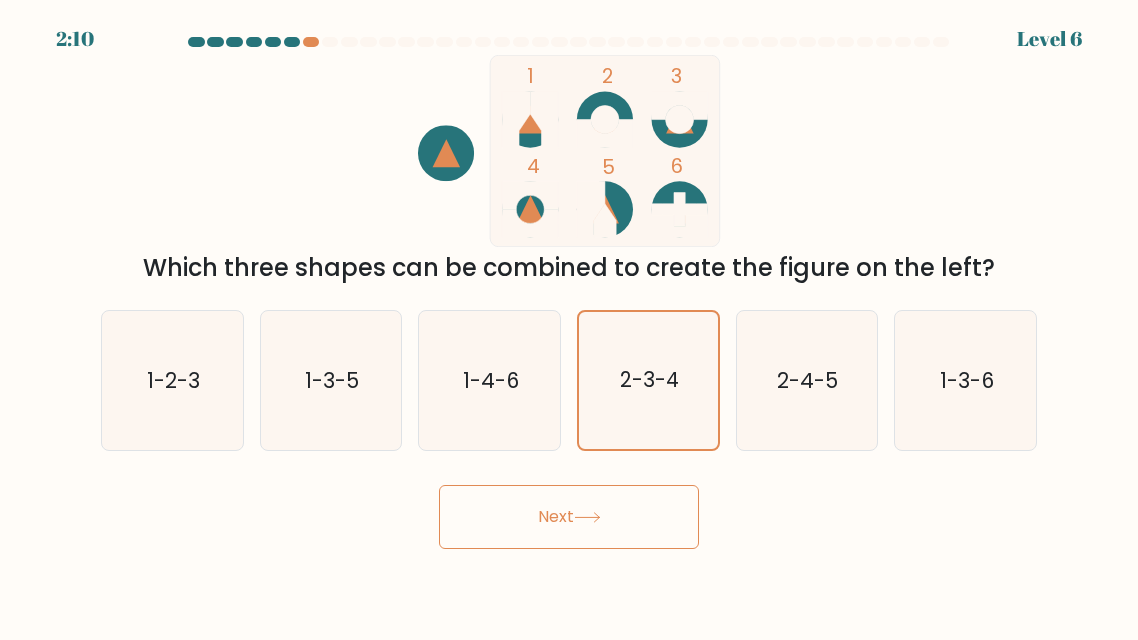 click on "Next" at bounding box center (569, 517) 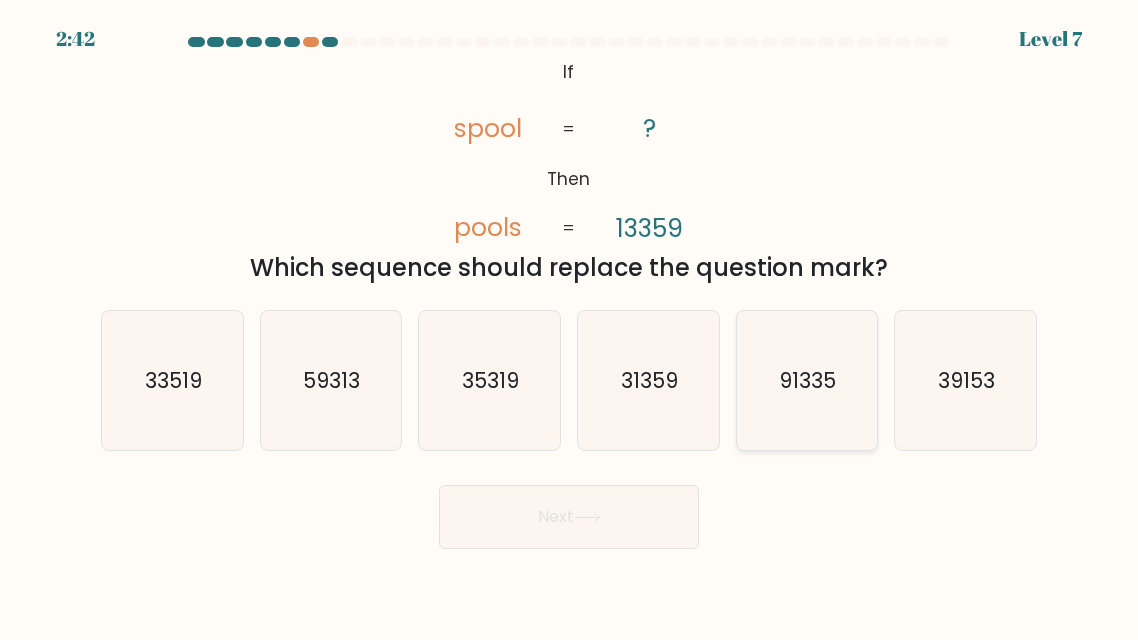 click on "91335" 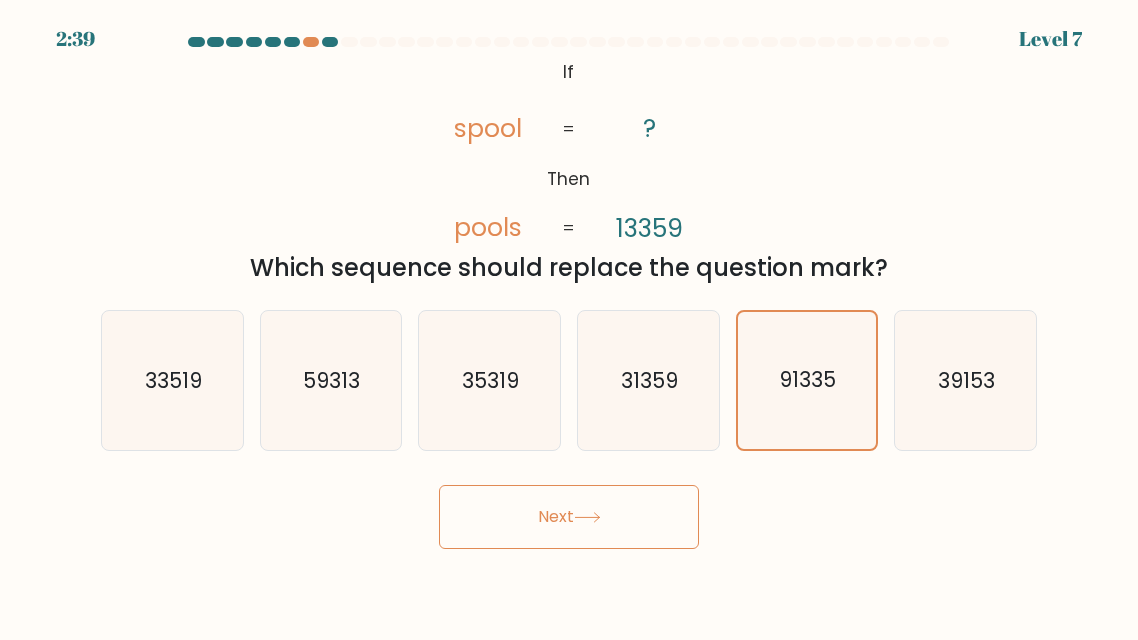 click on "Next" at bounding box center (569, 517) 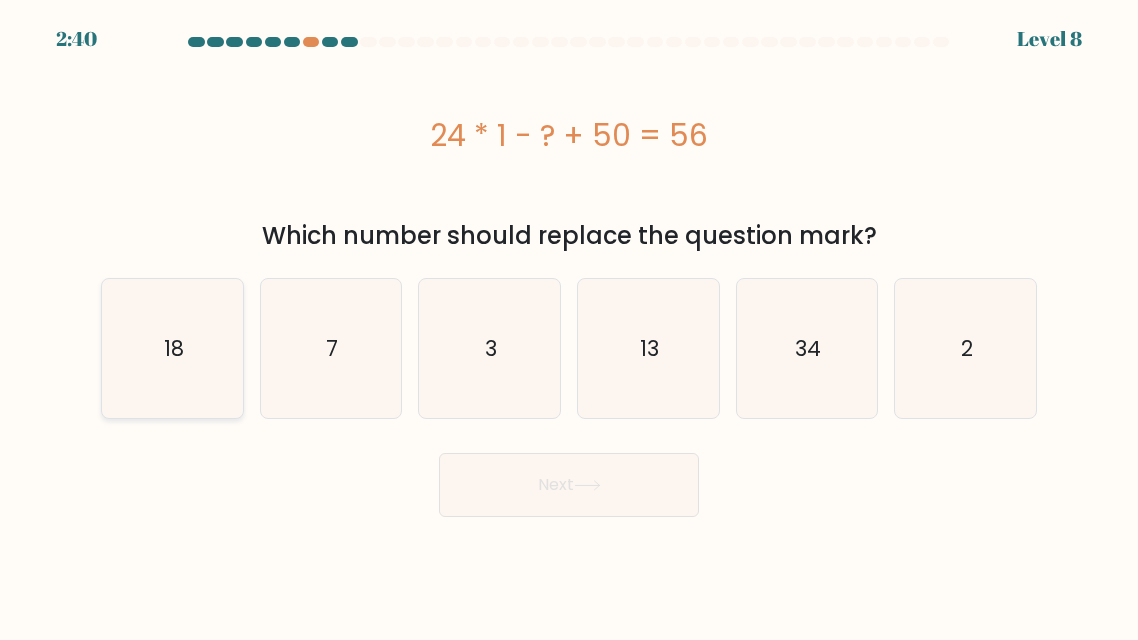 click on "18" 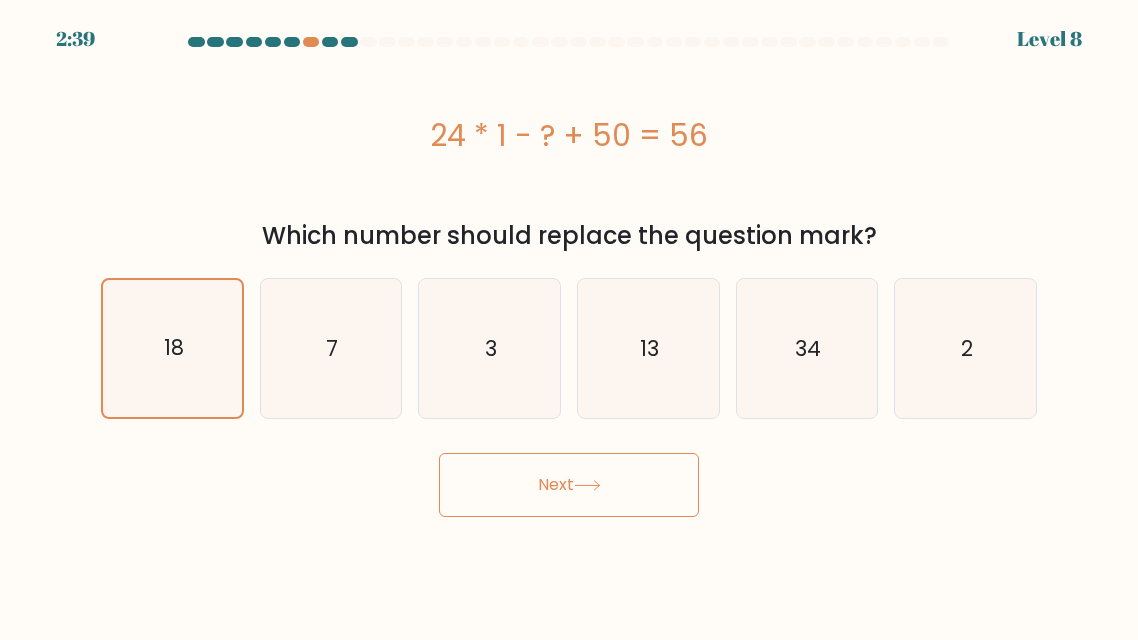 click on "Next" at bounding box center (569, 485) 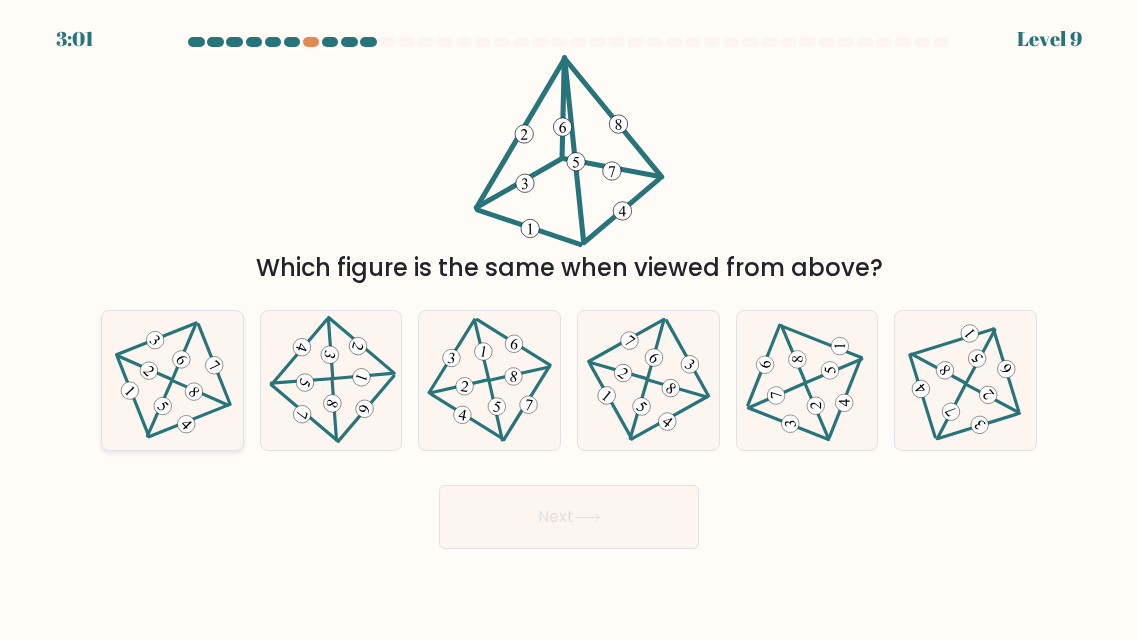 click 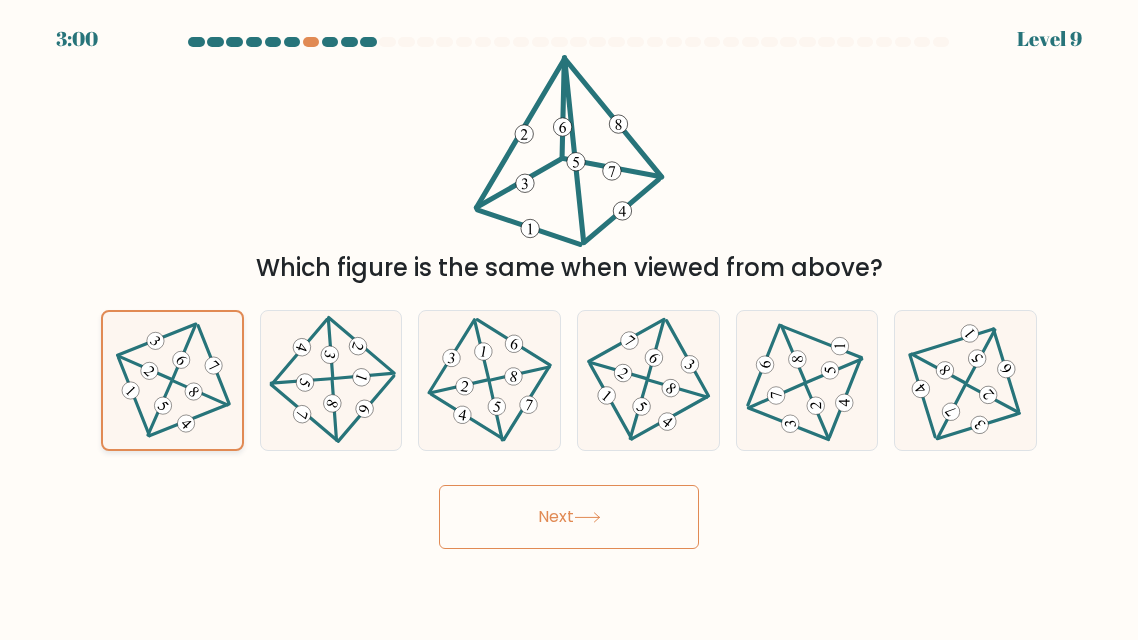 click 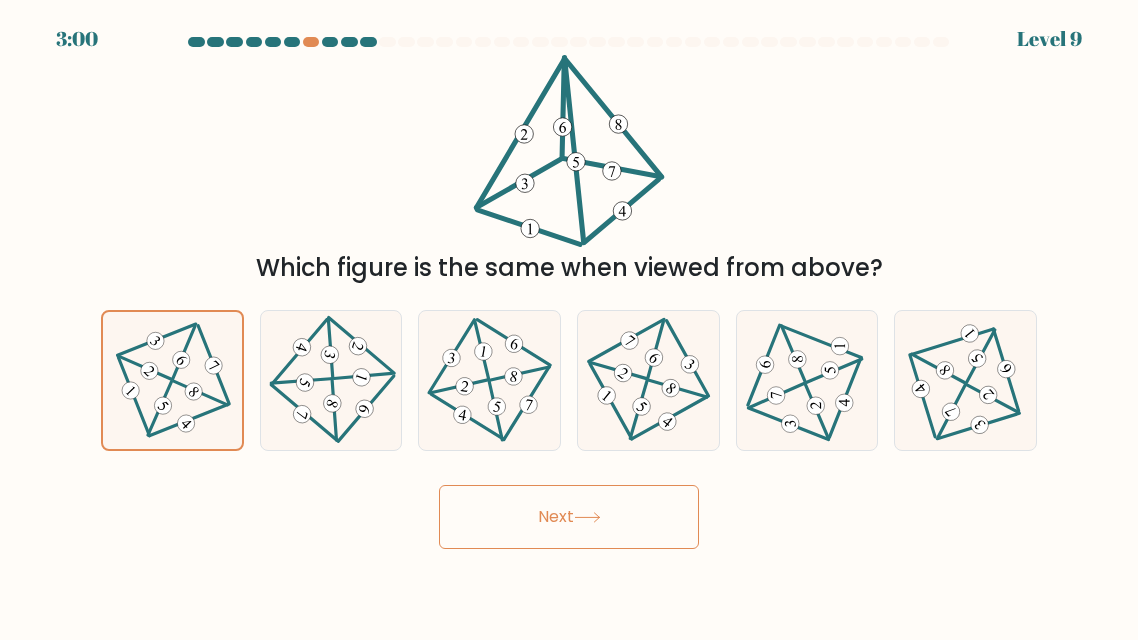 click on "Next" at bounding box center (569, 517) 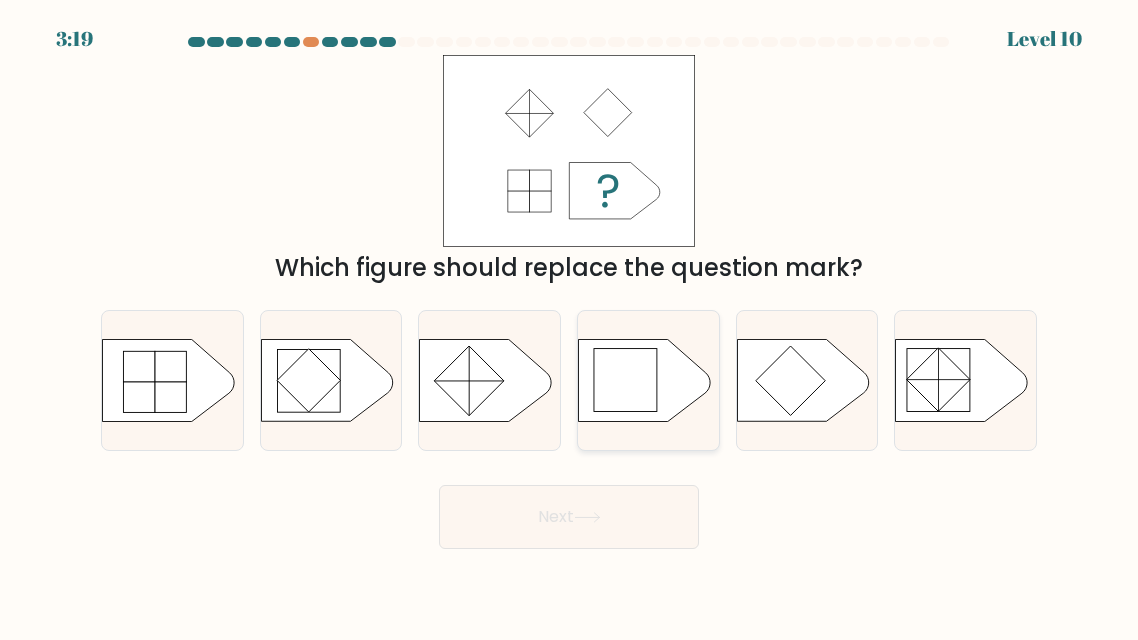 click 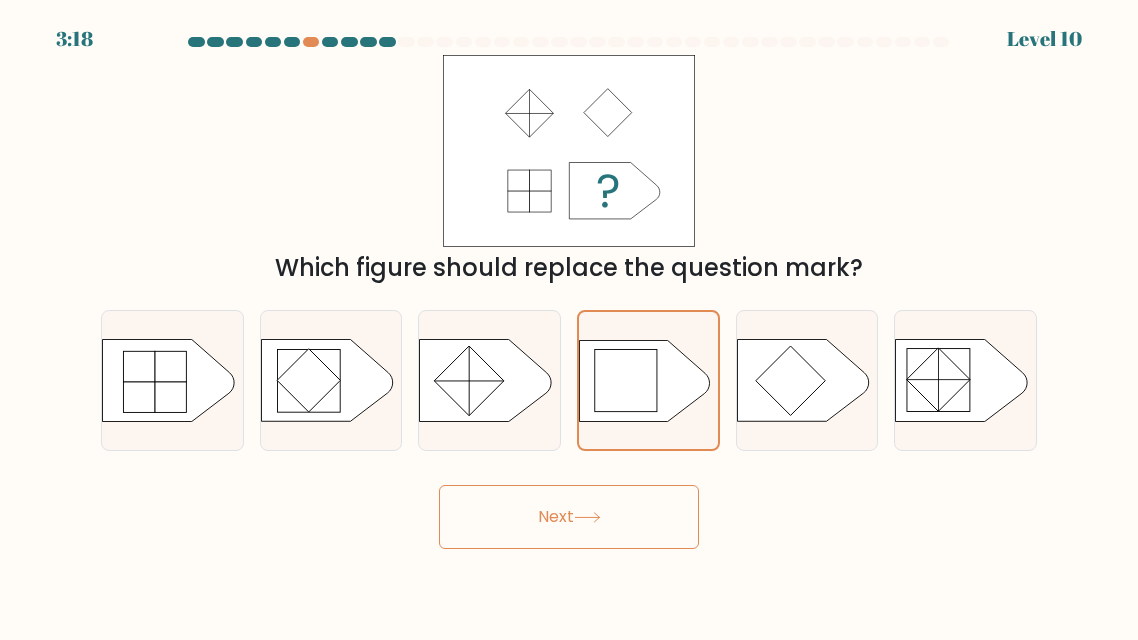 click on "Next" at bounding box center (569, 517) 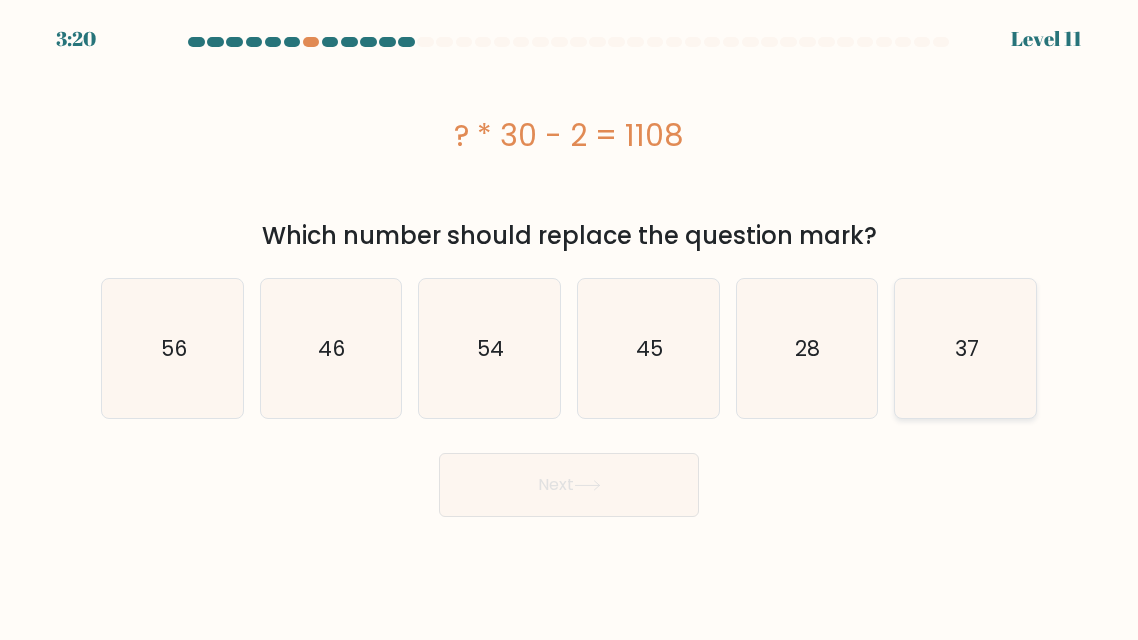 click on "37" 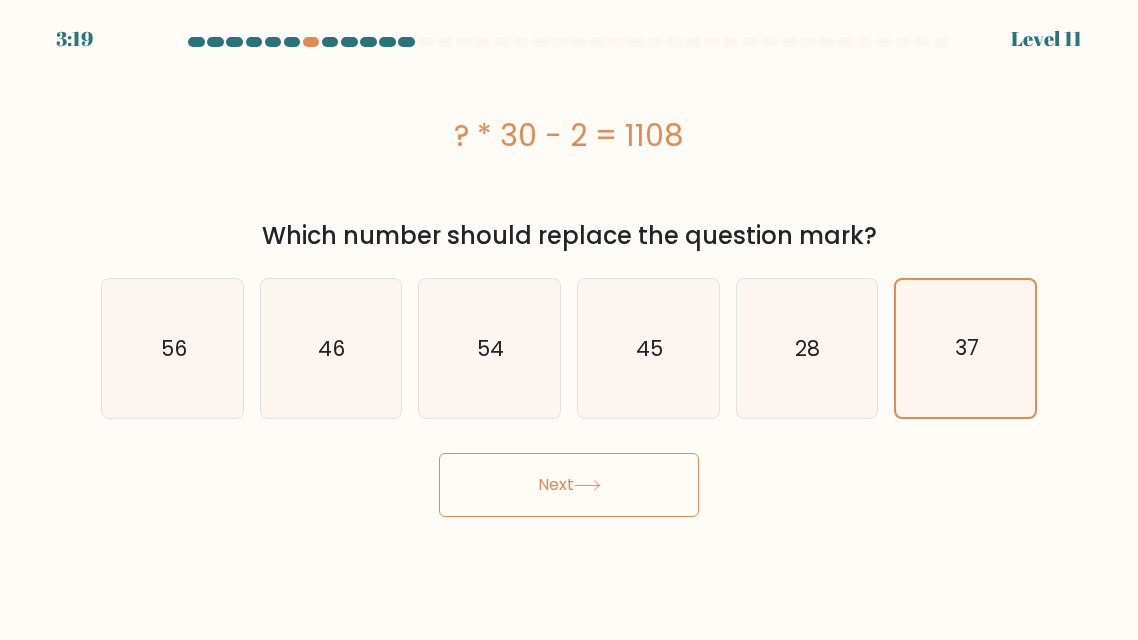 click on "Next" at bounding box center (569, 485) 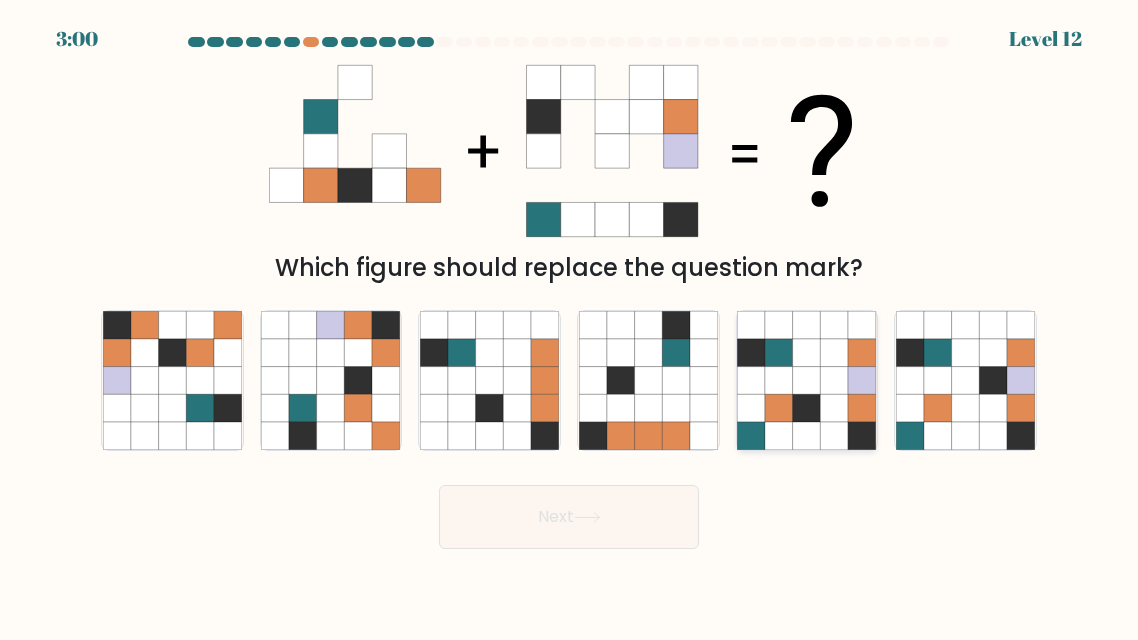 click 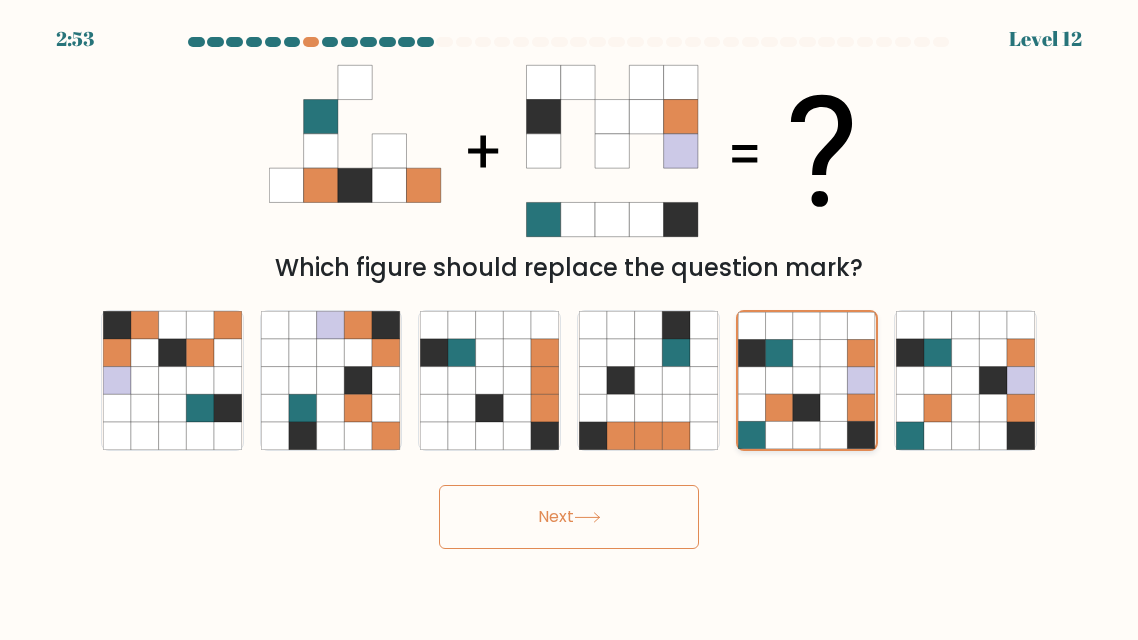 click 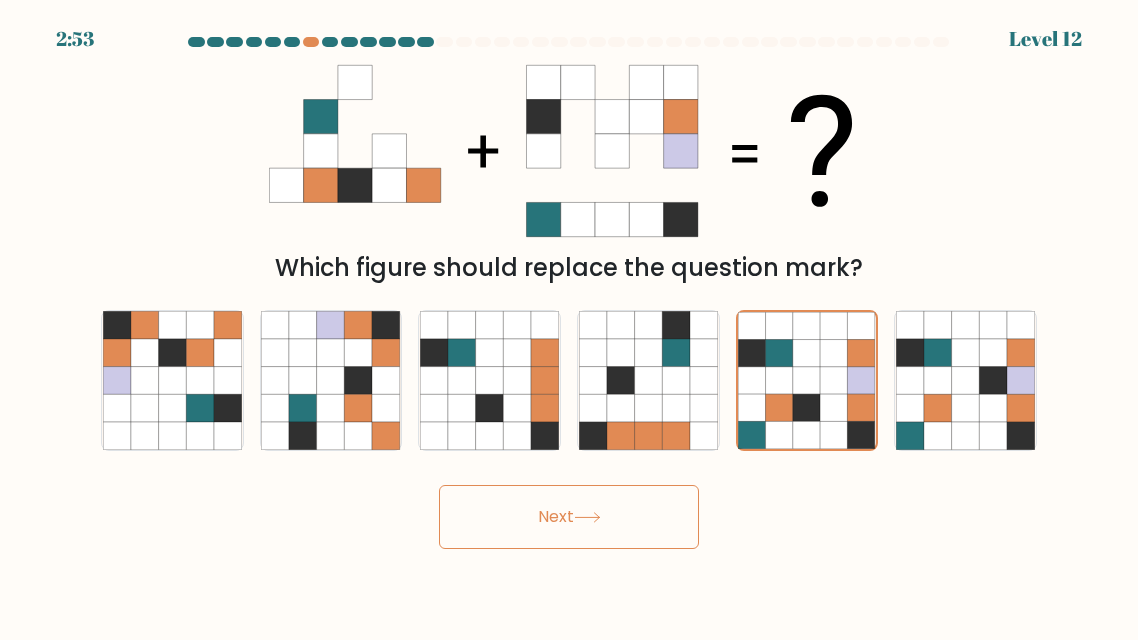 click on "Next" at bounding box center [569, 517] 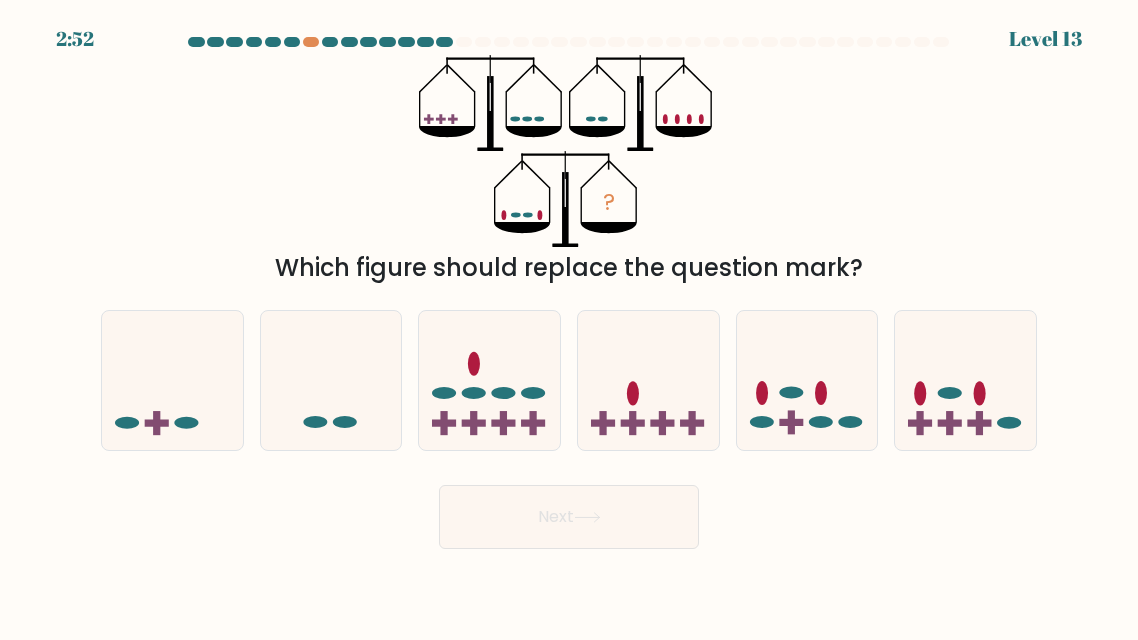 click on "Next" at bounding box center (569, 517) 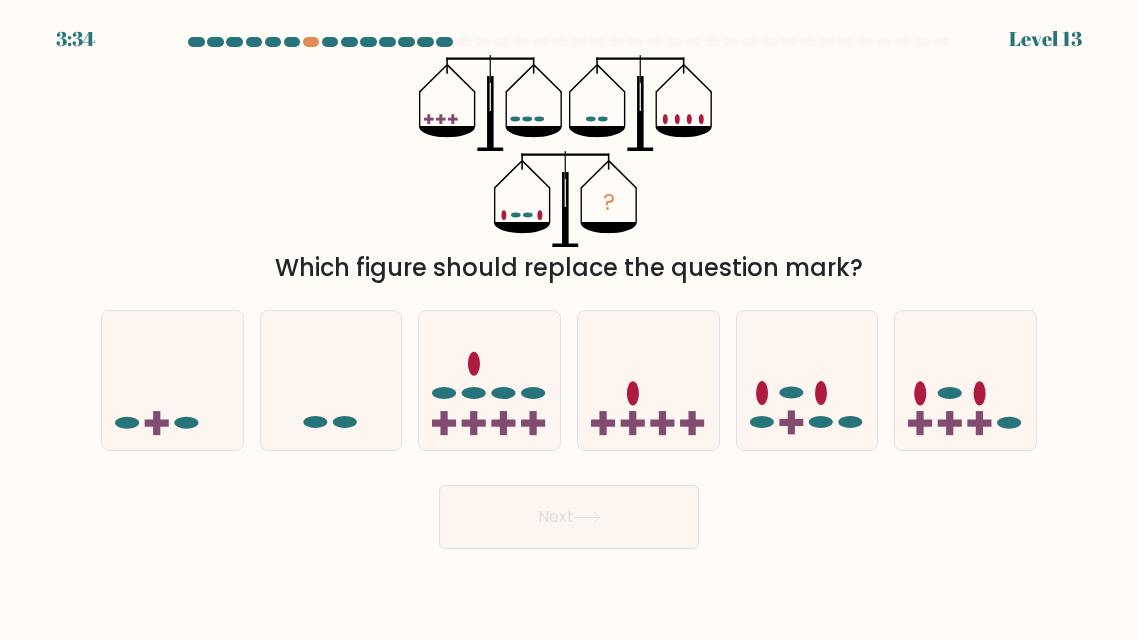 click on "Next" at bounding box center (569, 517) 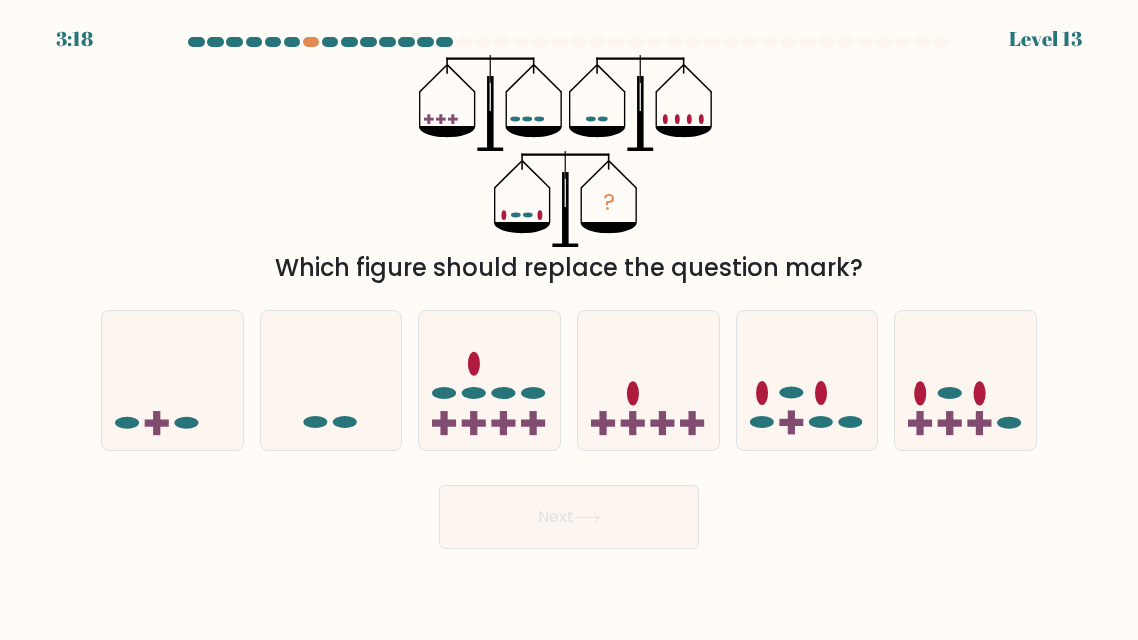 click at bounding box center [569, 293] 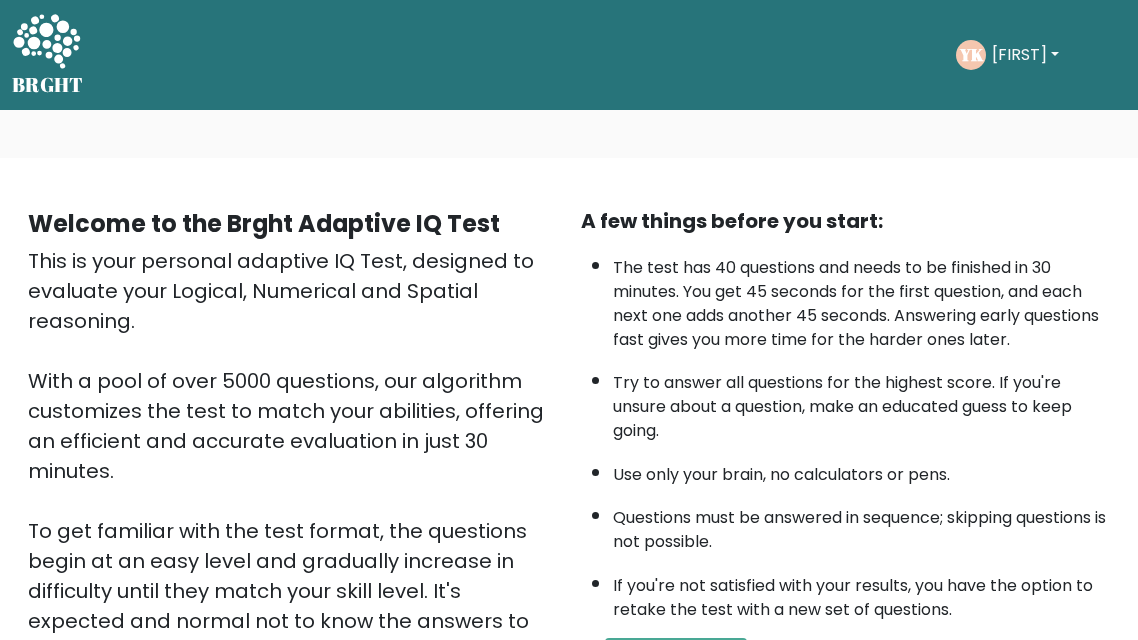 scroll, scrollTop: 365, scrollLeft: 0, axis: vertical 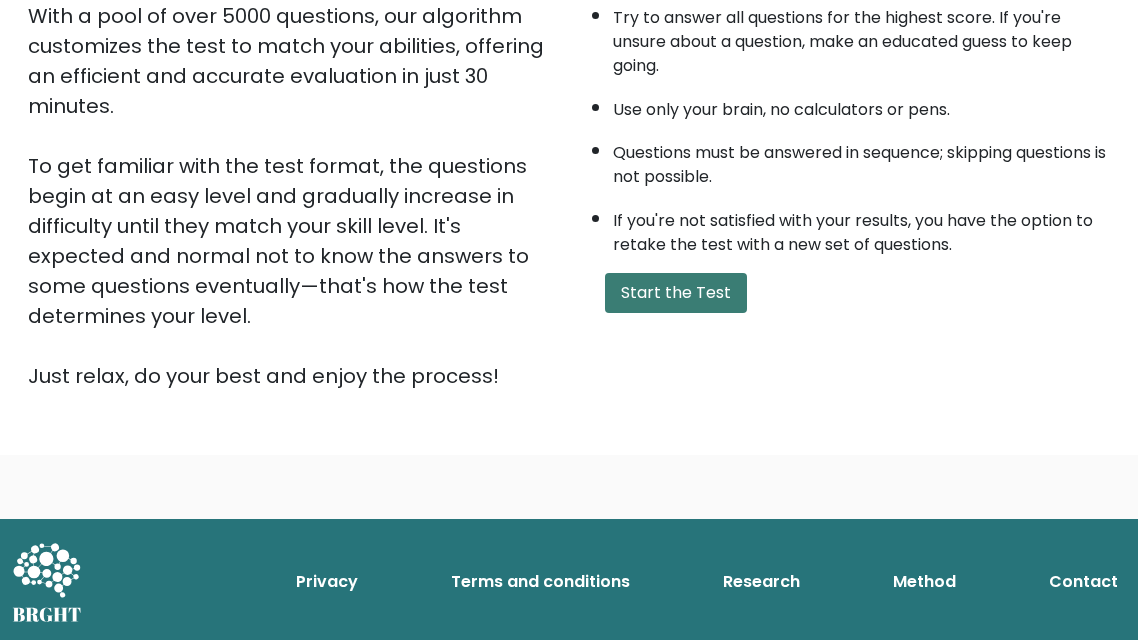click on "Start the Test" at bounding box center [676, 293] 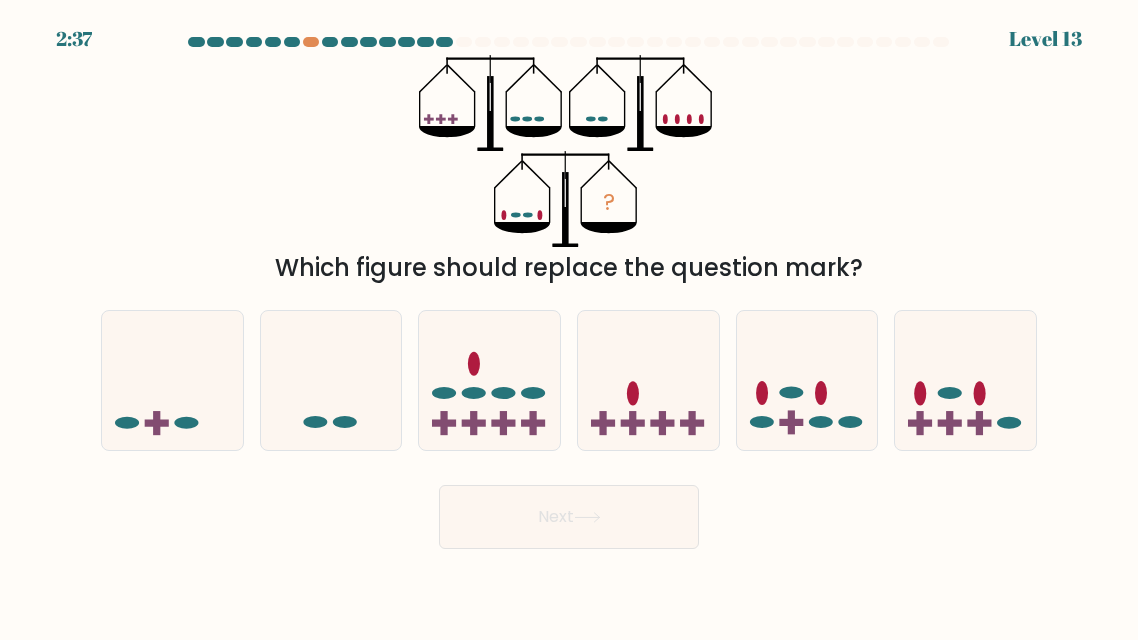 scroll, scrollTop: 0, scrollLeft: 0, axis: both 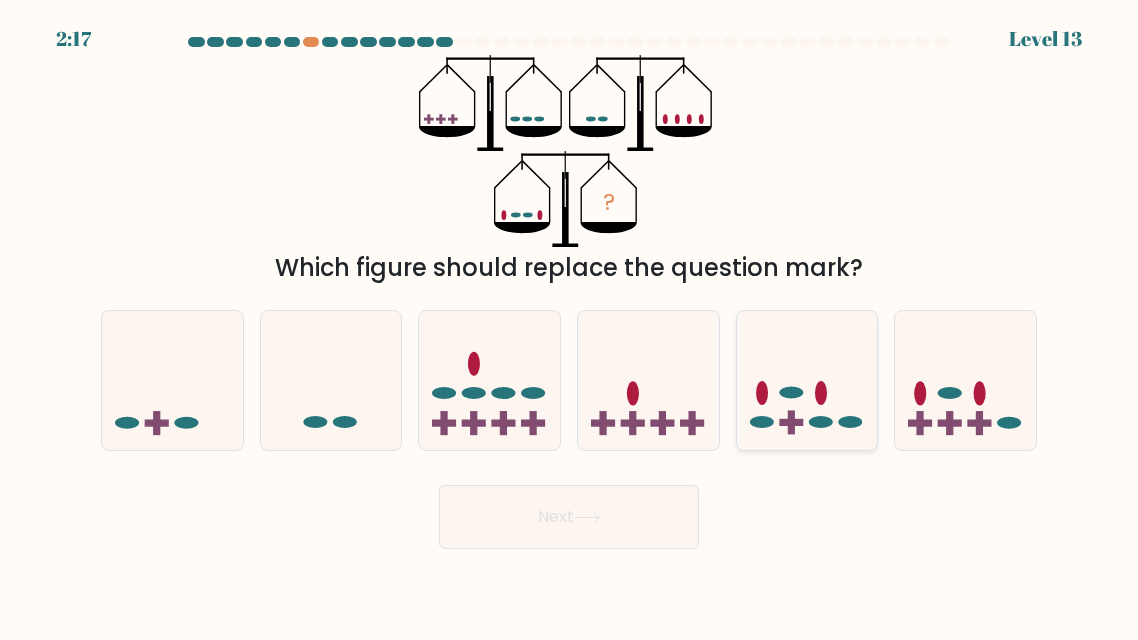 click 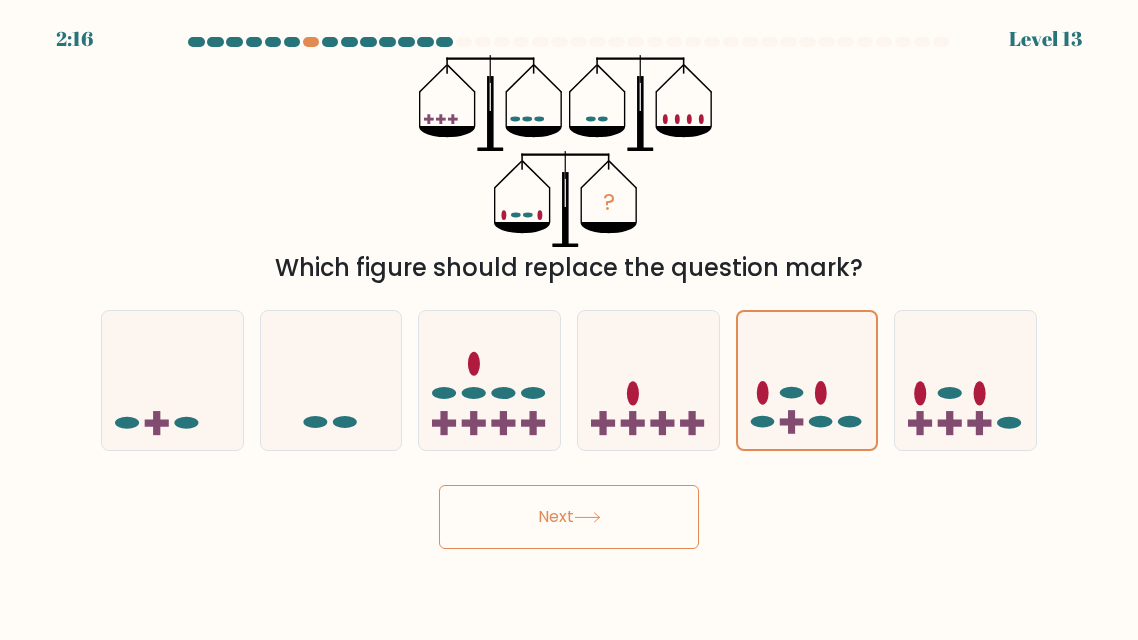 click on "Next" at bounding box center [569, 517] 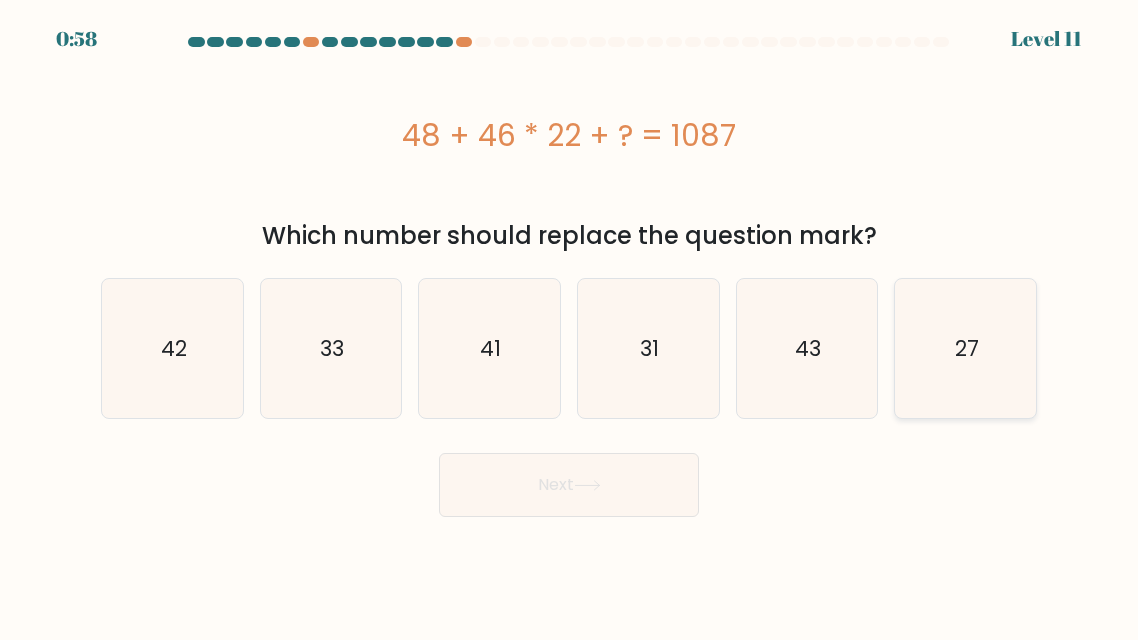 click on "27" 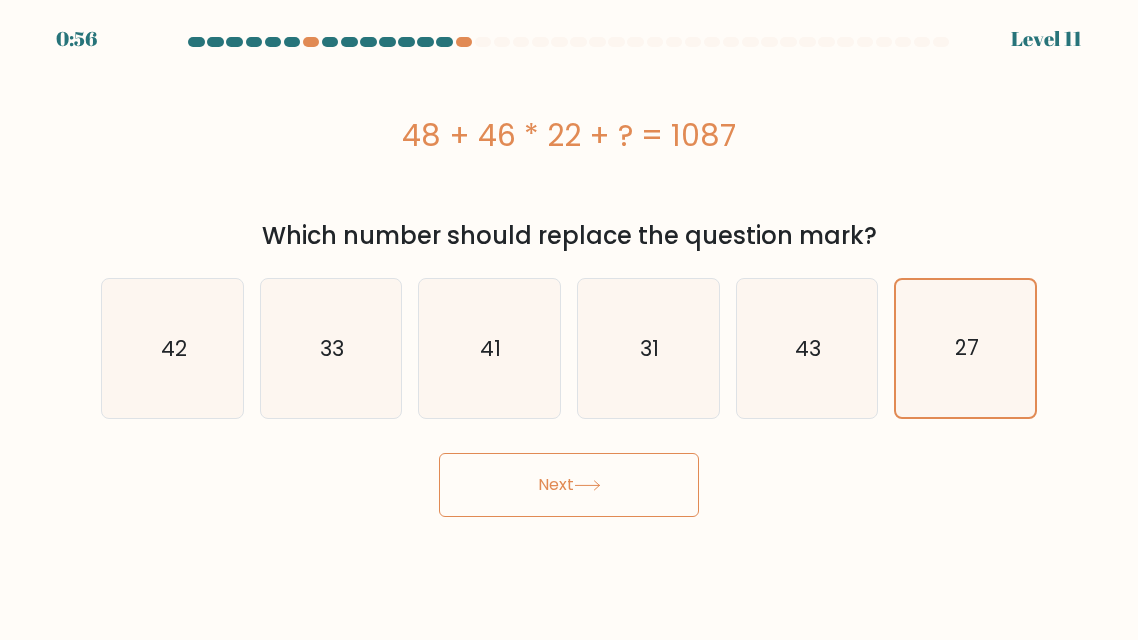 click on "Next" at bounding box center (569, 485) 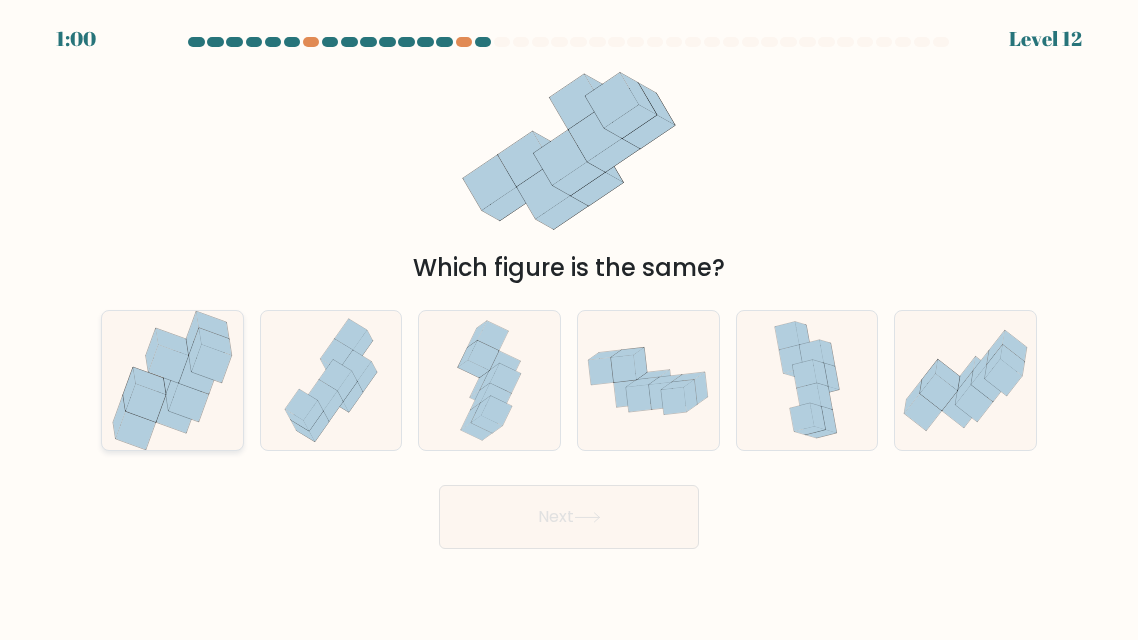 click 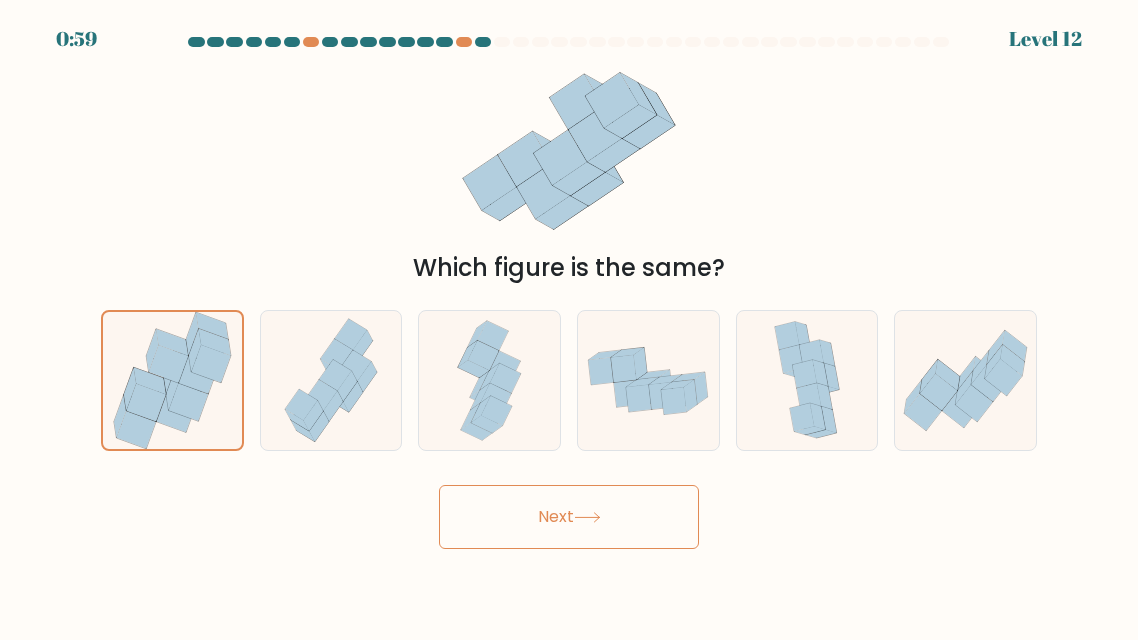 click on "Next" at bounding box center [569, 517] 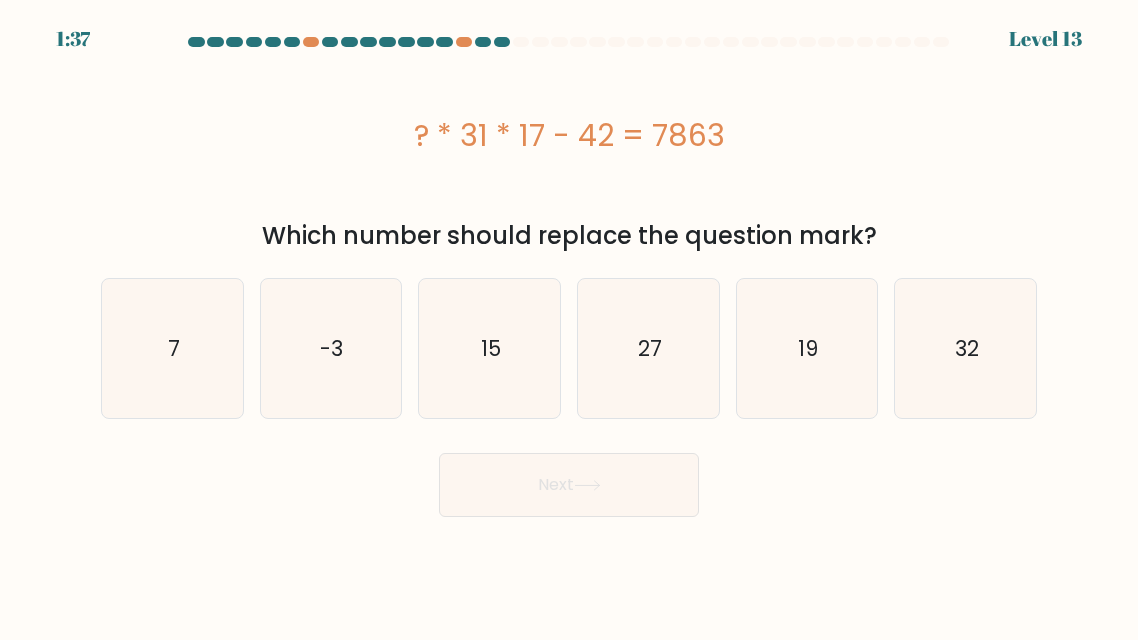 click on "1:37
Level 13" at bounding box center (569, 12) 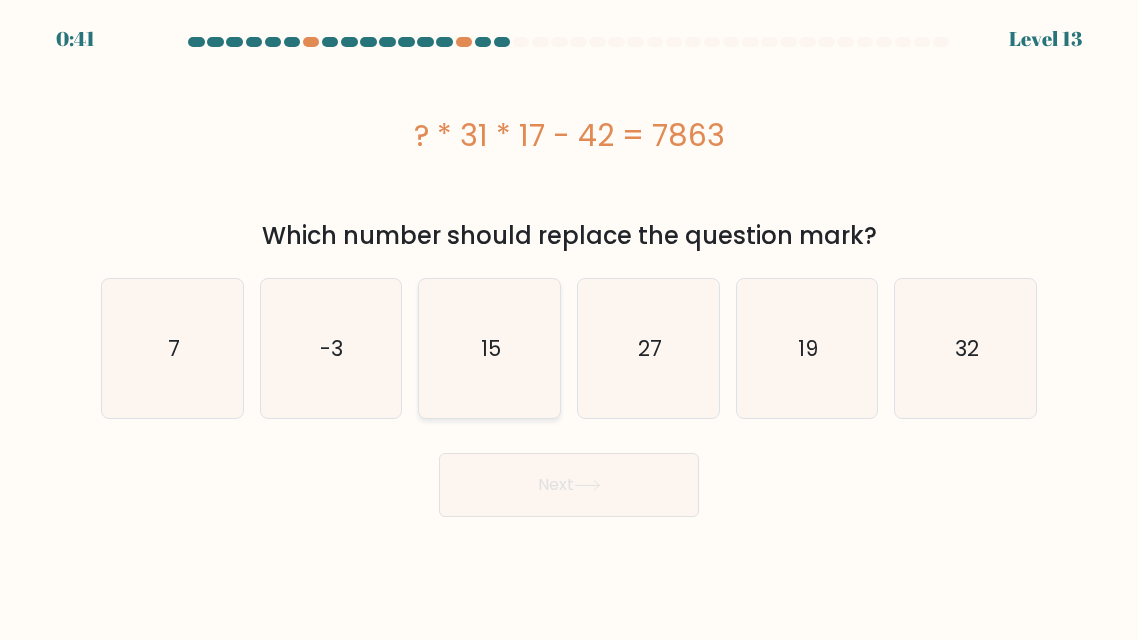 click on "15" 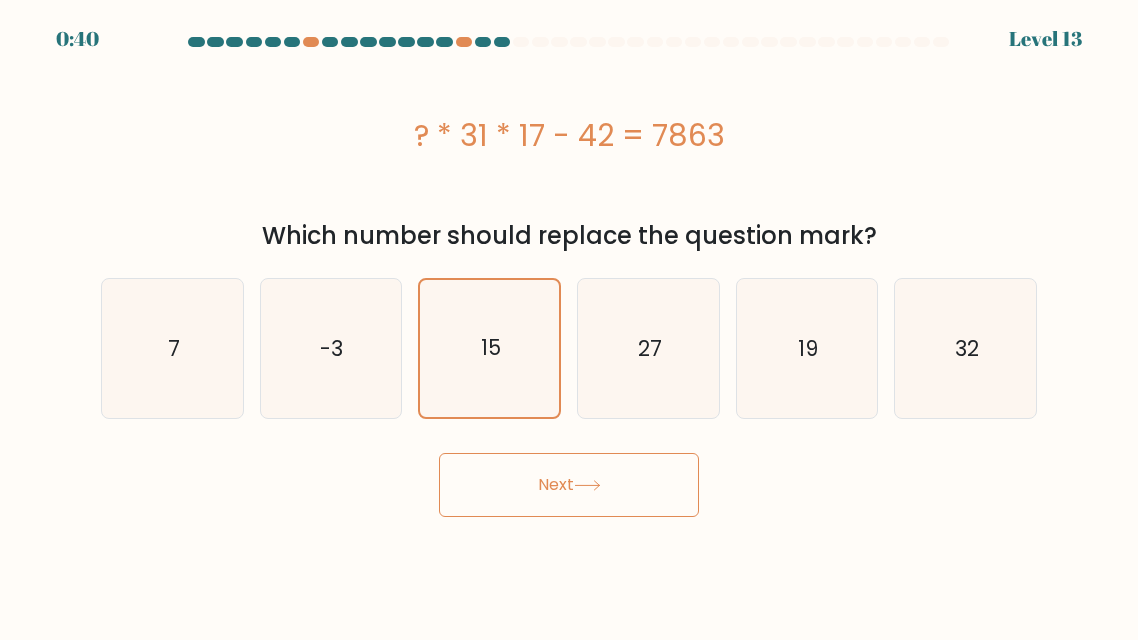 click on "Next" at bounding box center [569, 485] 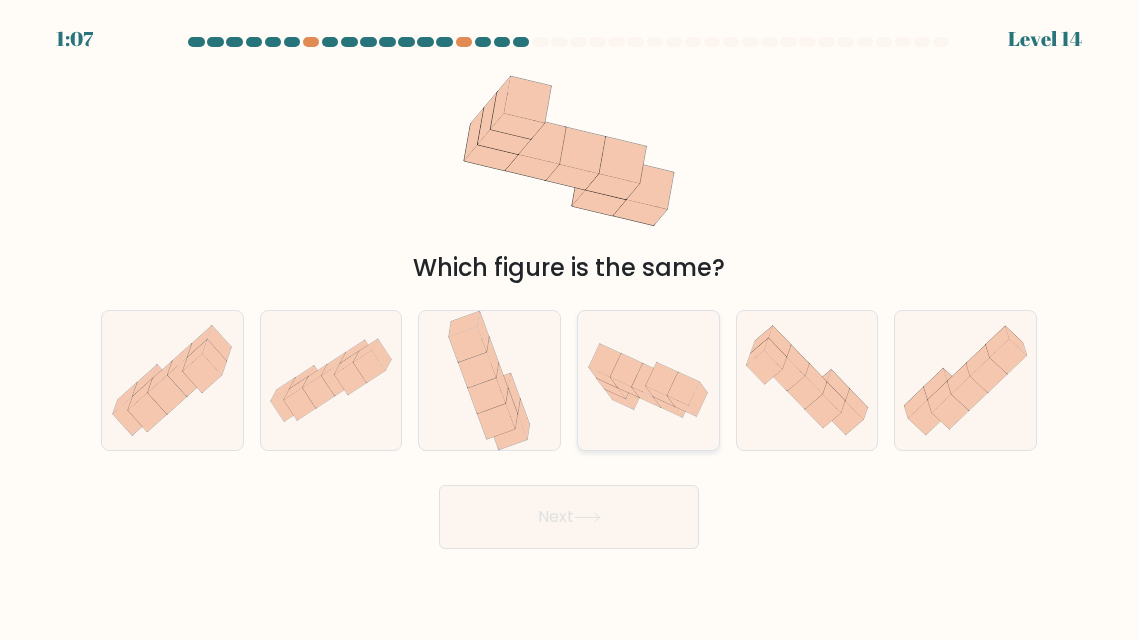 click at bounding box center (648, 380) 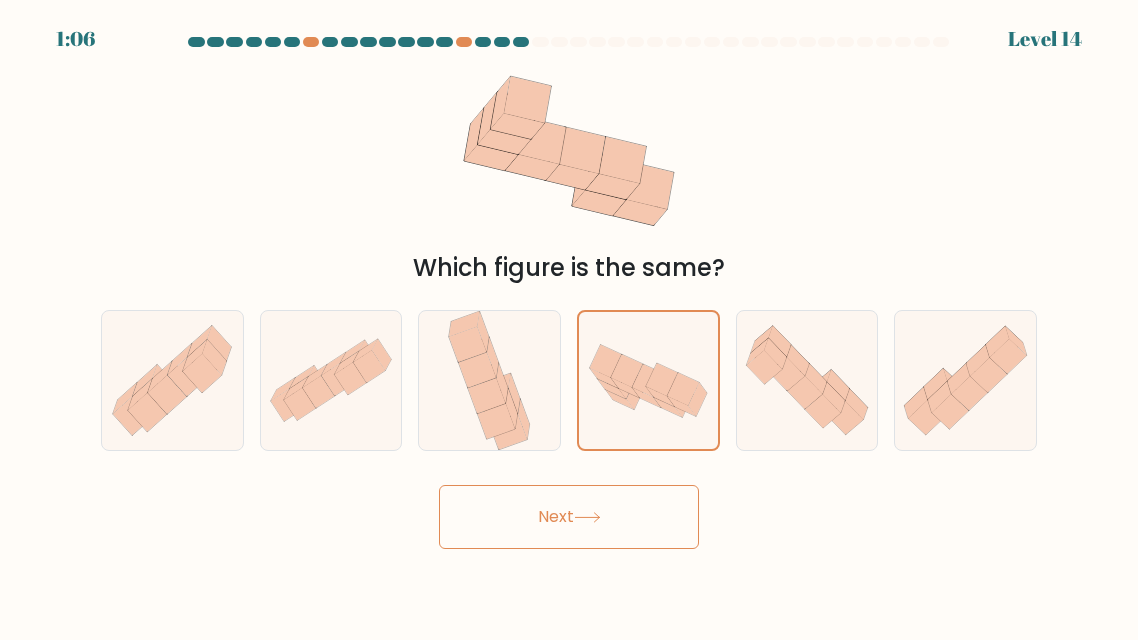 click on "Next" at bounding box center [569, 517] 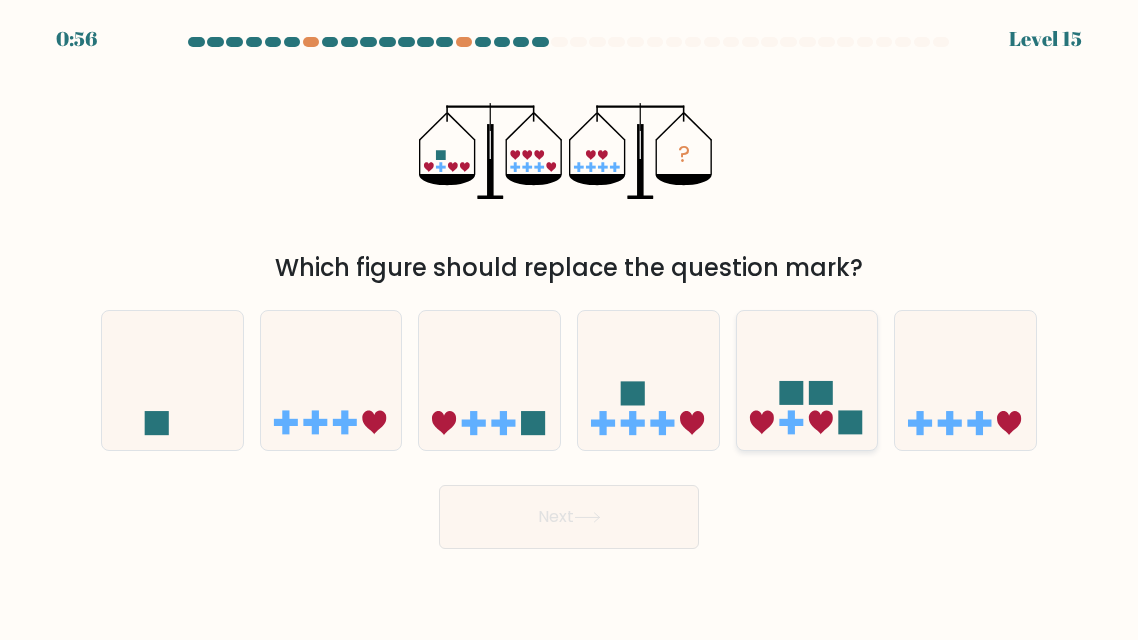 click 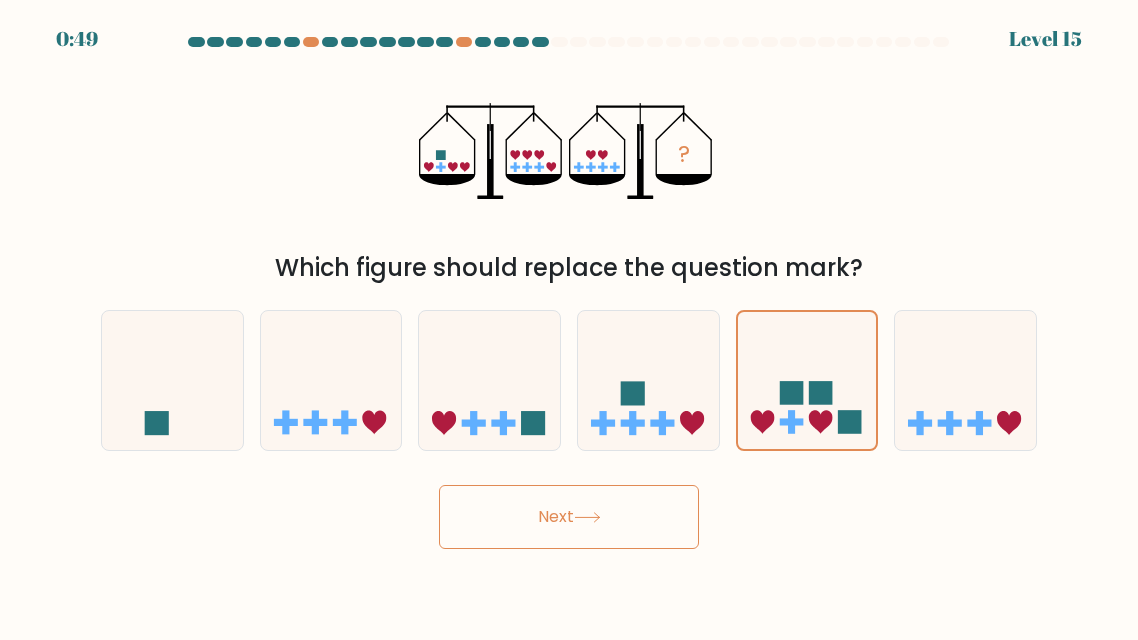 click on "Next" at bounding box center (569, 517) 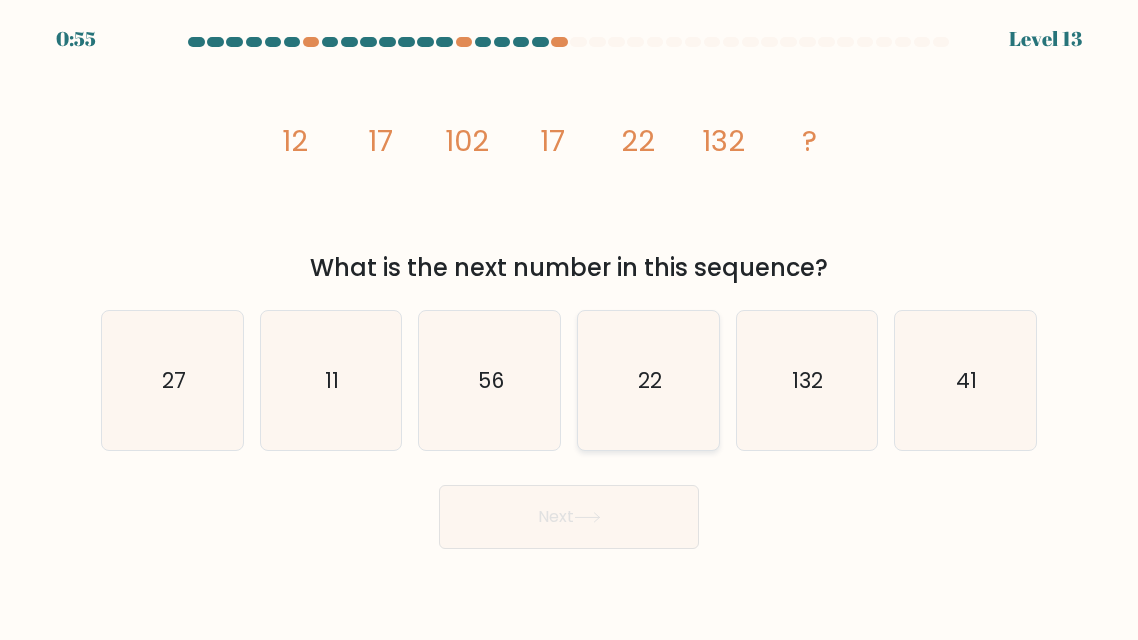 click on "22" 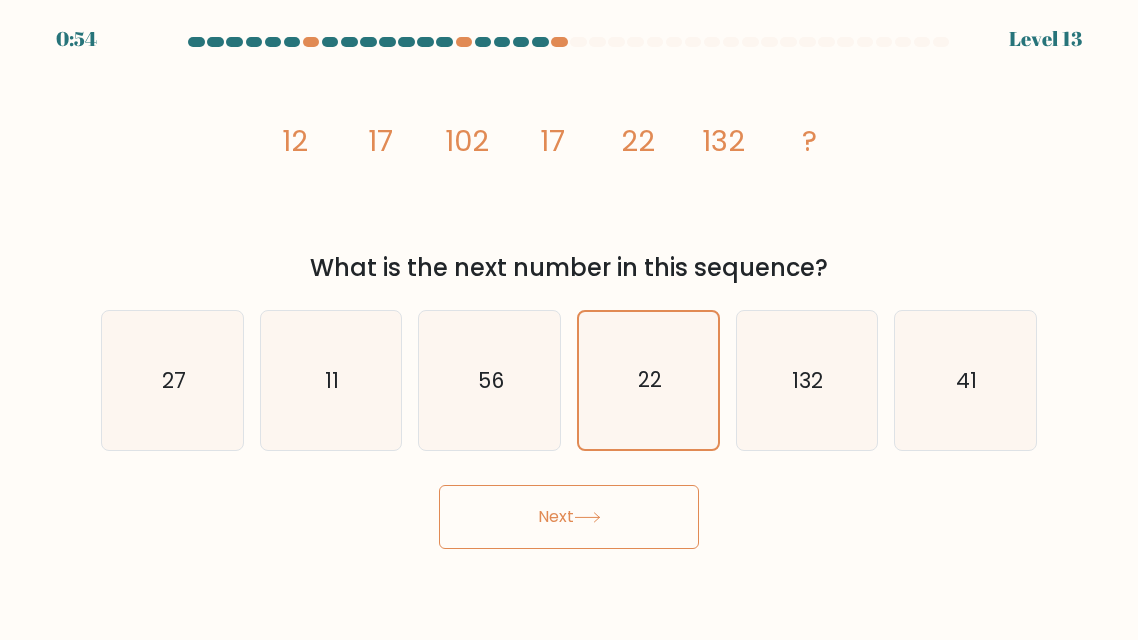 click on "Next" at bounding box center [569, 517] 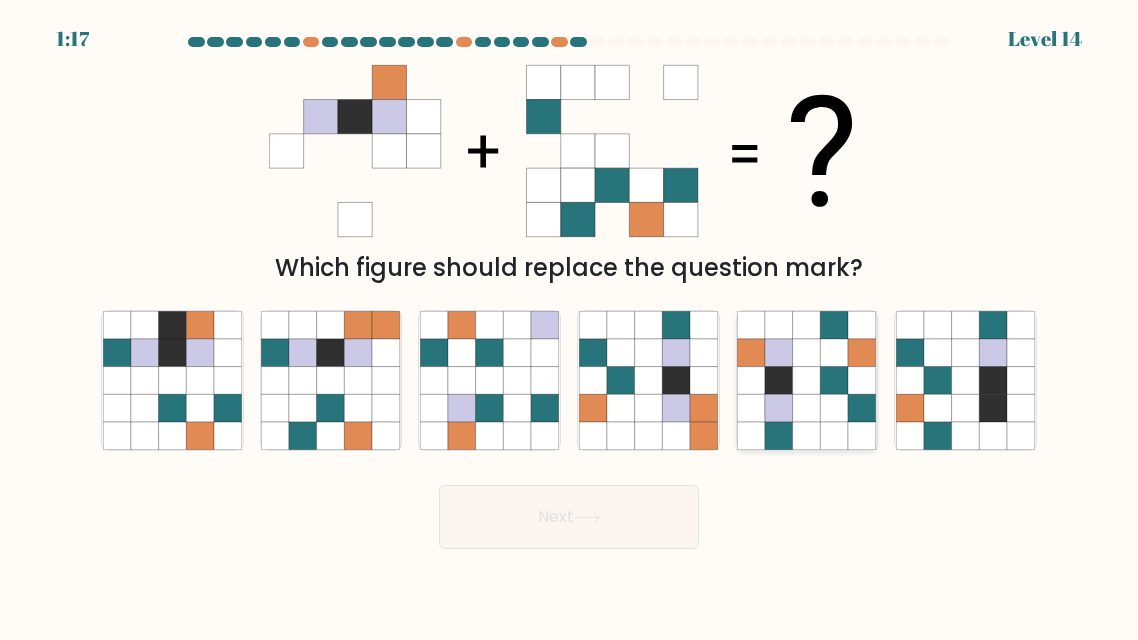 click 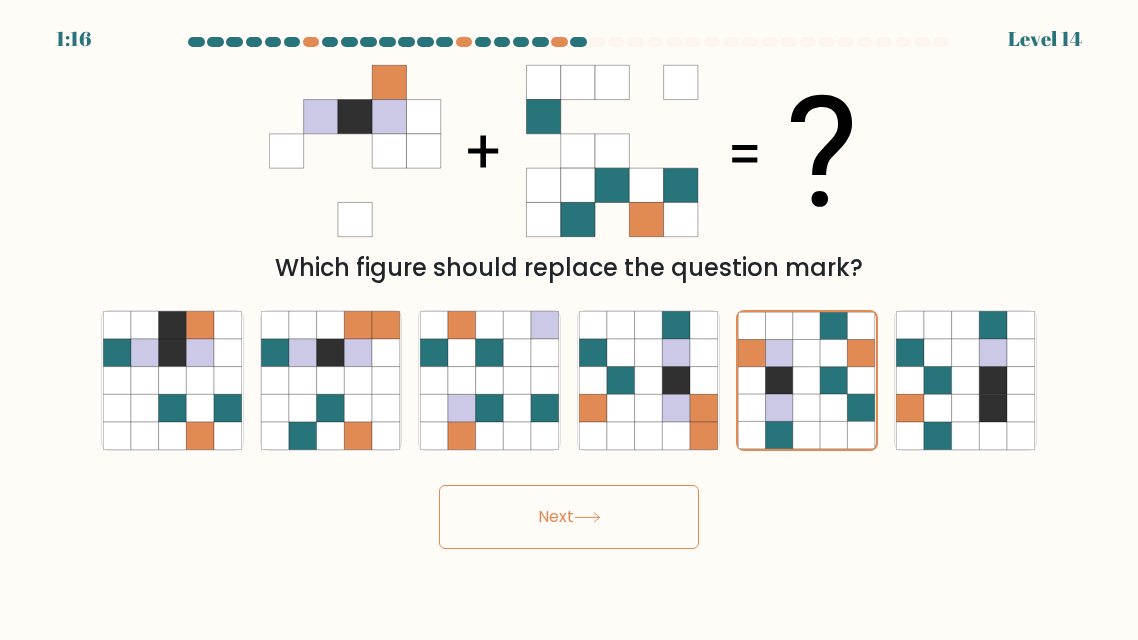 click on "Next" at bounding box center (569, 517) 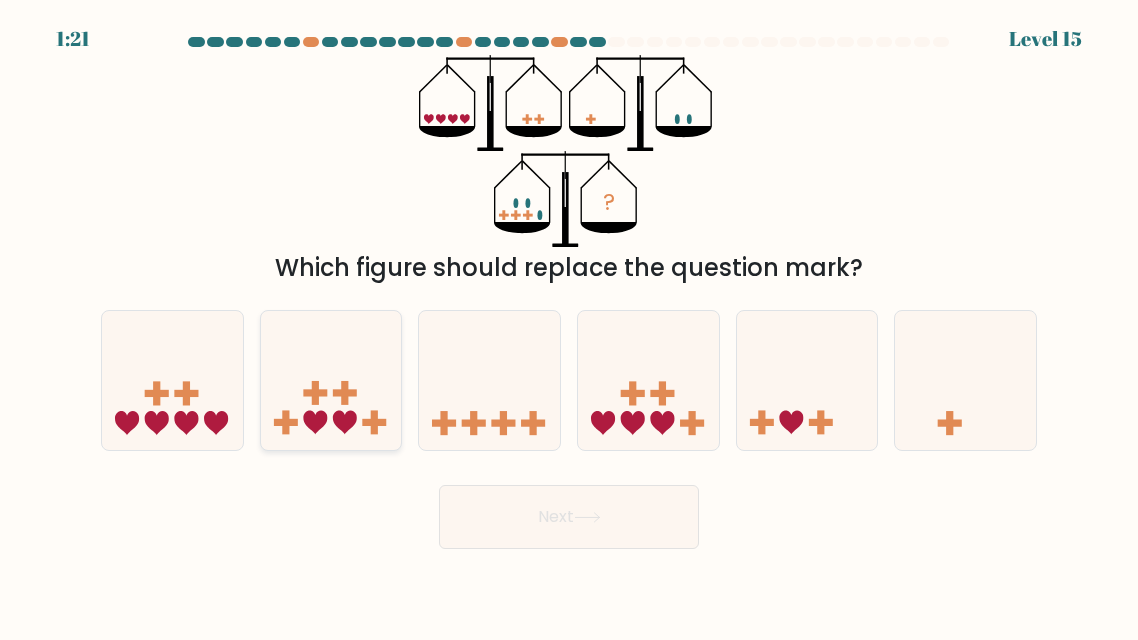 click 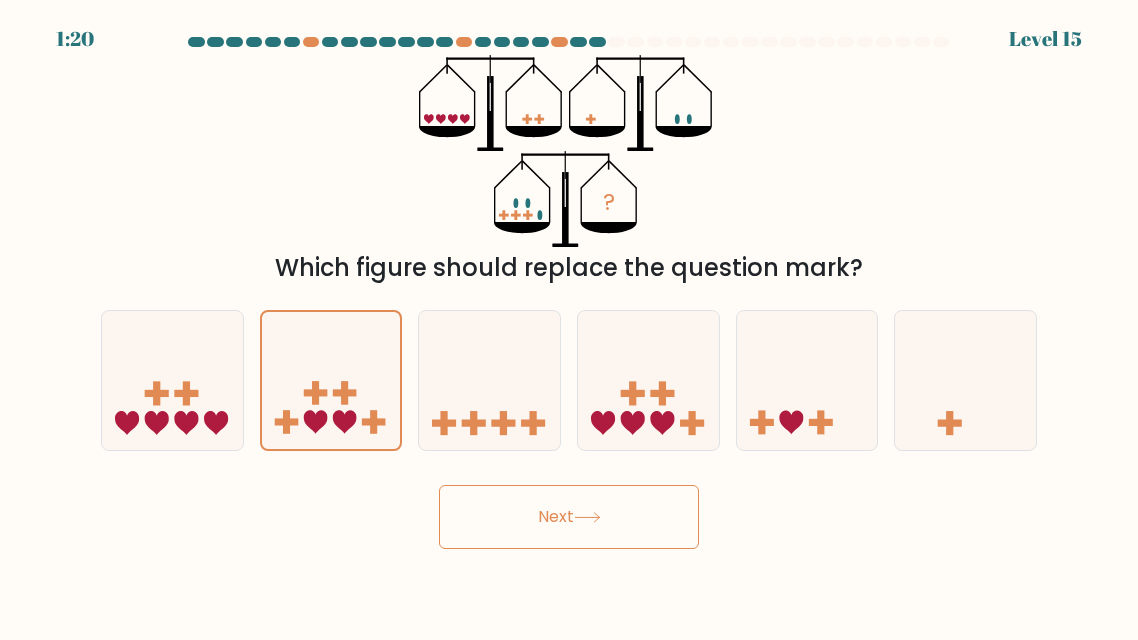 click on "Next" at bounding box center [569, 517] 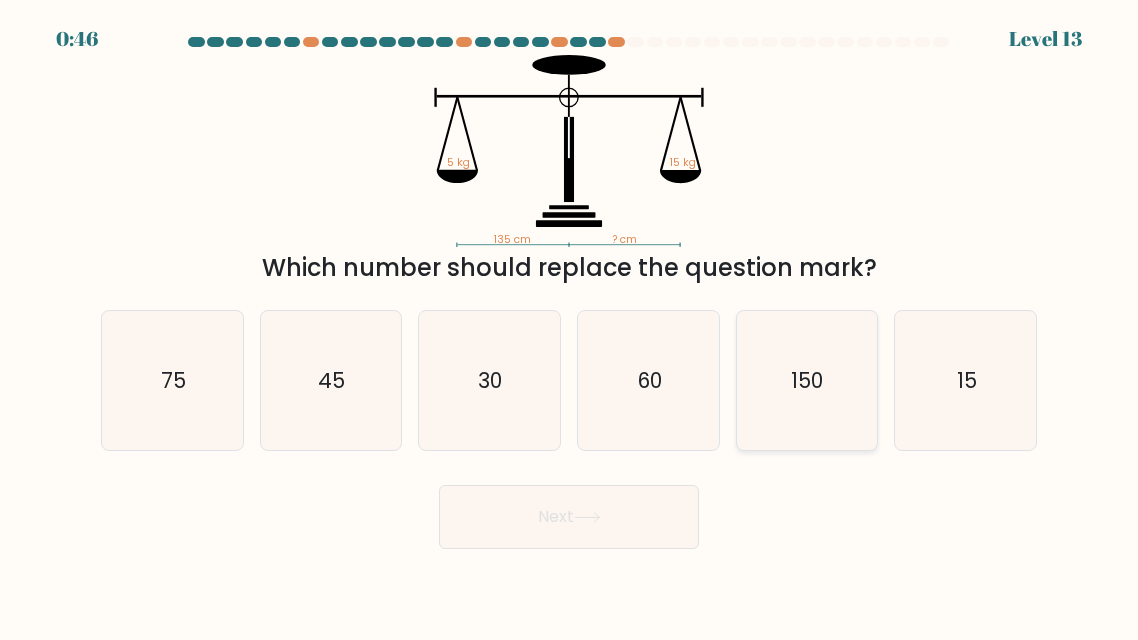 click on "150" 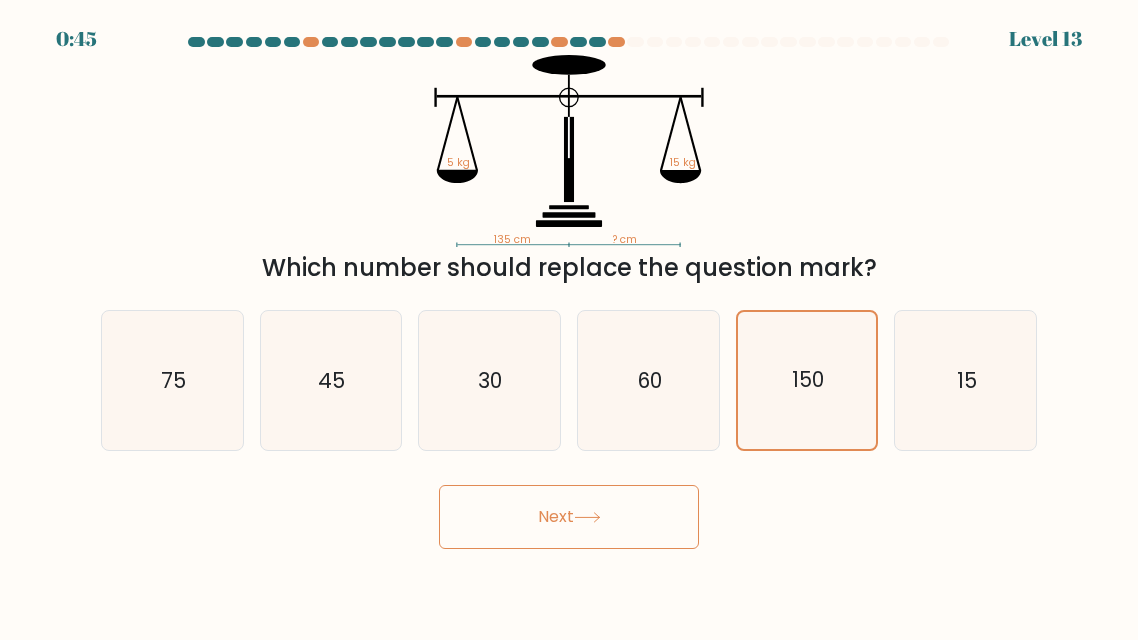 click on "Next" at bounding box center (569, 517) 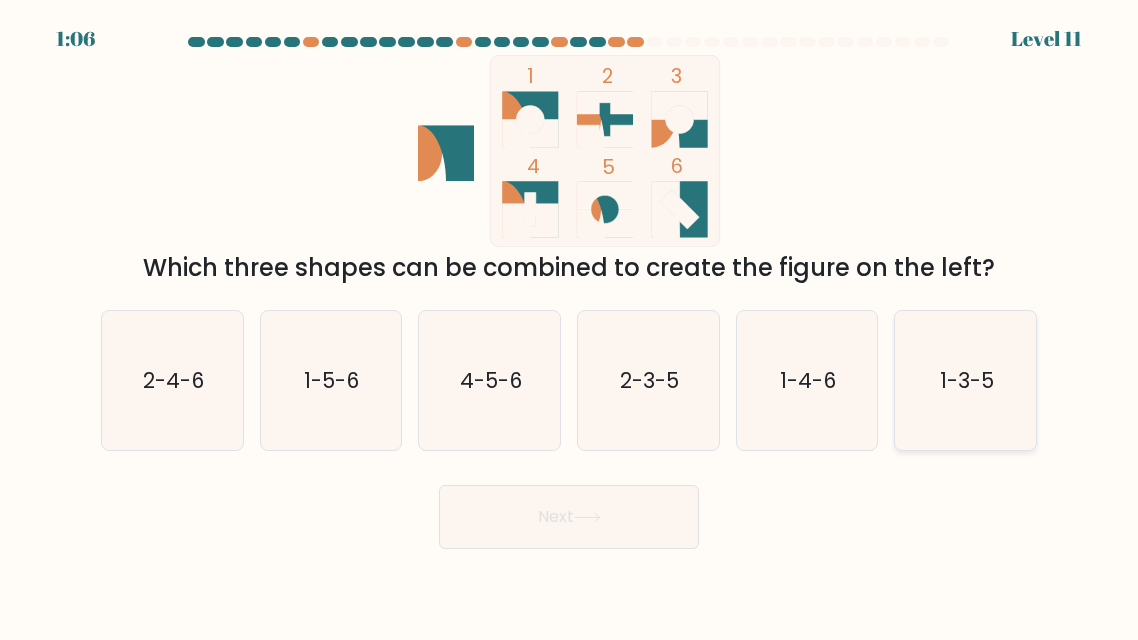 click on "1-3-5" 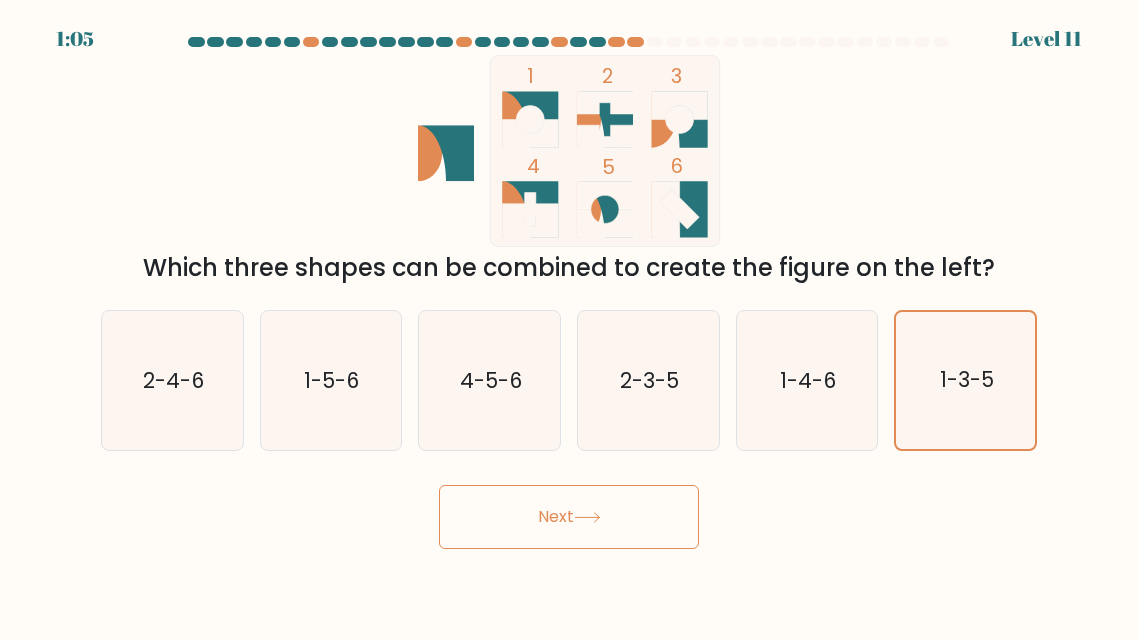 click on "Next" at bounding box center [569, 517] 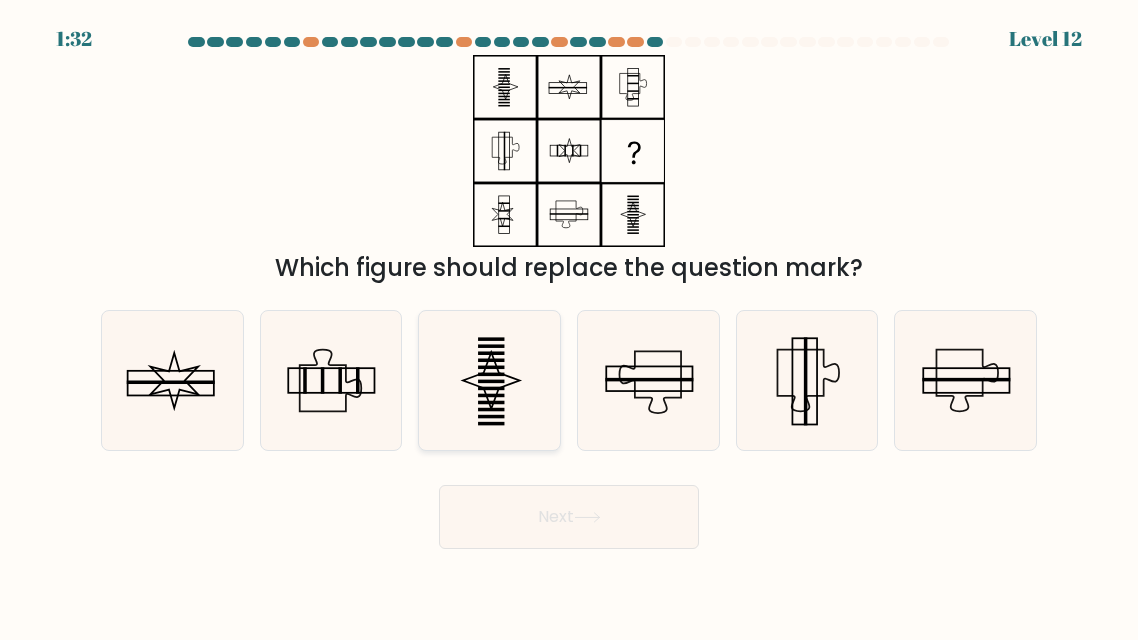 click 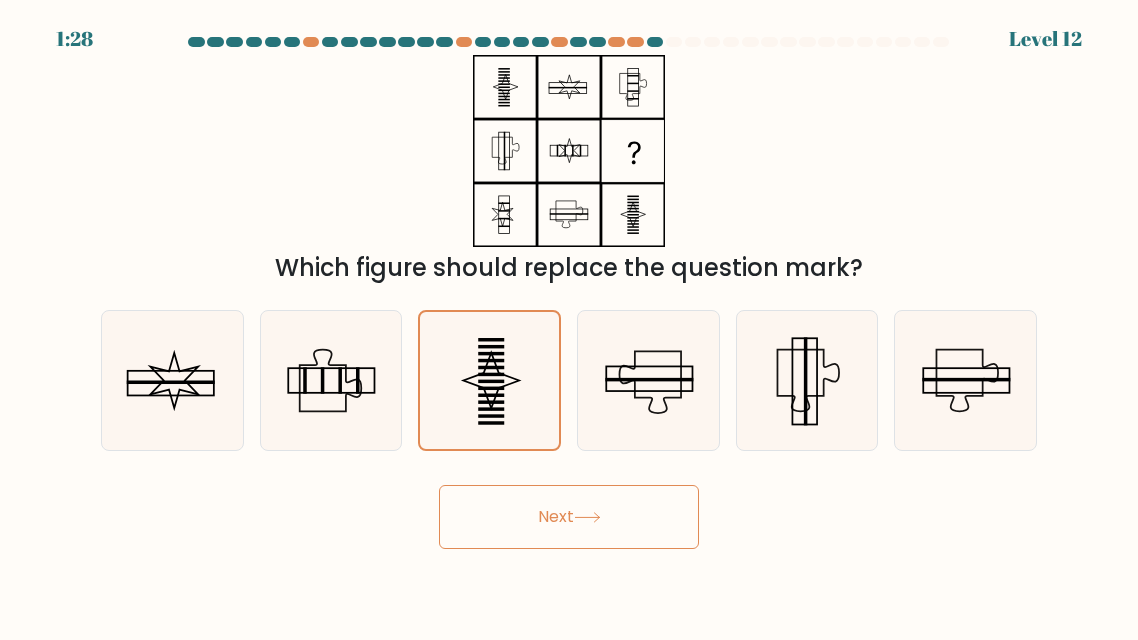 click on "Next" at bounding box center [569, 517] 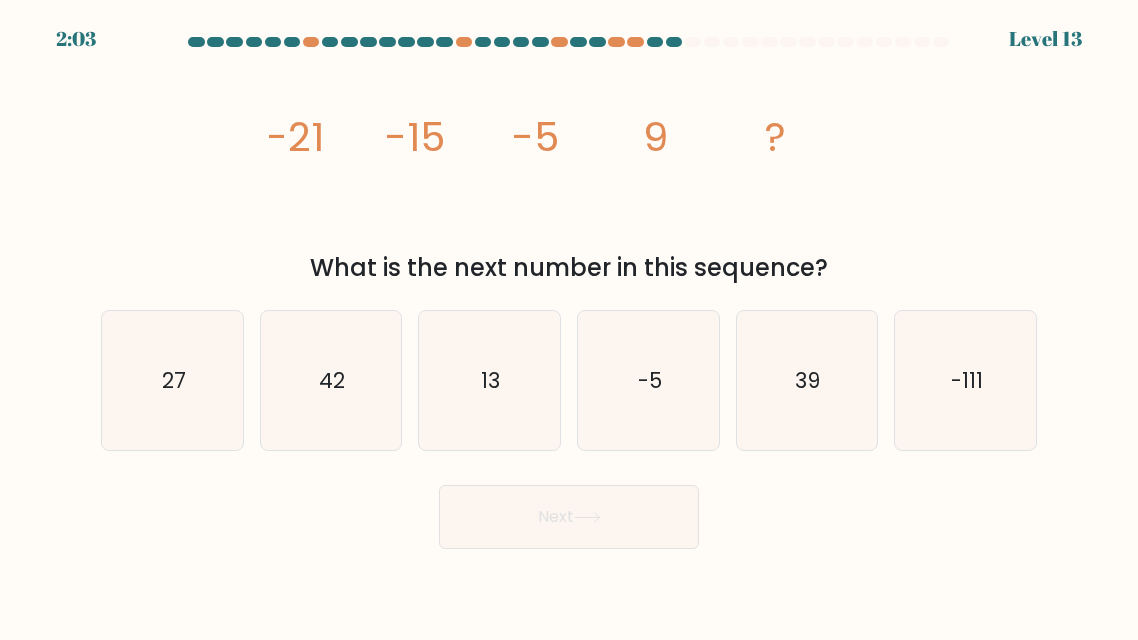 click on "d.
-5" at bounding box center (648, 380) 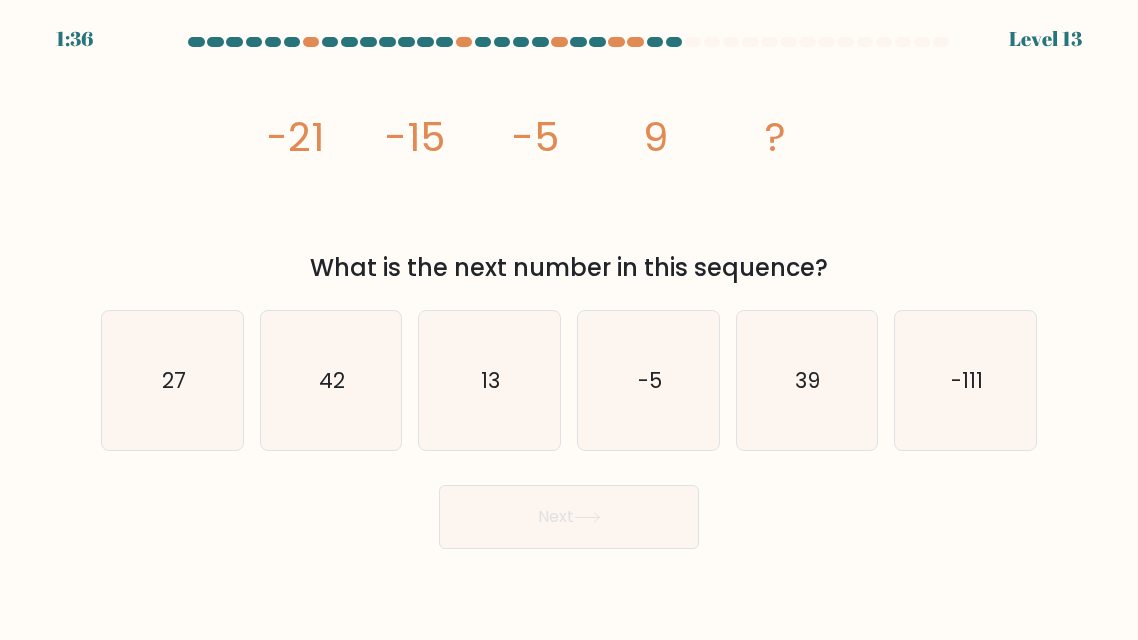 click on "image/svg+xml
-21
-15
-5
9
?" 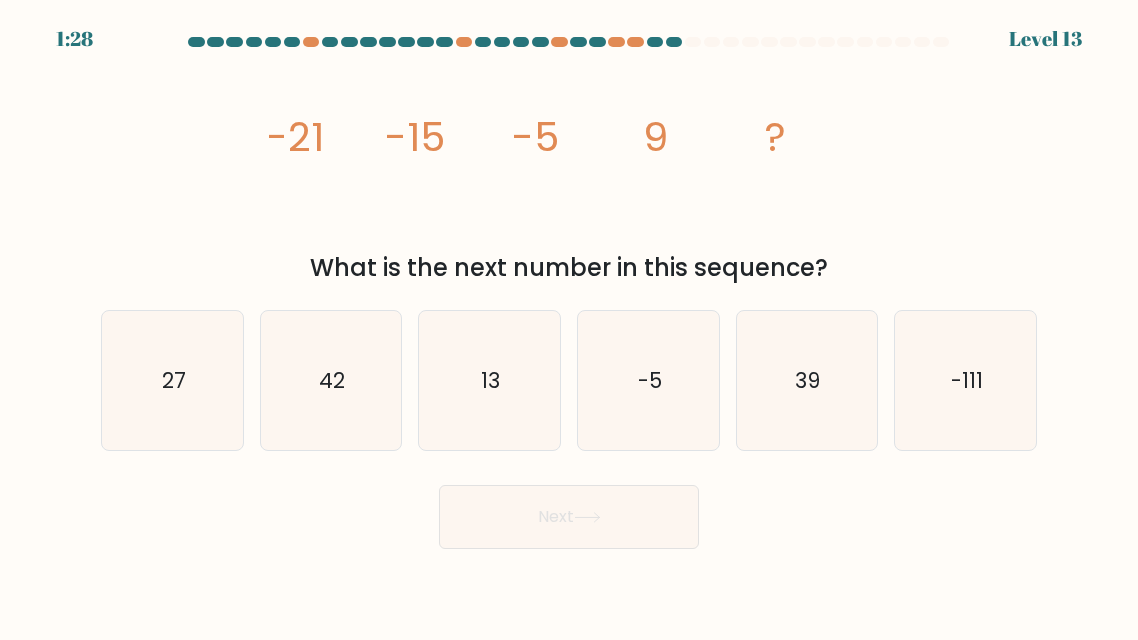 click on "image/svg+xml
-21
-15
-5
9
?" 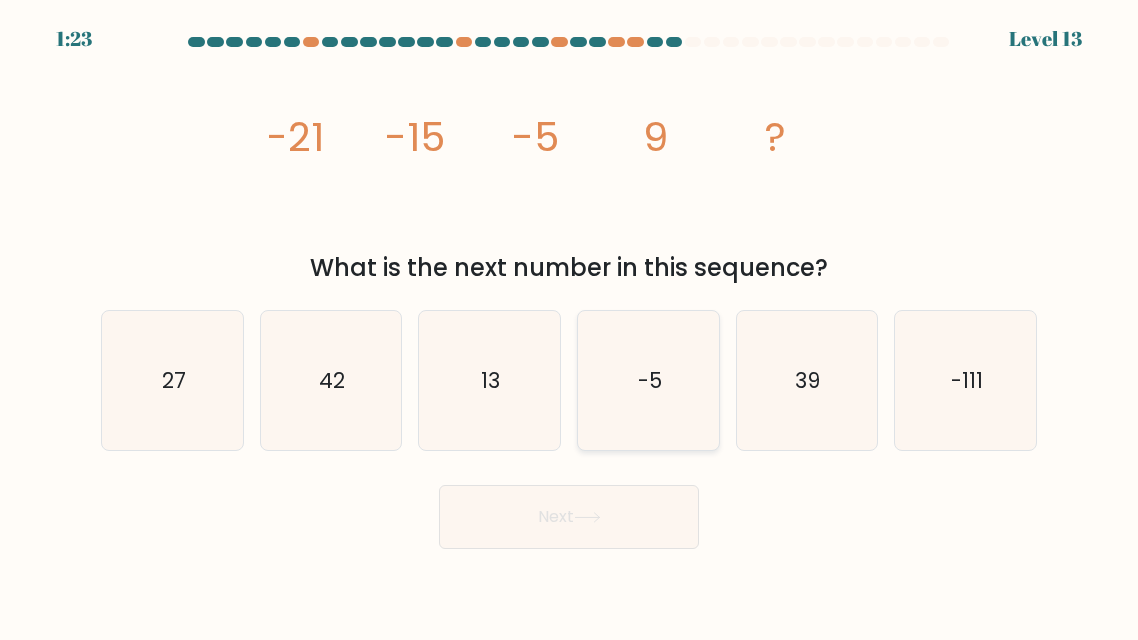 click on "-5" 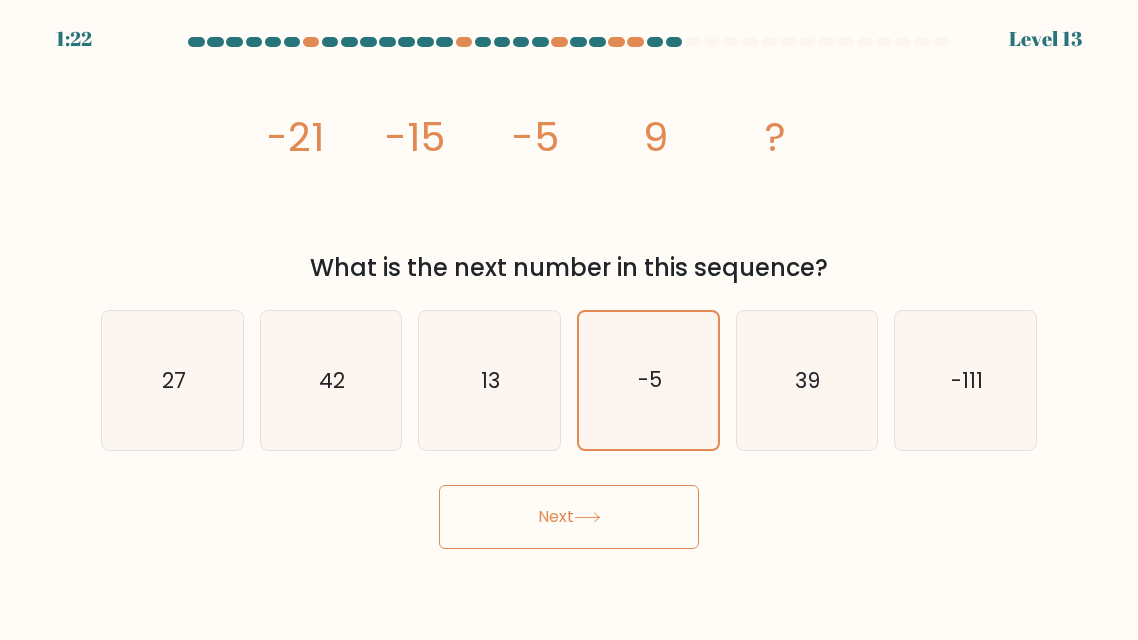 click 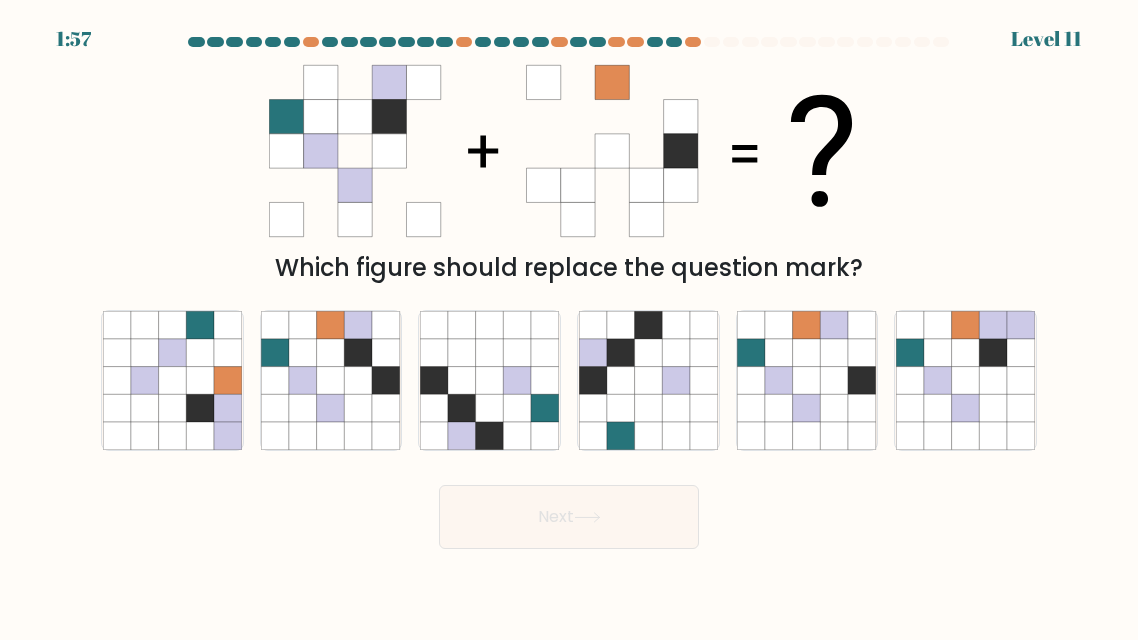 drag, startPoint x: 390, startPoint y: 204, endPoint x: 550, endPoint y: 200, distance: 160.04999 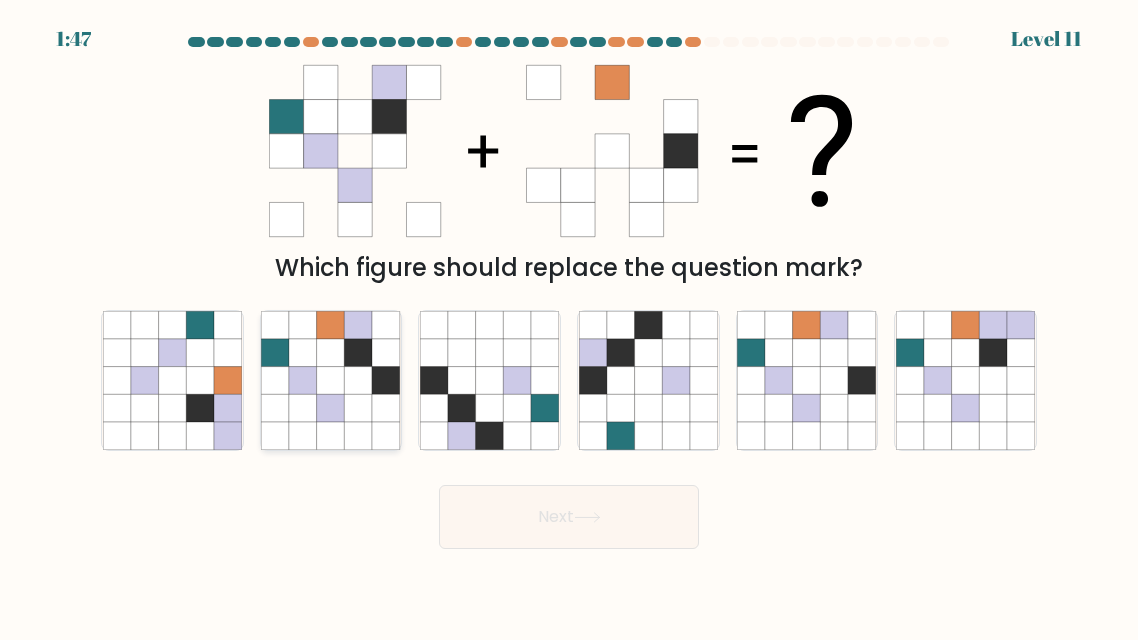 click 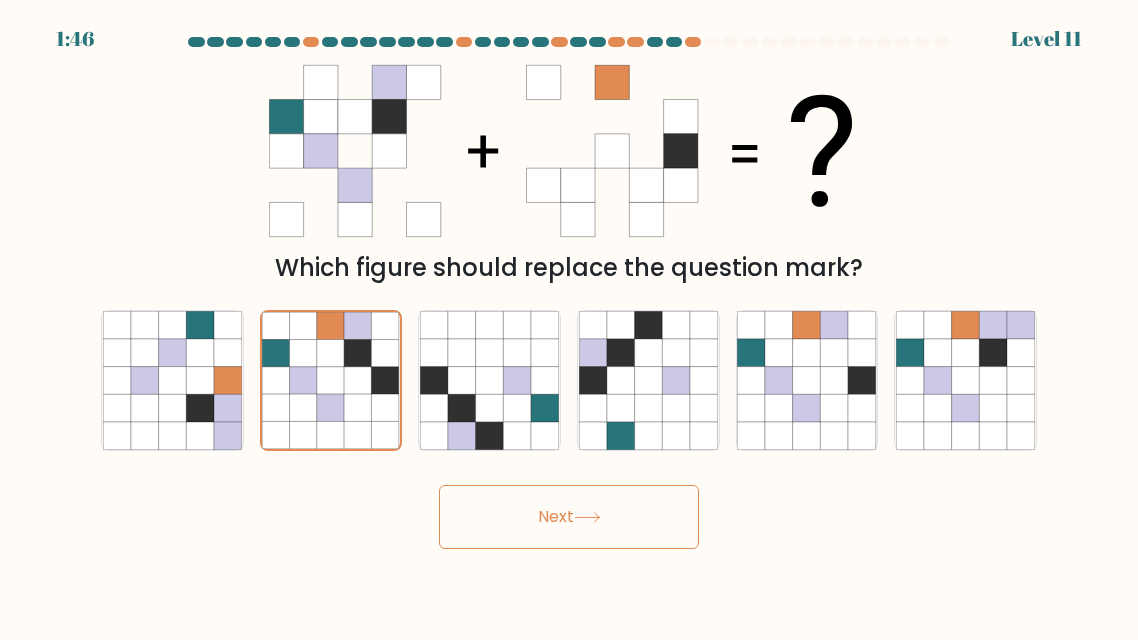 click on "Next" at bounding box center [569, 517] 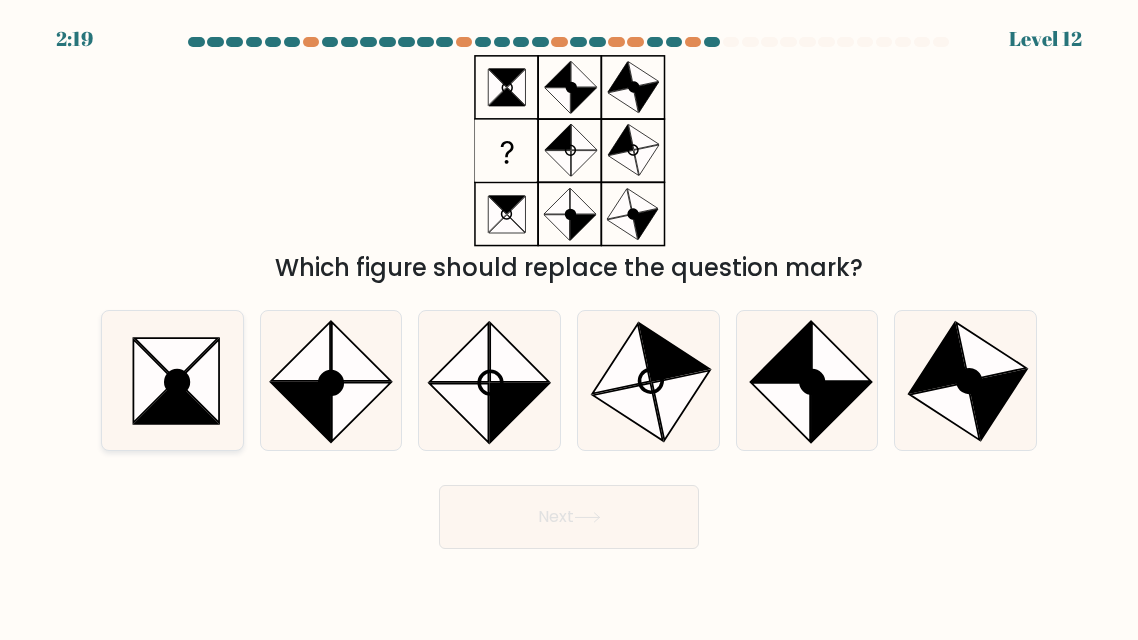 click 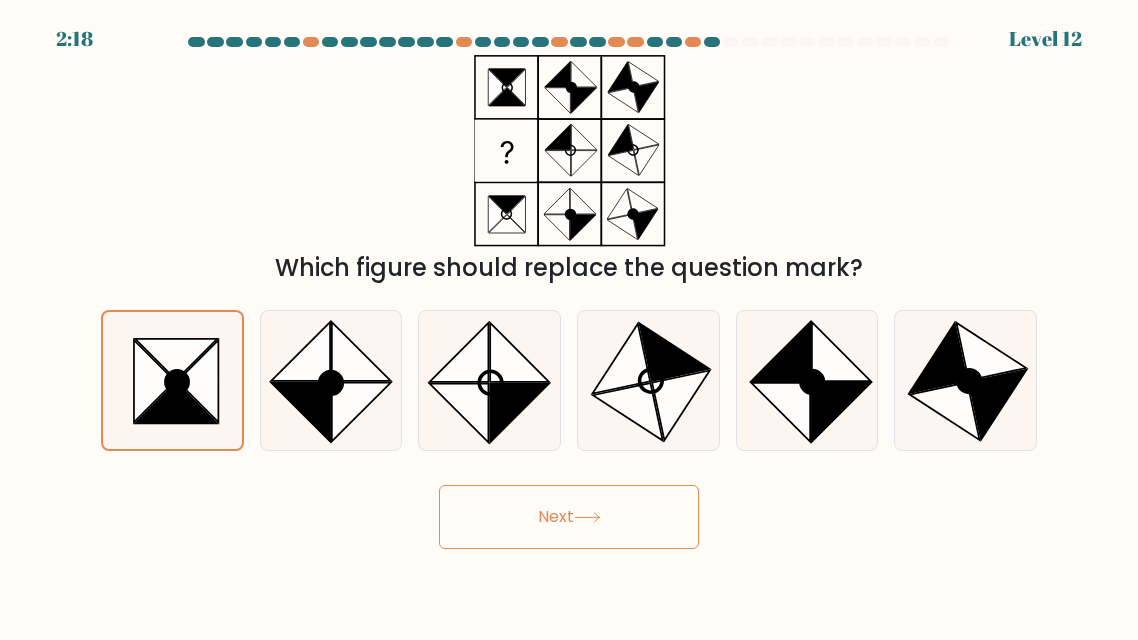 click on "Next" at bounding box center [569, 517] 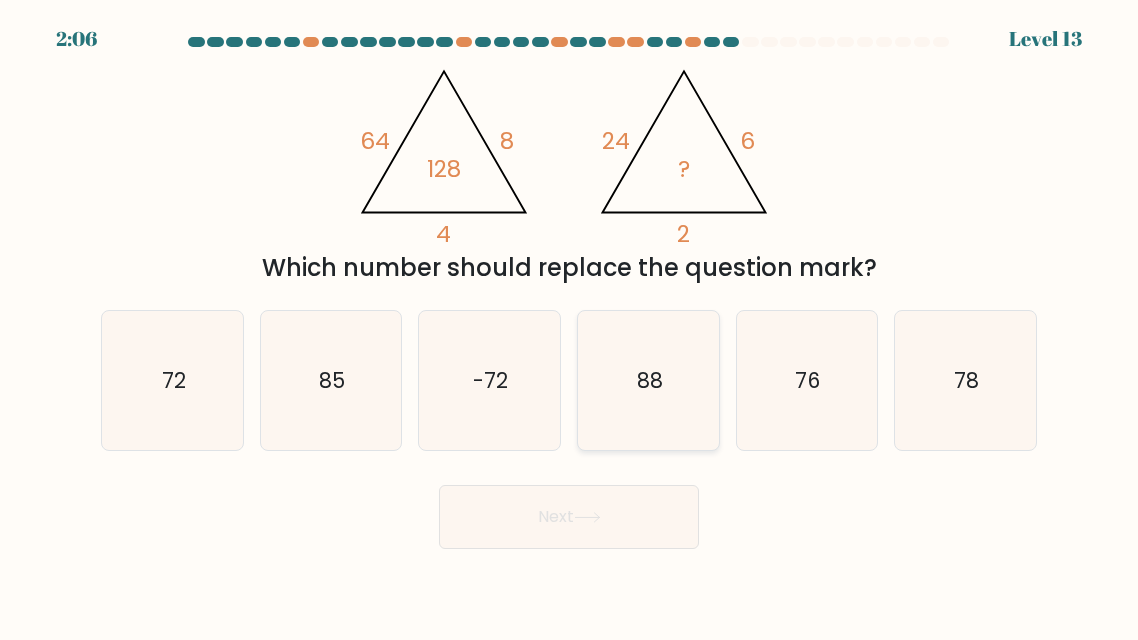 click on "88" 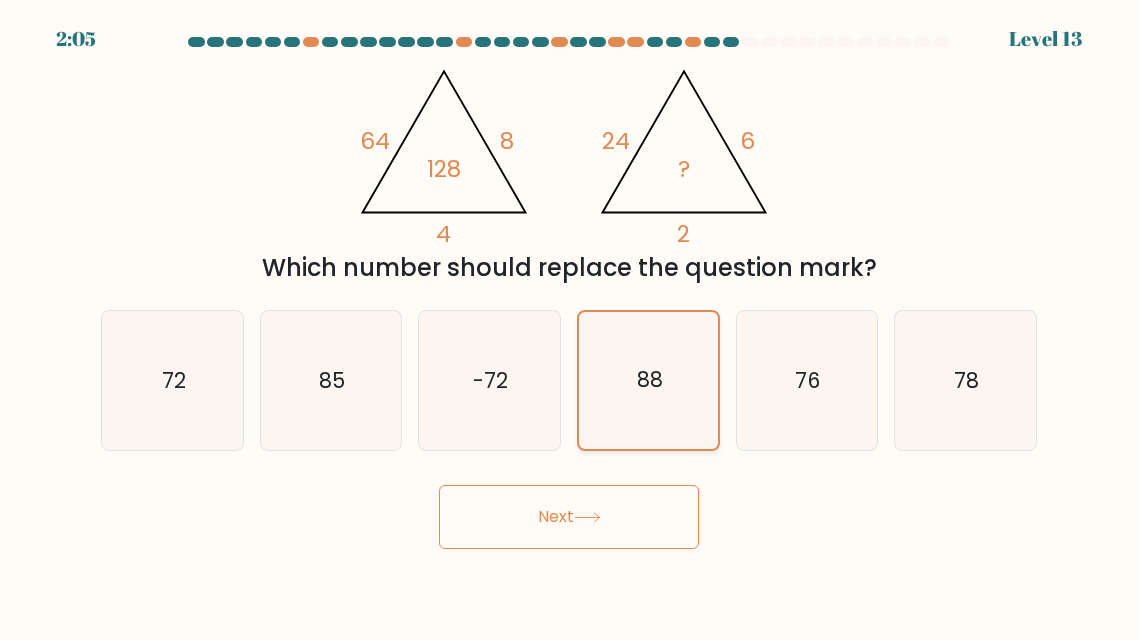 click on "88" 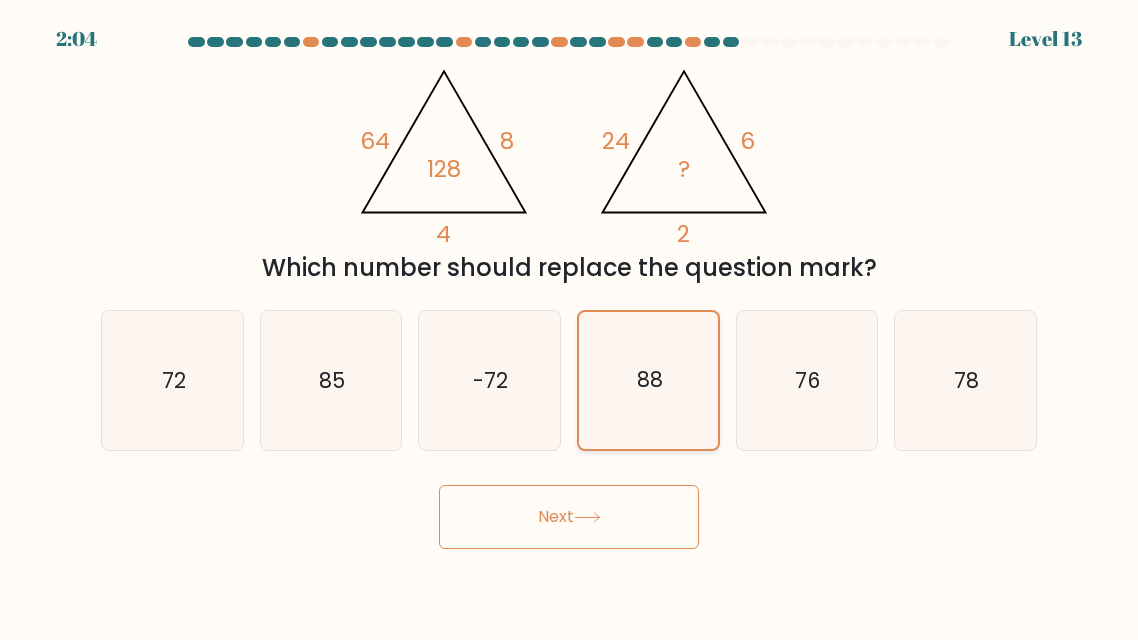 click on "88" 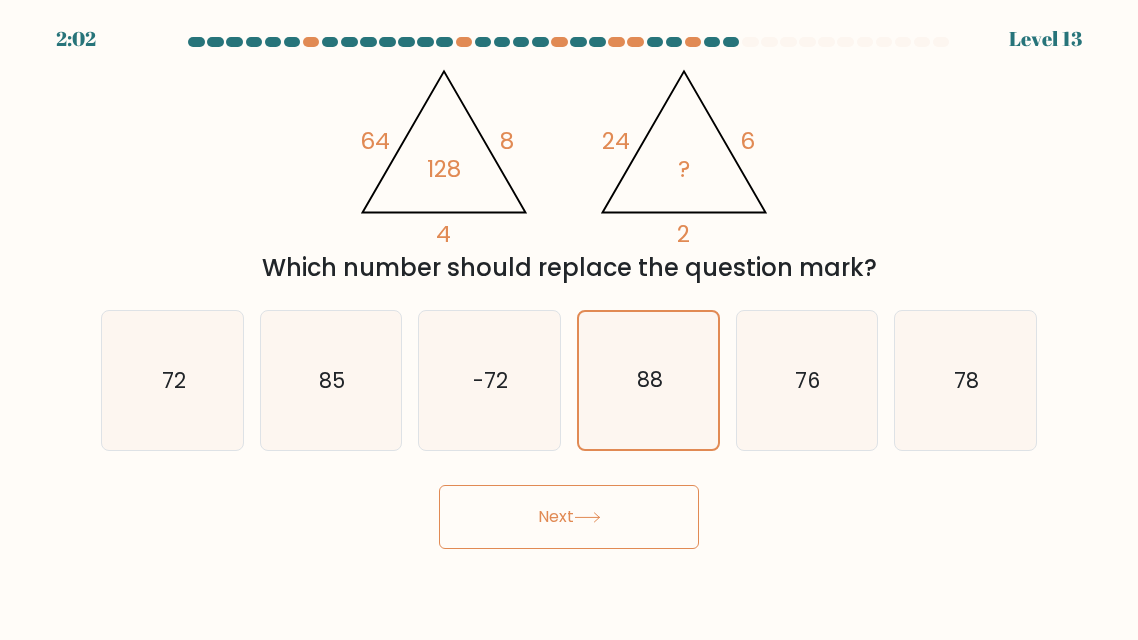 click on "2:02
Level 13" at bounding box center (569, 320) 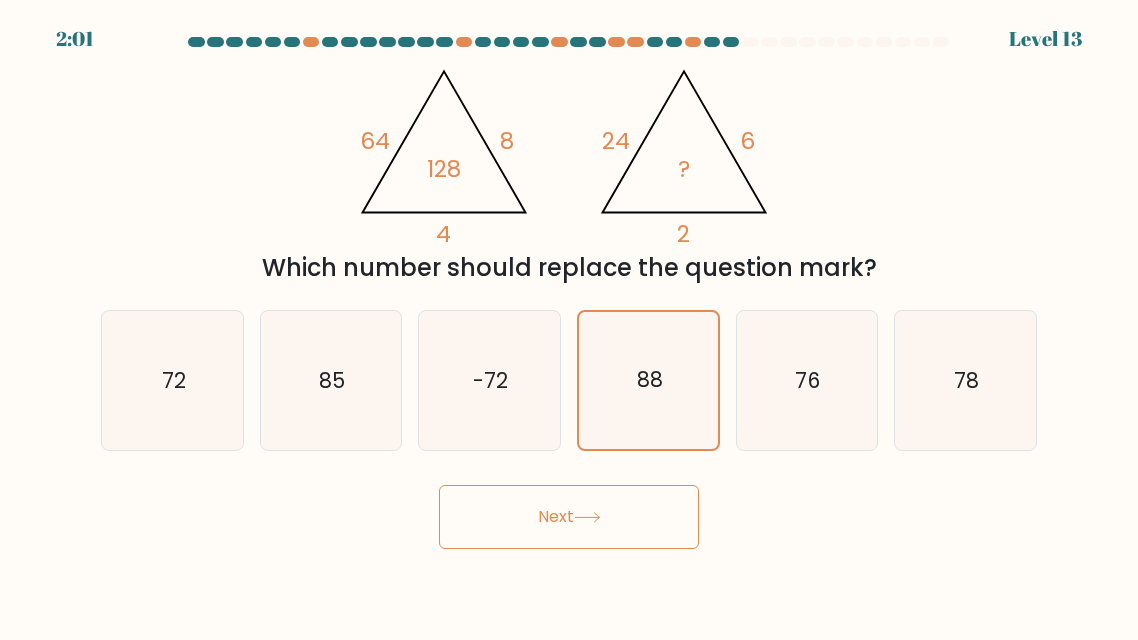 click on "Next" at bounding box center (569, 517) 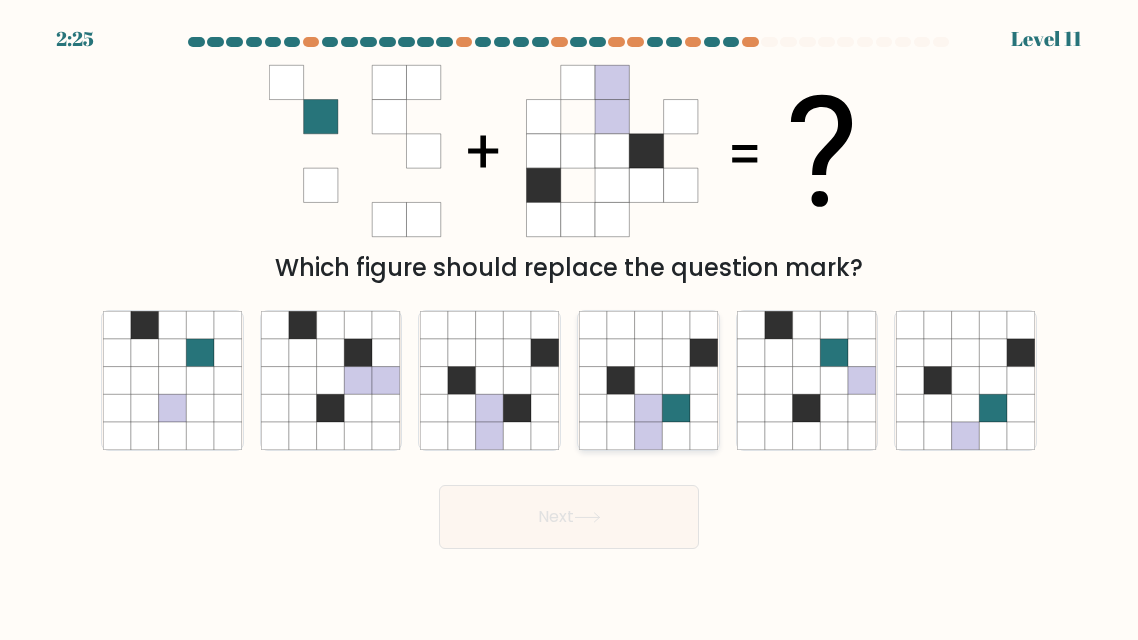 click 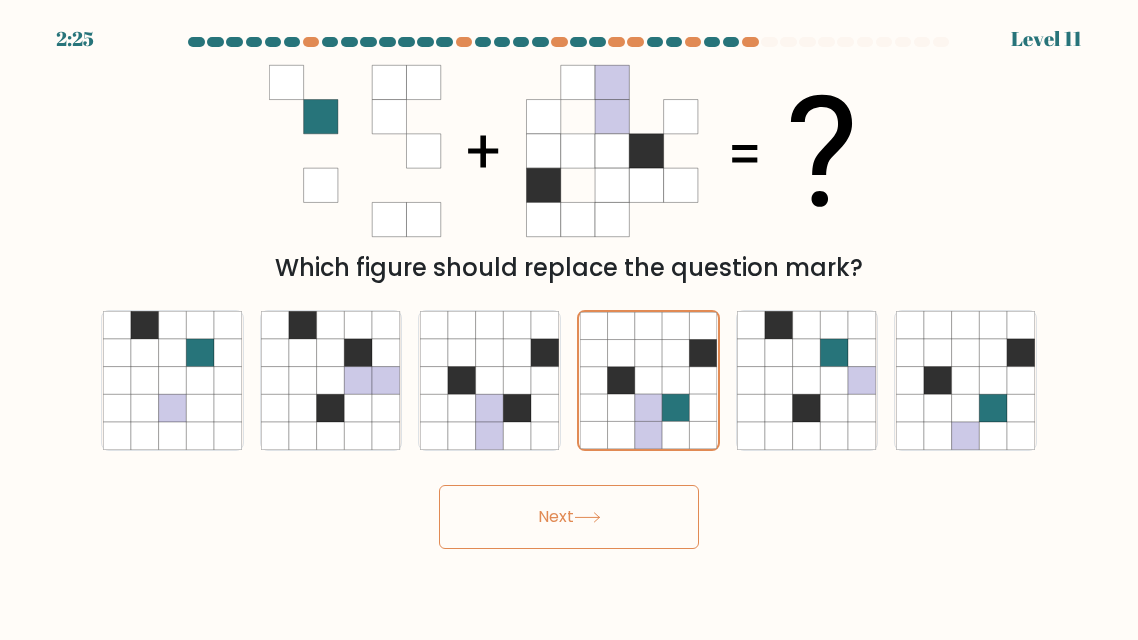 click on "Next" at bounding box center (569, 517) 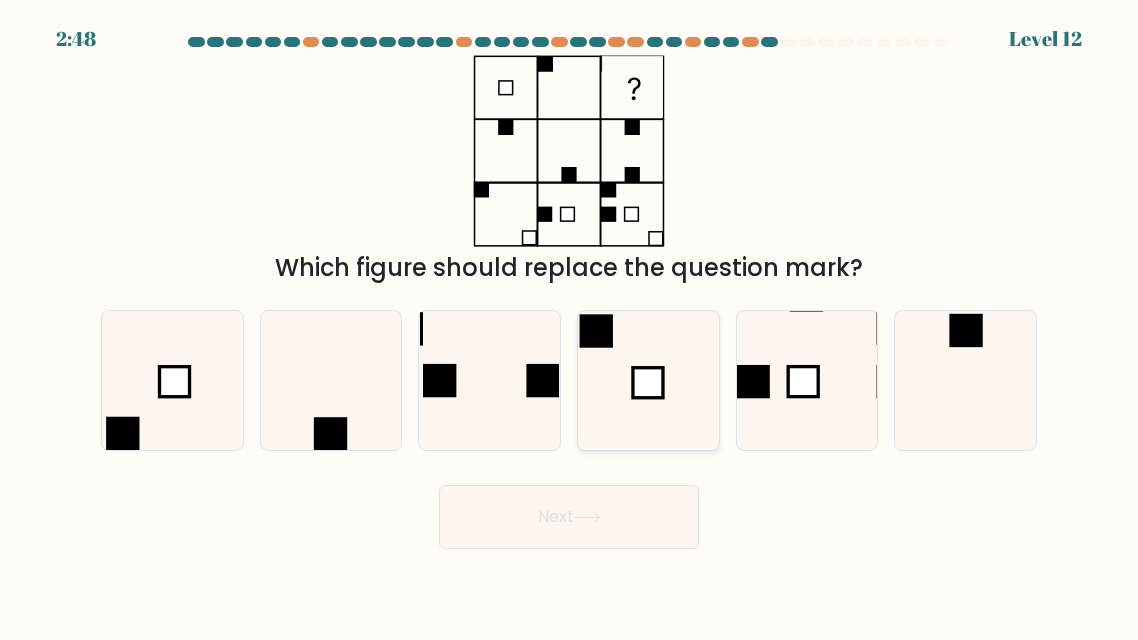 click 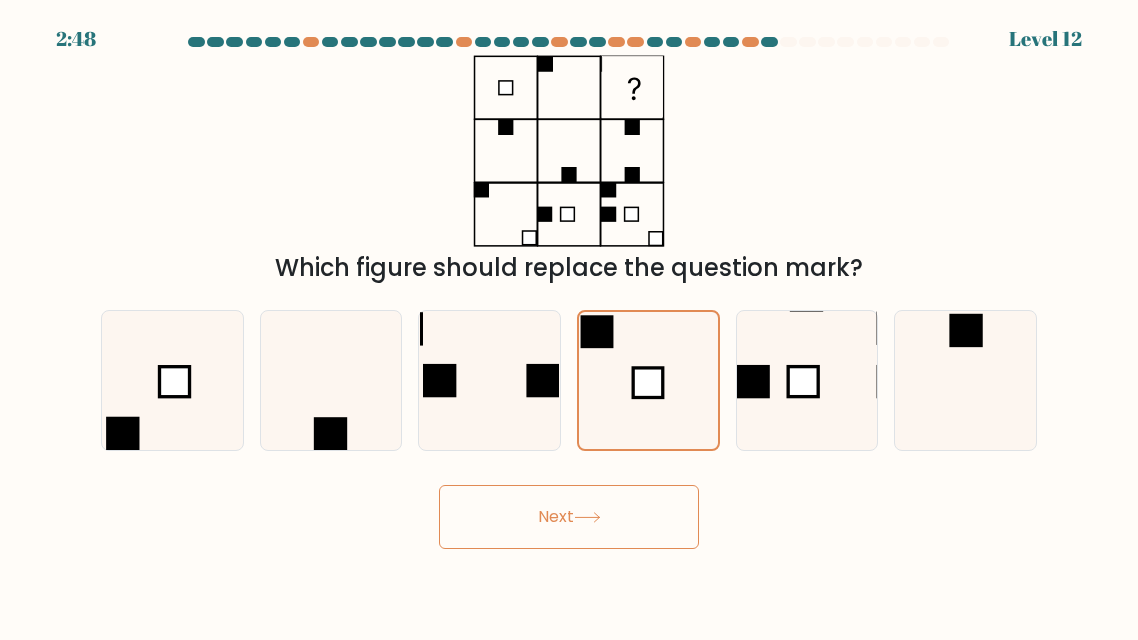 click on "Next" at bounding box center (569, 517) 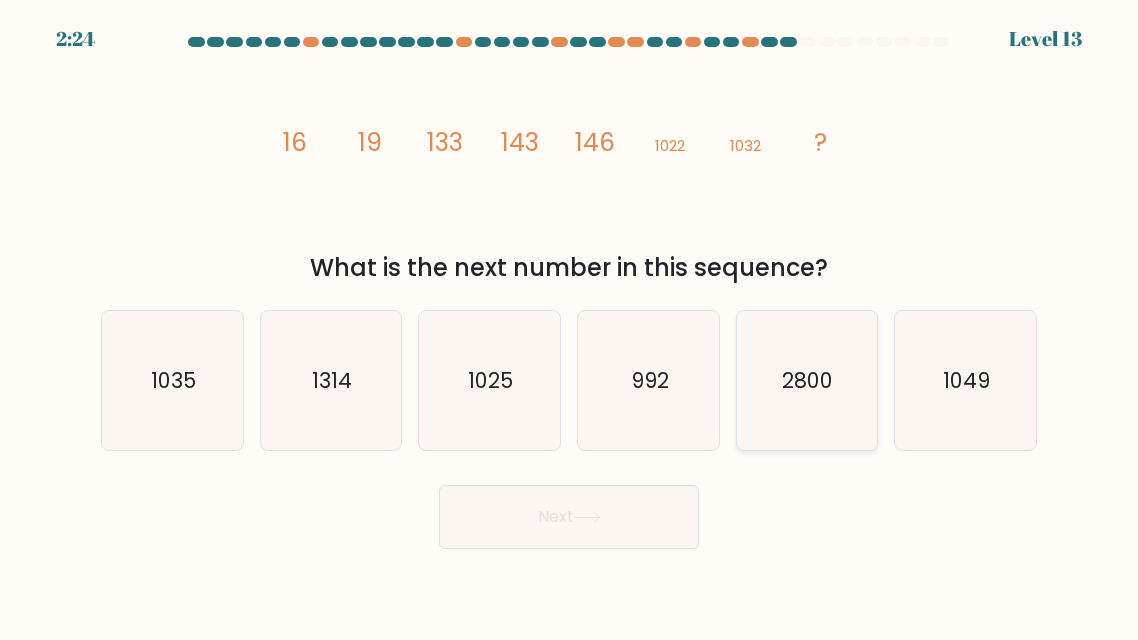click on "2800" 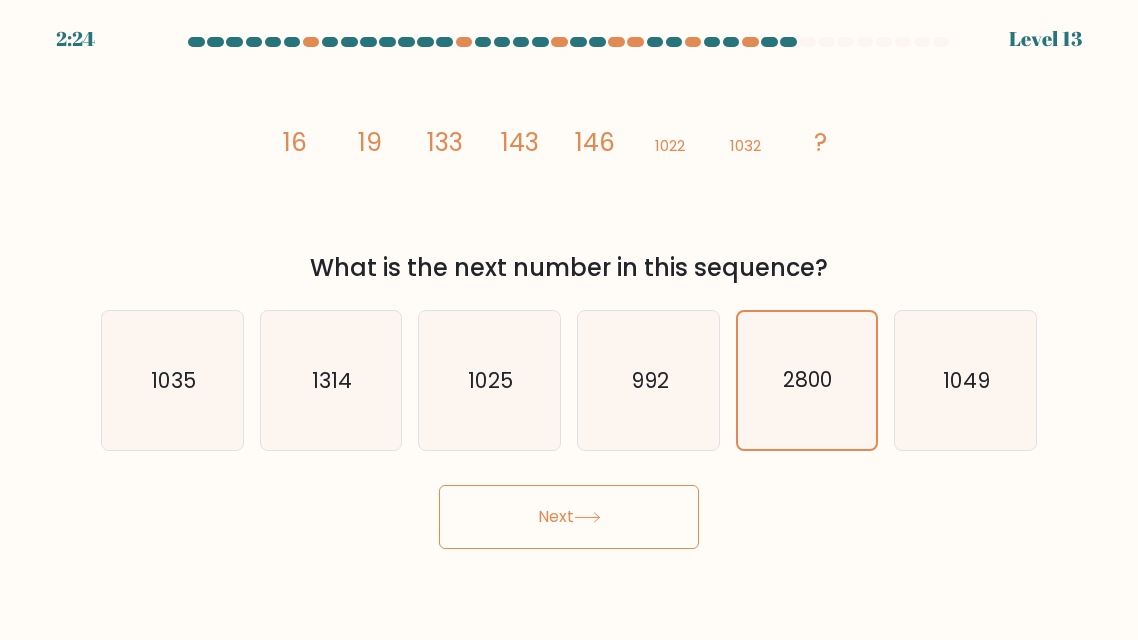 click on "Next" at bounding box center (569, 517) 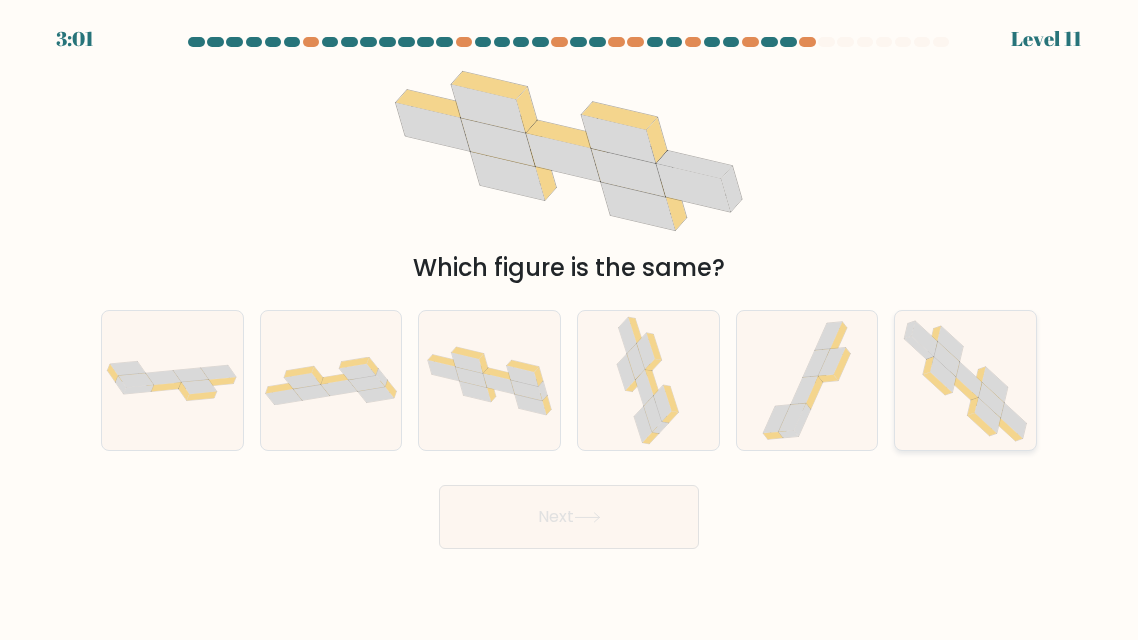 click 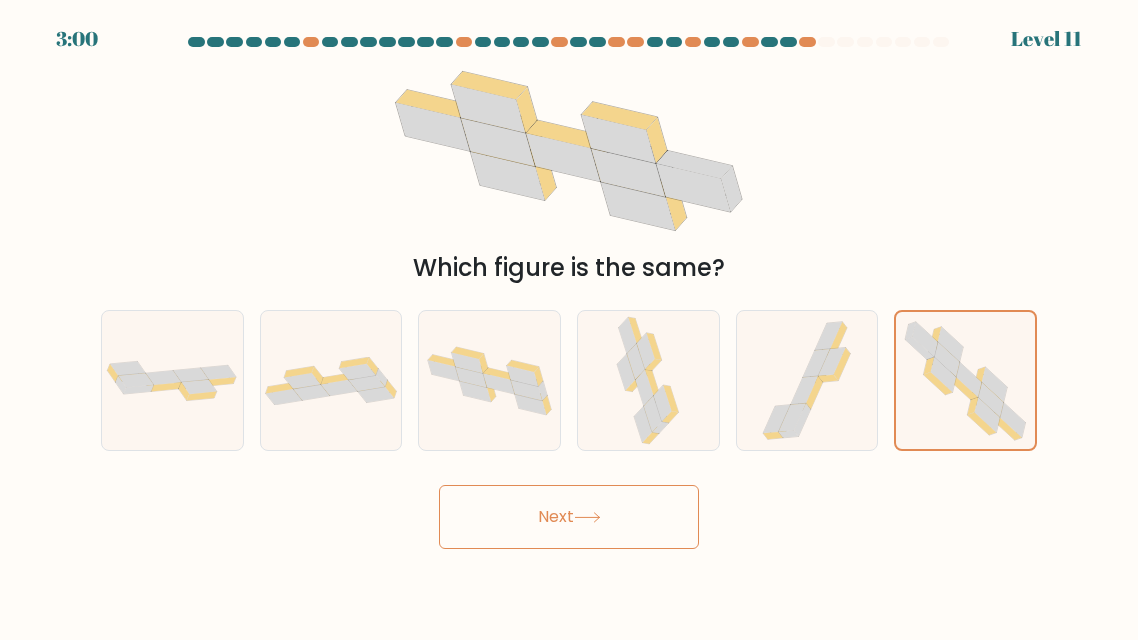 click on "Next" at bounding box center (569, 517) 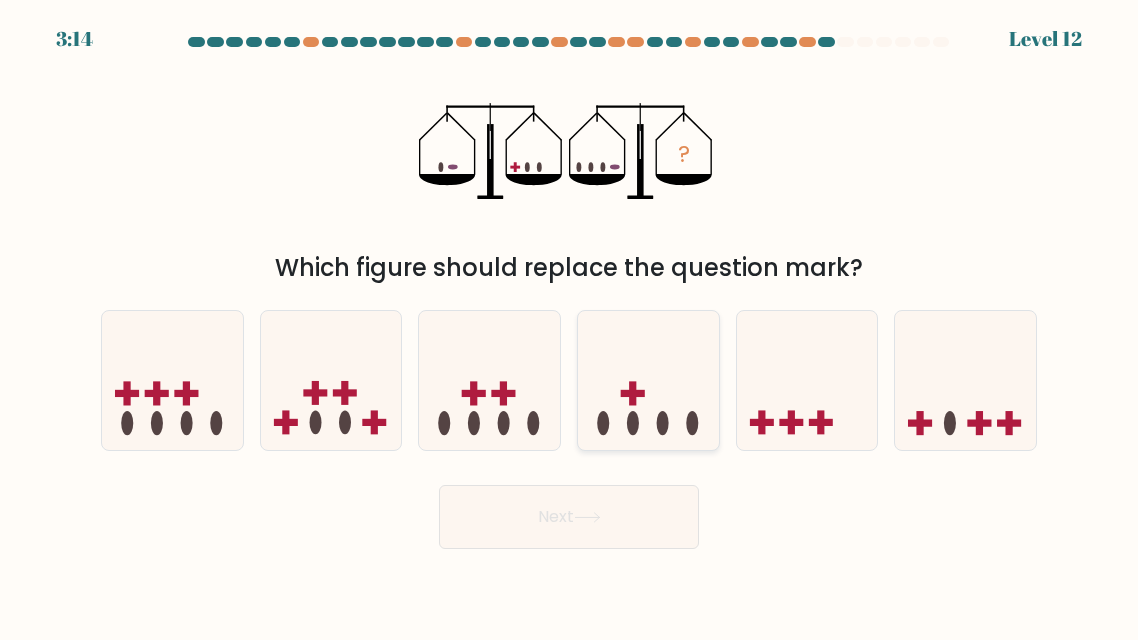 click 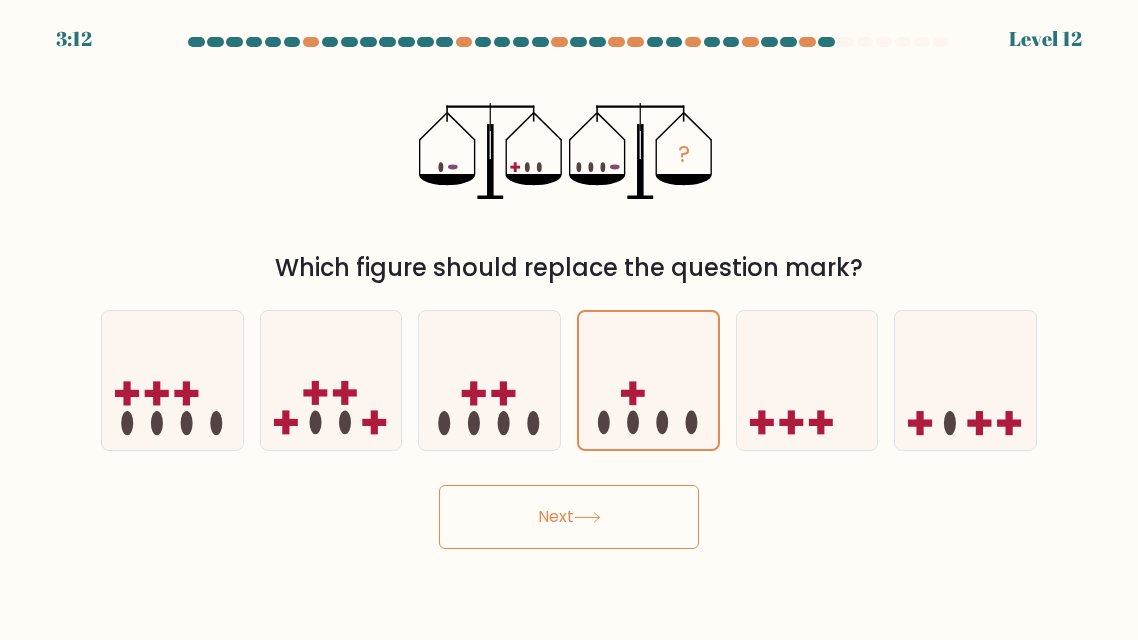 click on "Next" at bounding box center [569, 517] 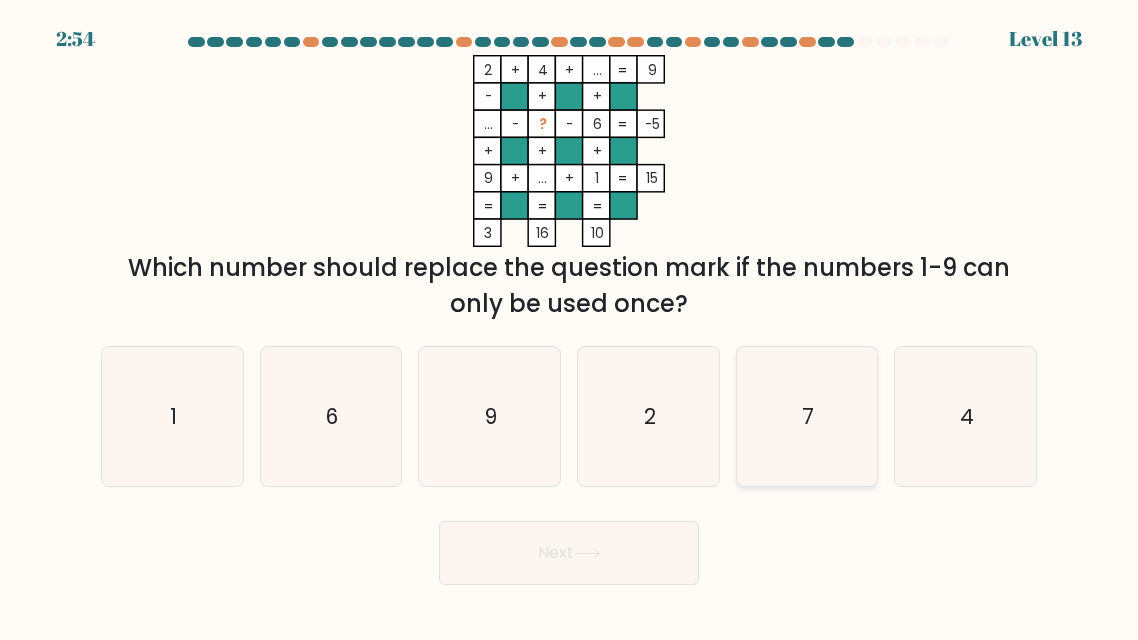 click on "7" 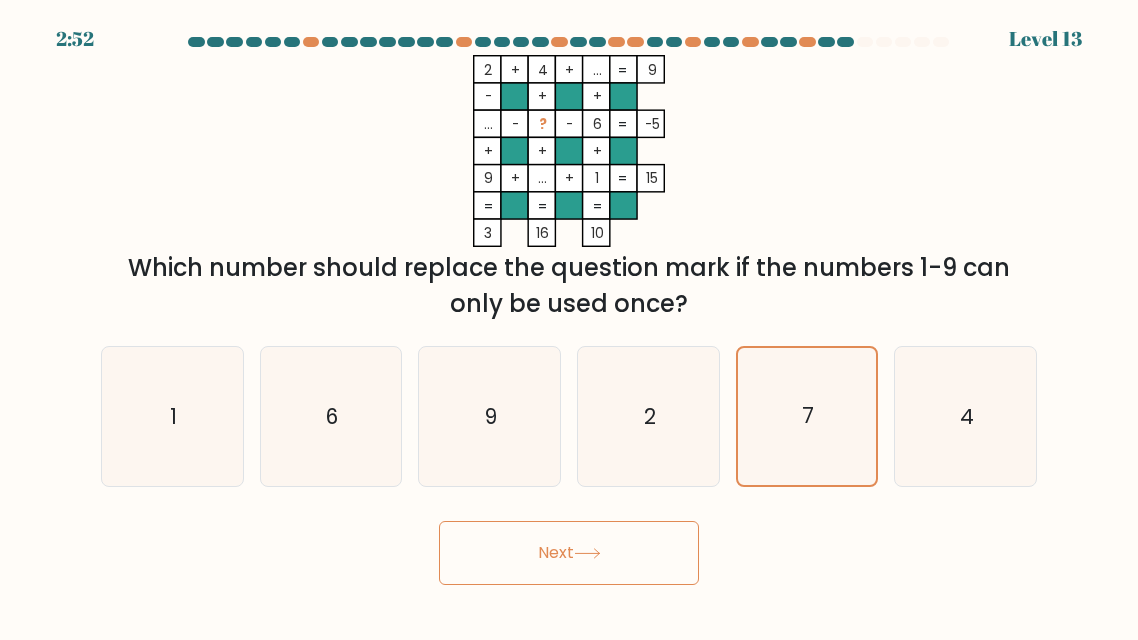 click on "Next" at bounding box center [569, 553] 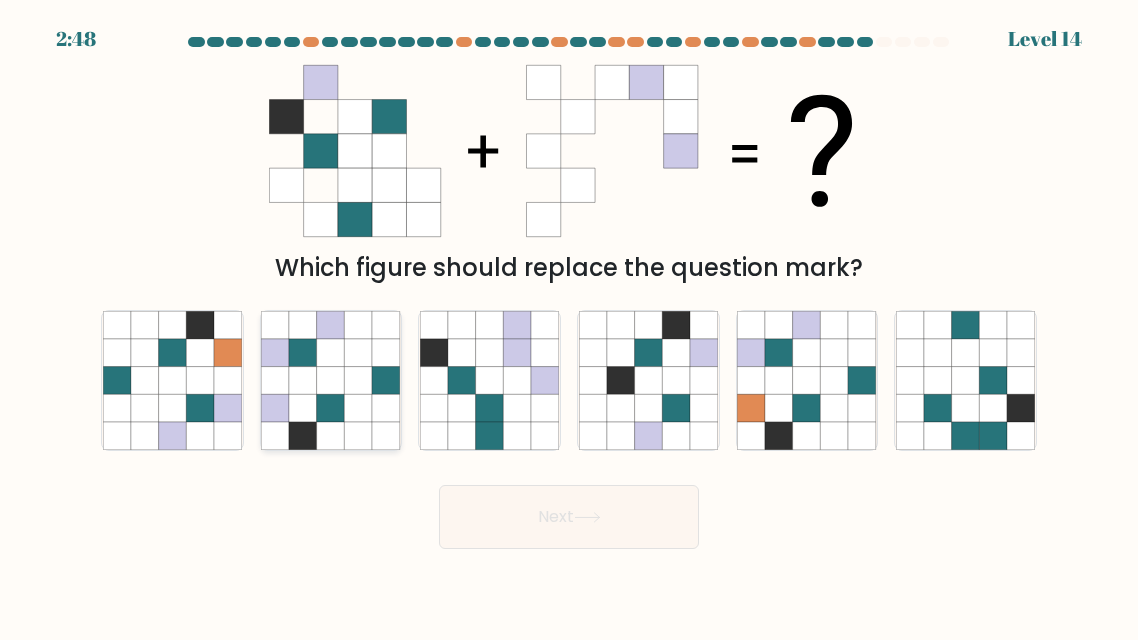 click 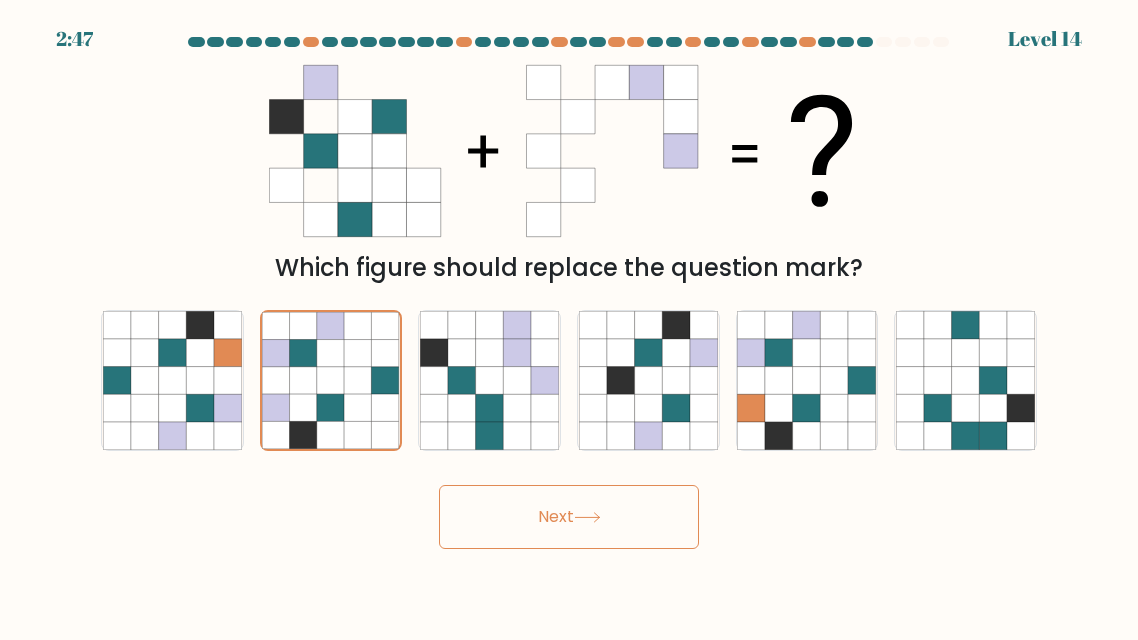 click on "2:47
Level 14" at bounding box center [569, 320] 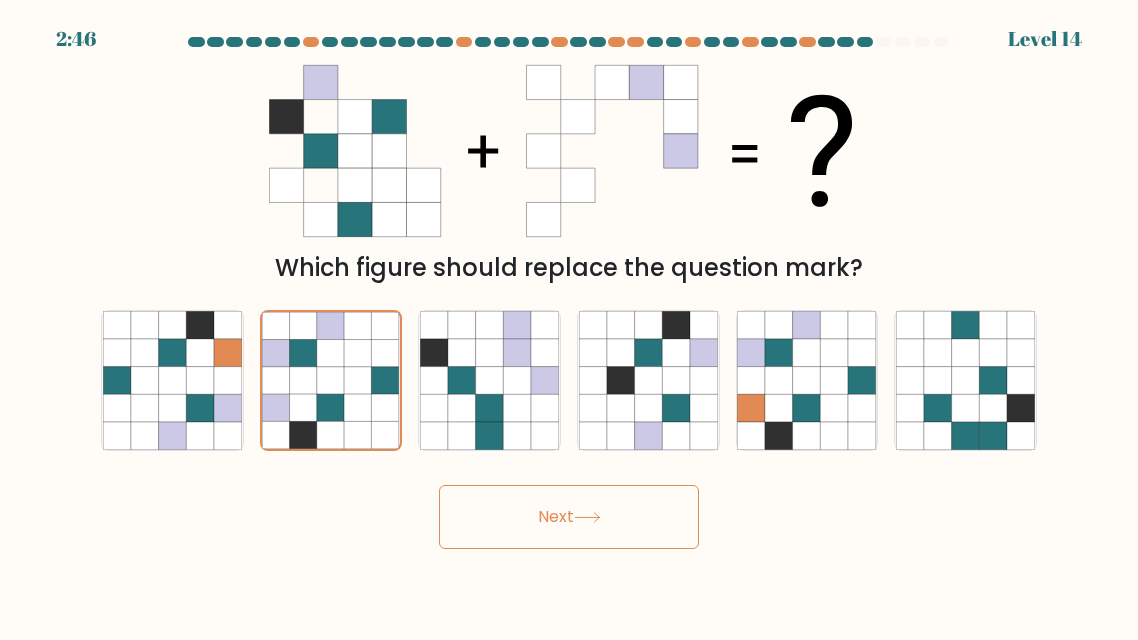 click on "Next" at bounding box center (569, 517) 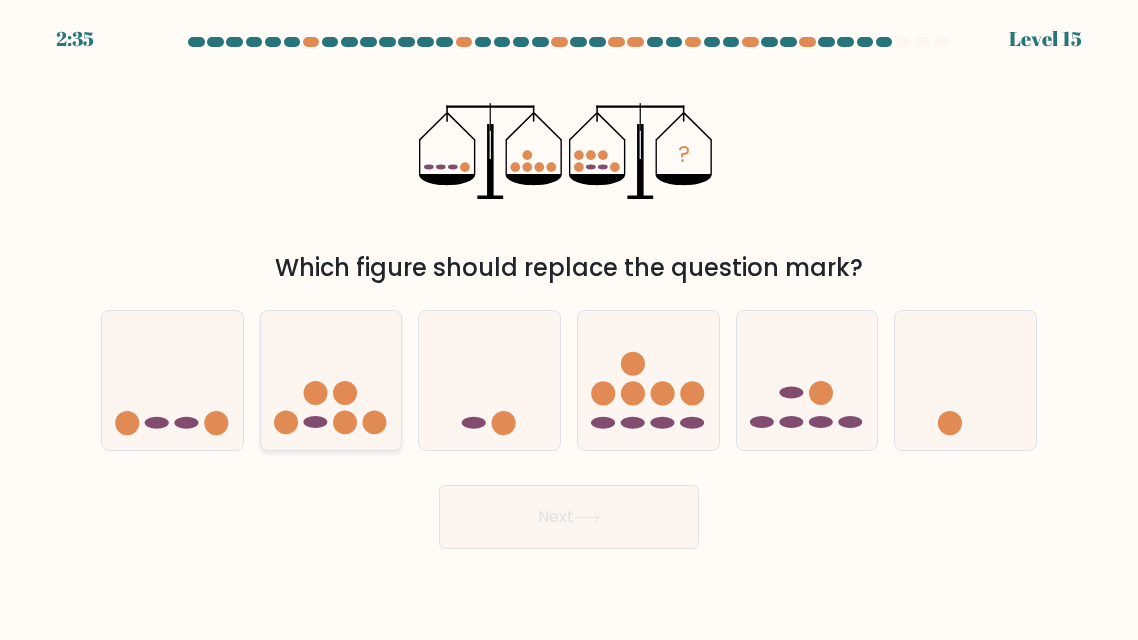 click 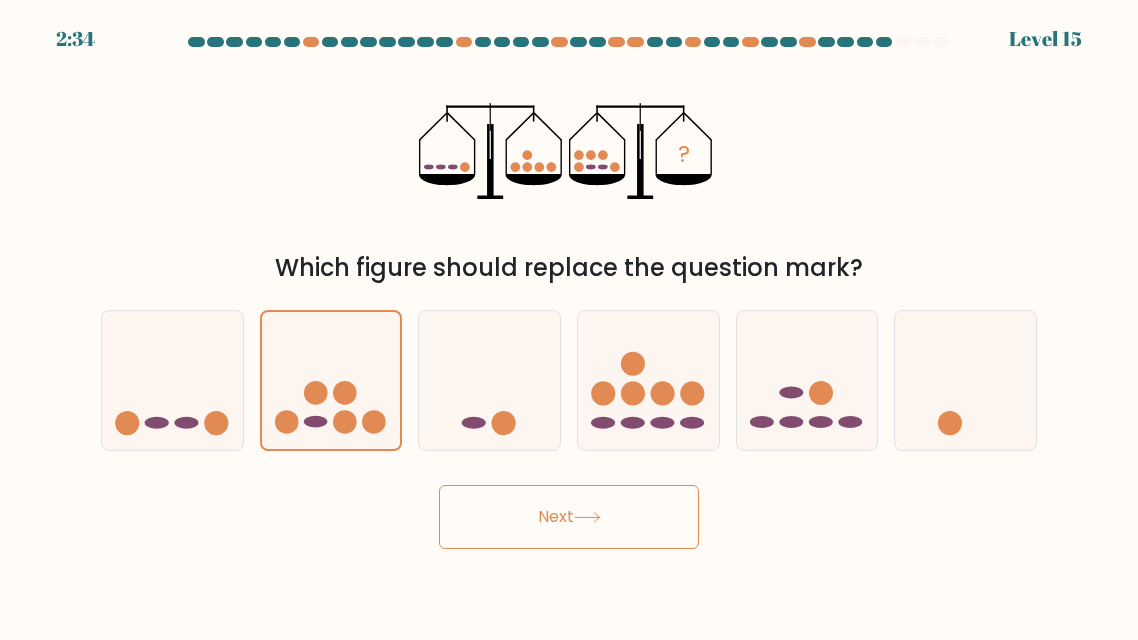 click on "Next" at bounding box center [569, 517] 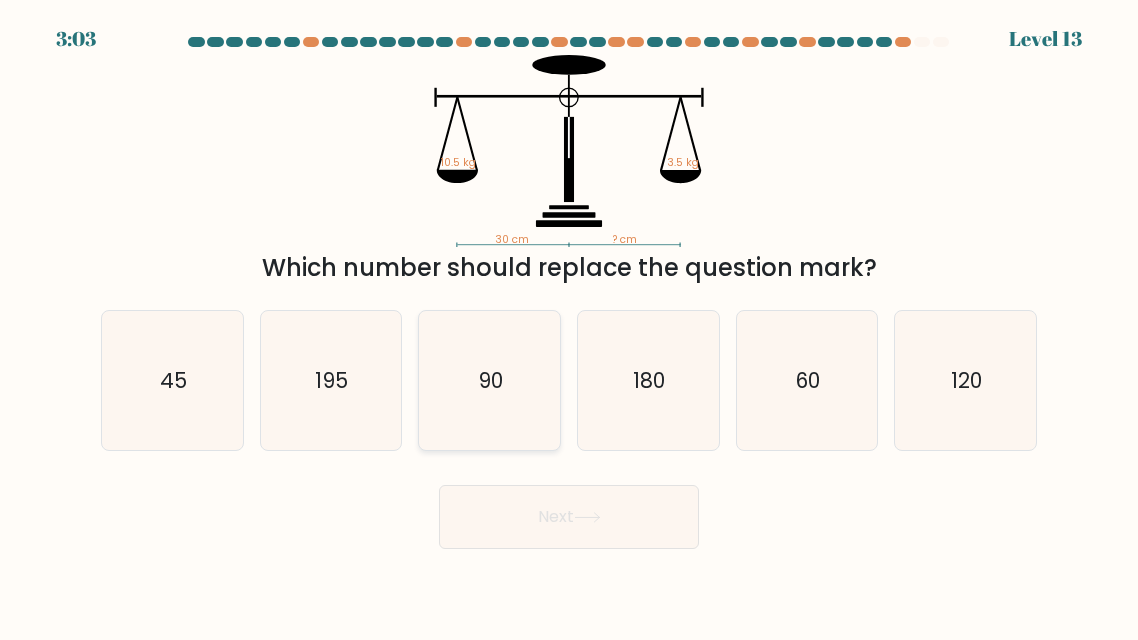 click on "90" 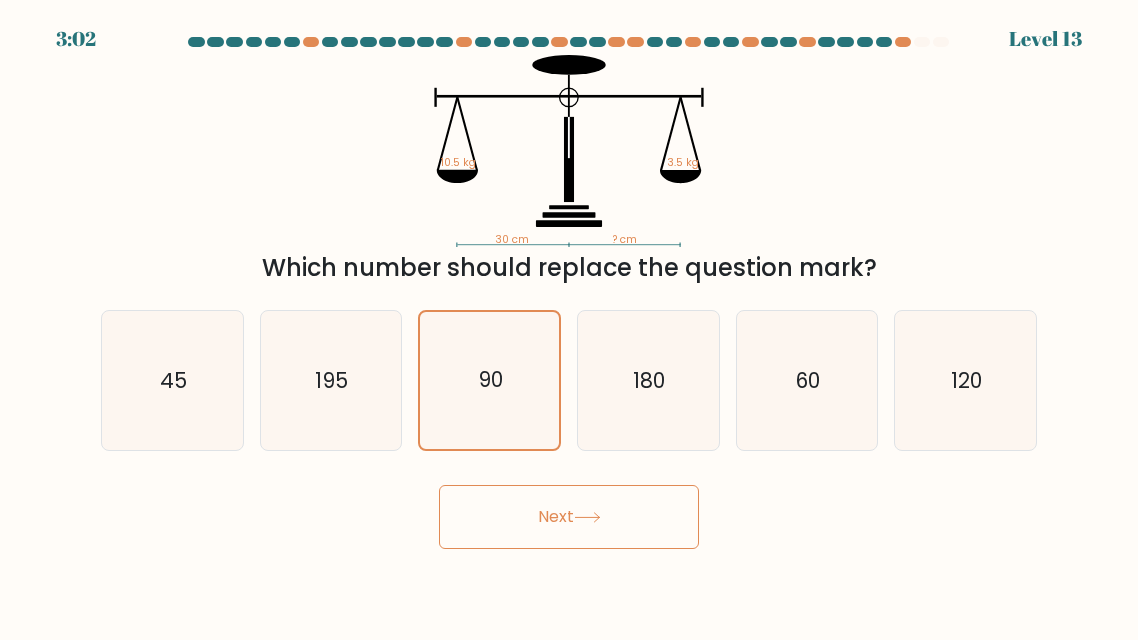 click on "Next" at bounding box center [569, 517] 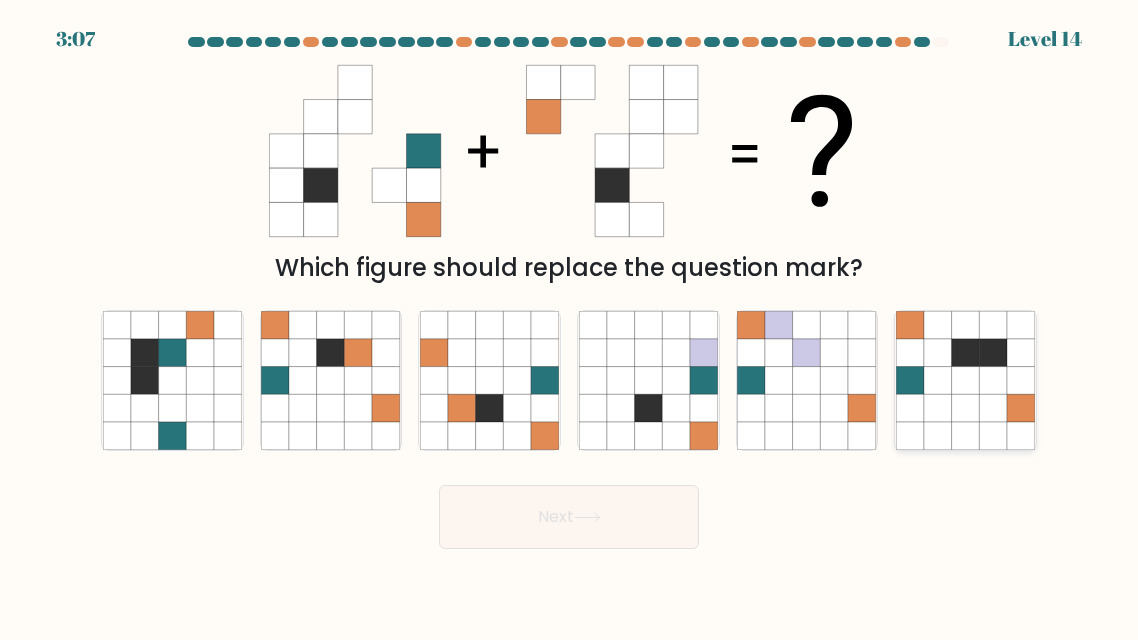 click 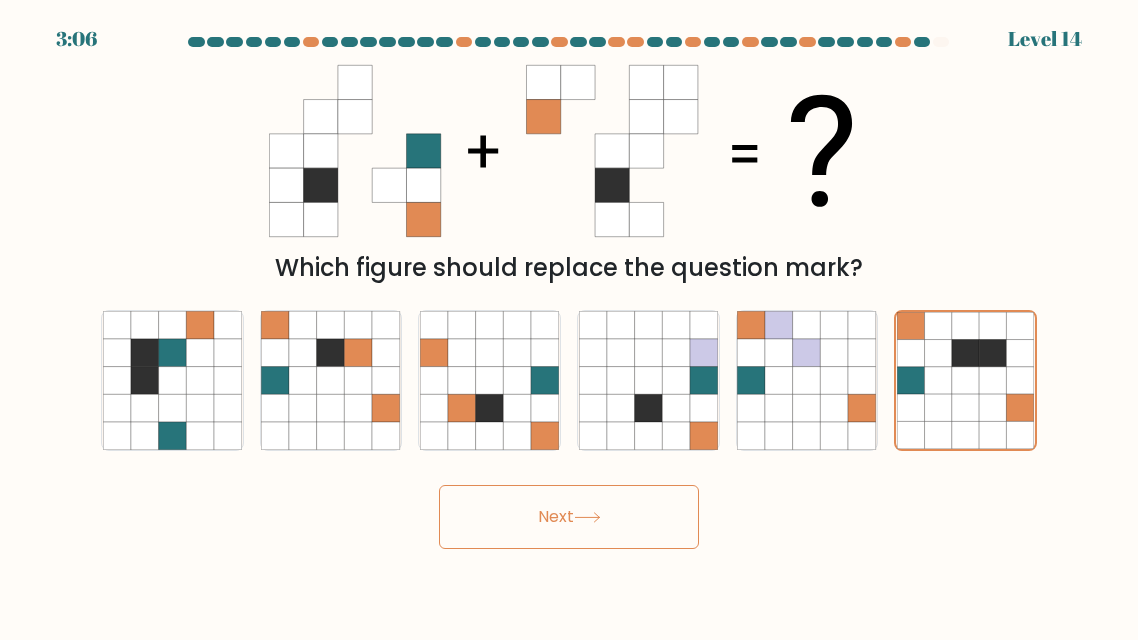 click on "Next" at bounding box center (569, 517) 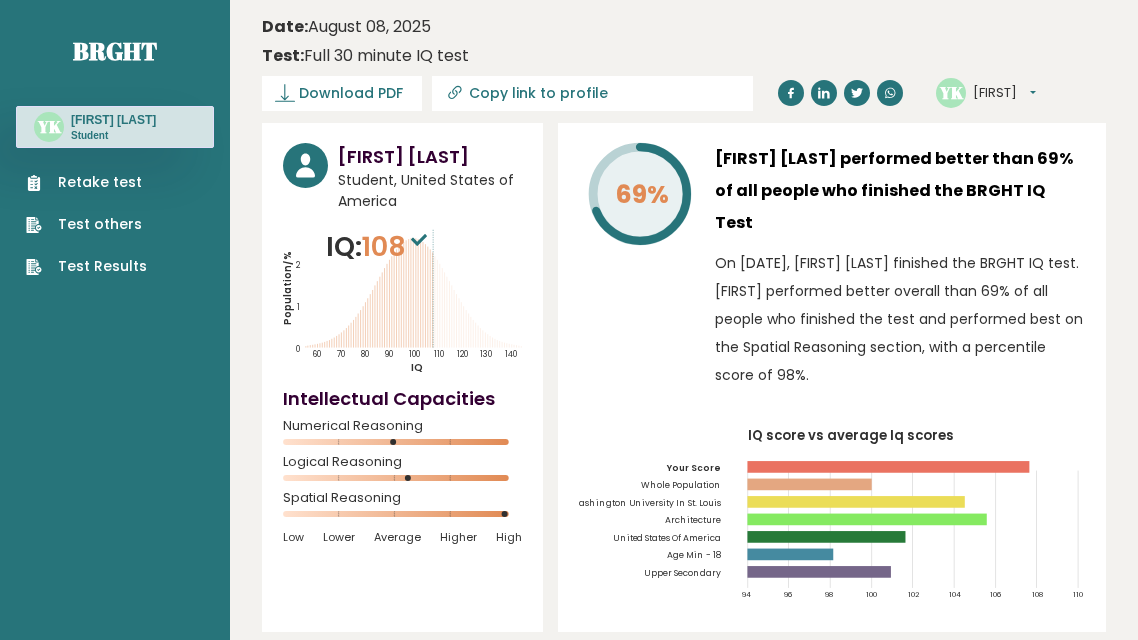 scroll, scrollTop: 0, scrollLeft: 0, axis: both 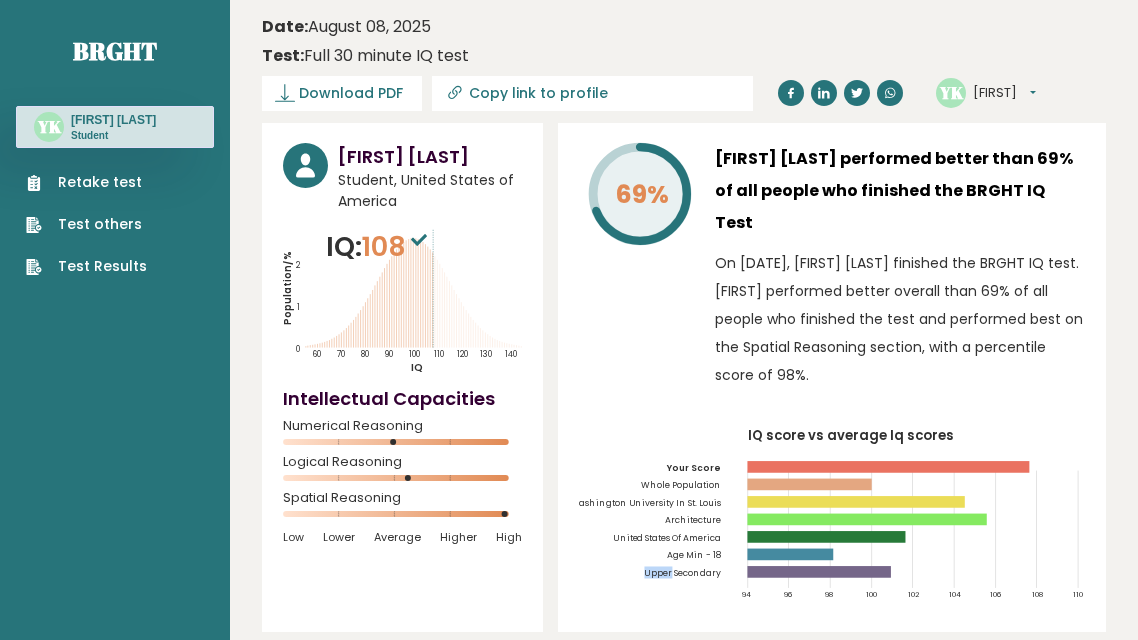 click on "IQ score vs average Iq scores
94
96
98
100
102
104
106
108
110
Your Score
Whole Population
Washington University In St. Louis
Architecture
United States Of America
Age Min - [AGE]" 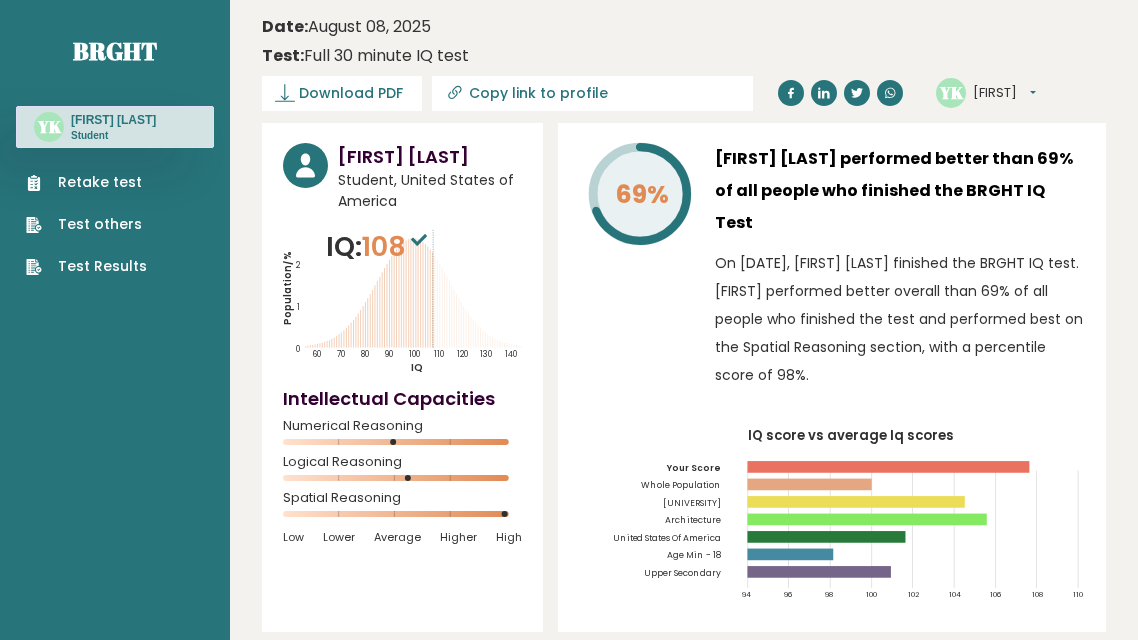 click on "IQ score vs average Iq scores
94
96
98
100
102
104
106
108
110
Your Score
Whole Population
Washington University In St. Louis
Architecture
United States Of America
Age Min - [AGE]" 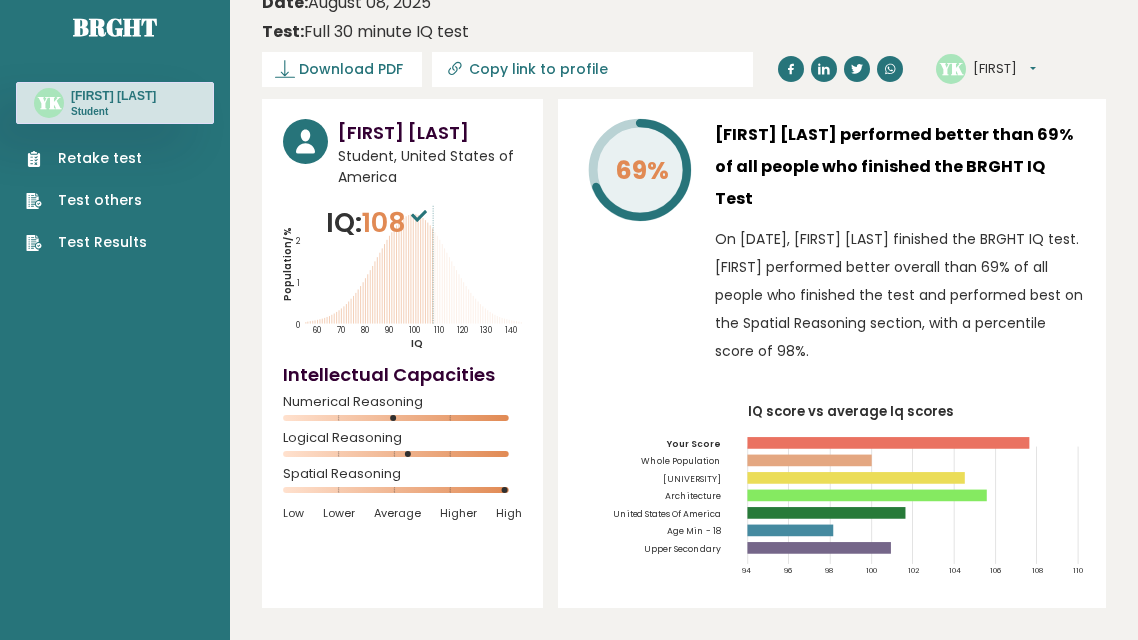 scroll, scrollTop: 0, scrollLeft: 0, axis: both 